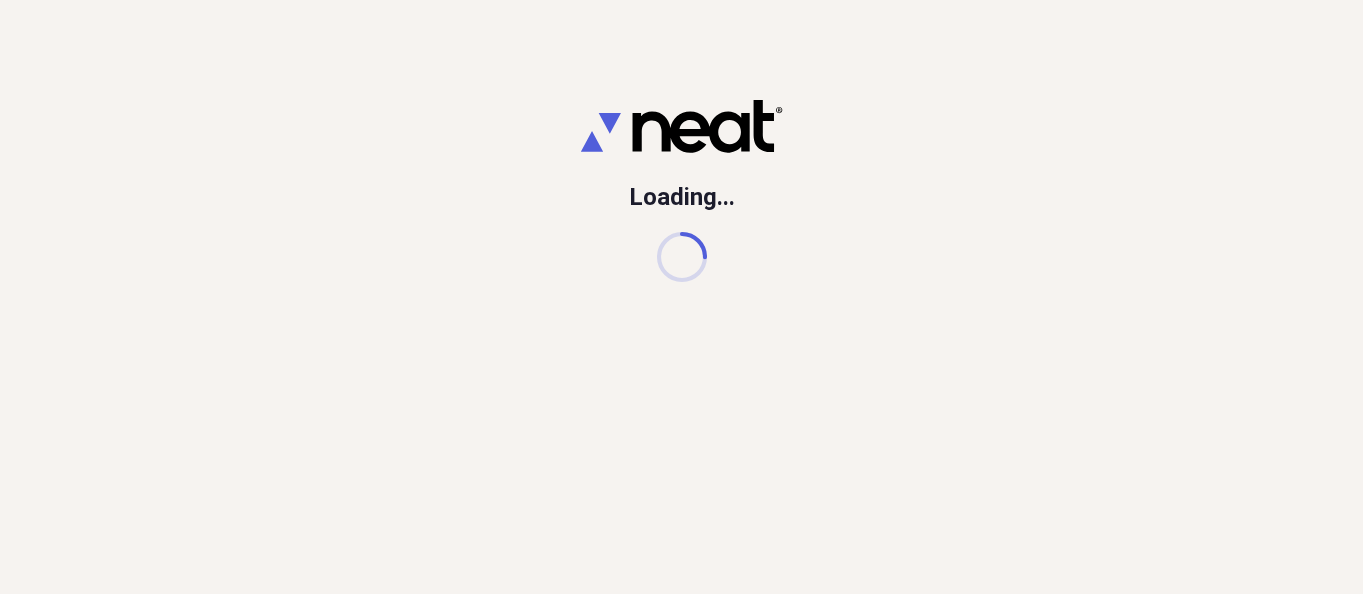 scroll, scrollTop: 0, scrollLeft: 0, axis: both 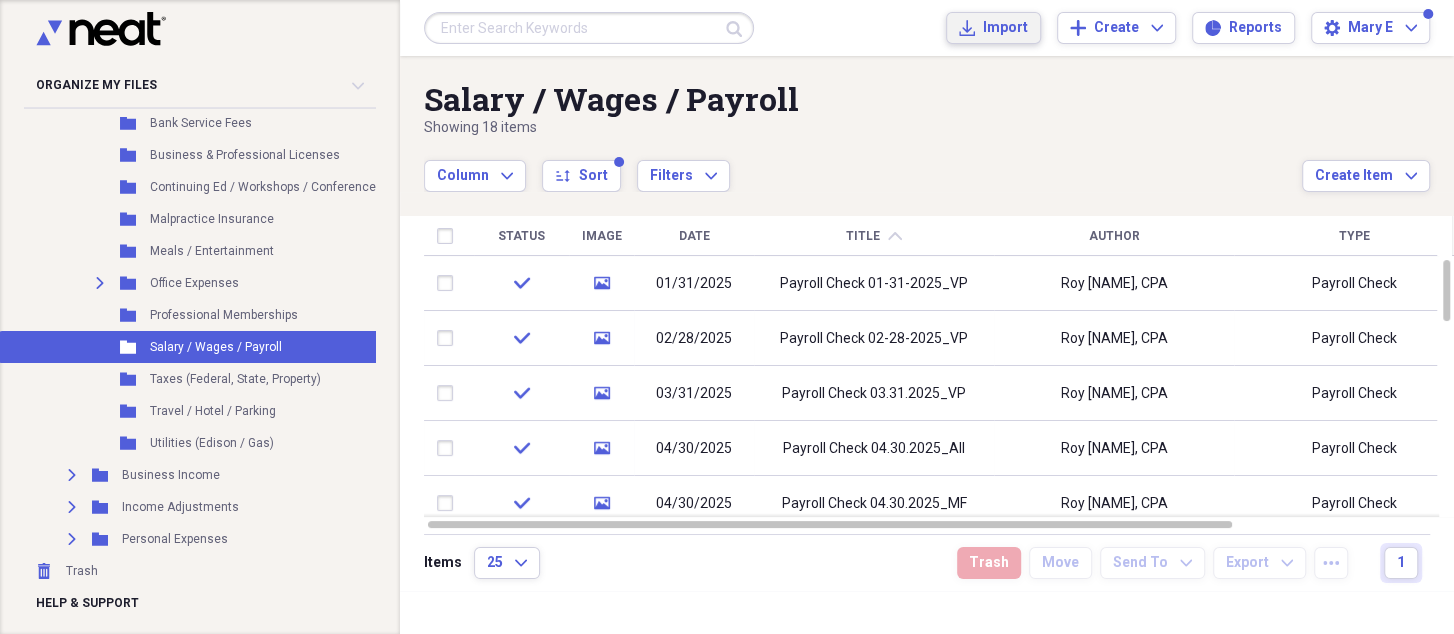 click on "Import" at bounding box center [1005, 28] 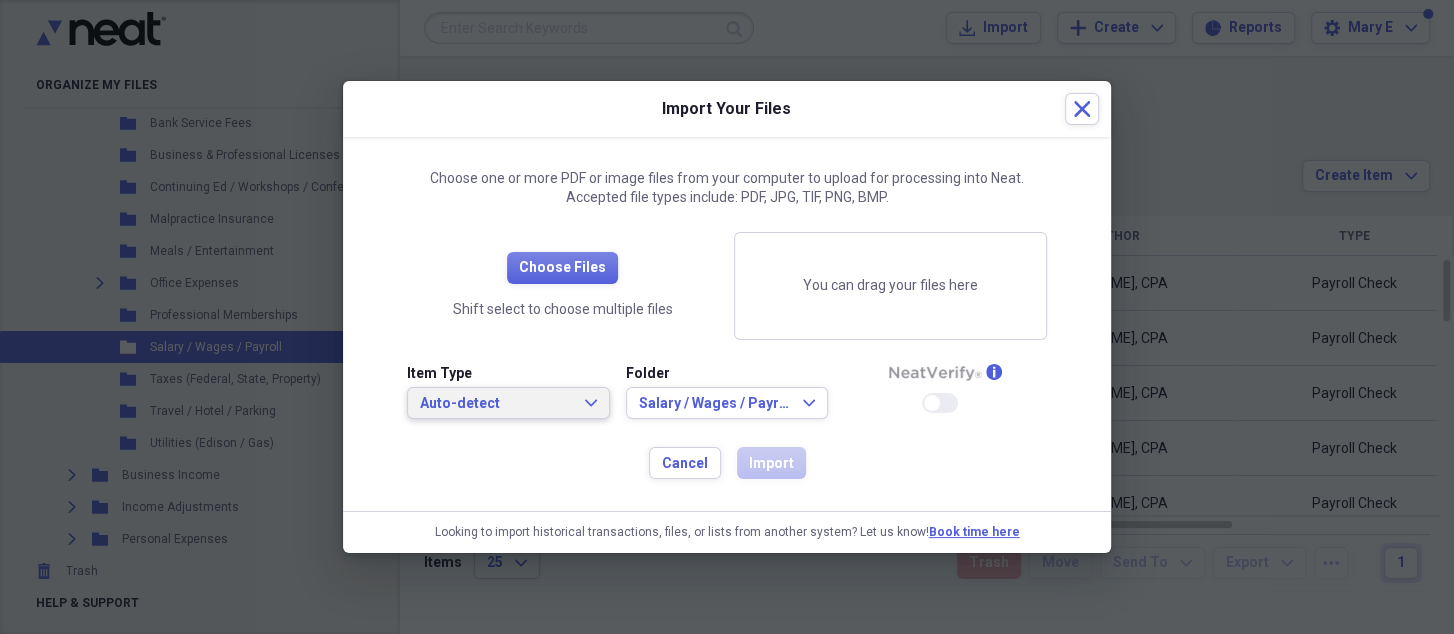 click on "Auto-detect" at bounding box center (496, 404) 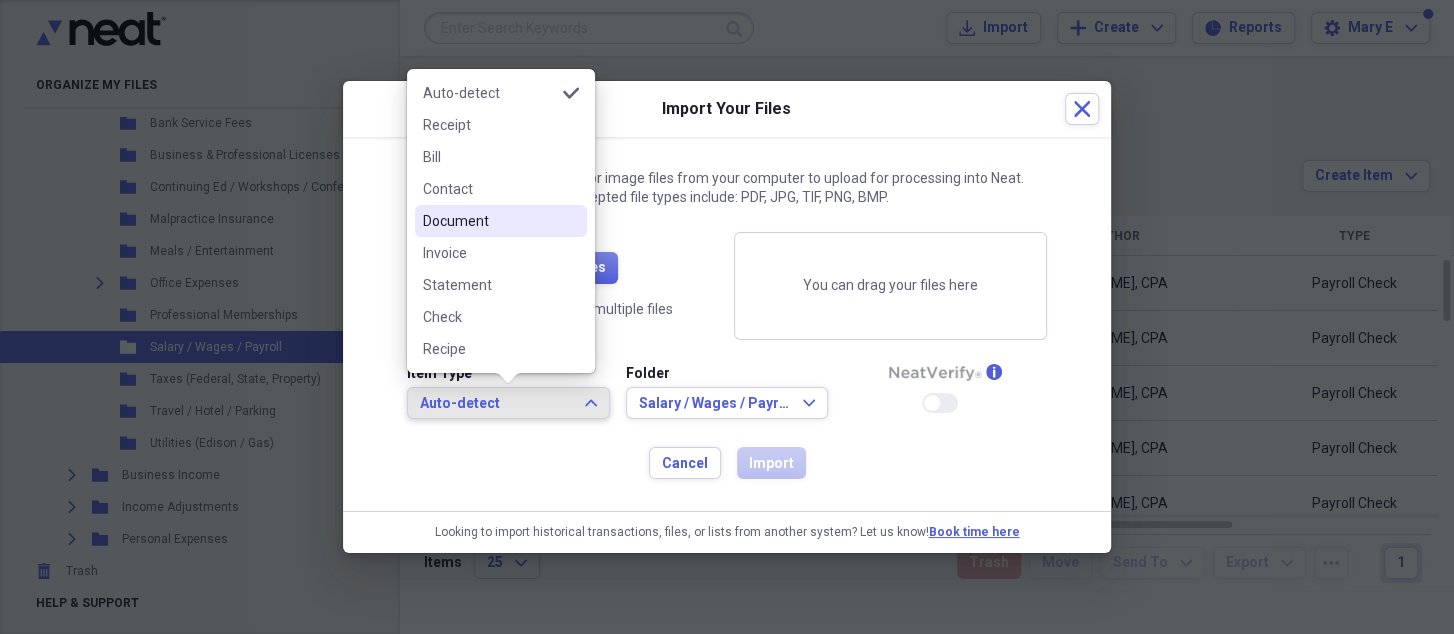 click on "Document" at bounding box center [489, 221] 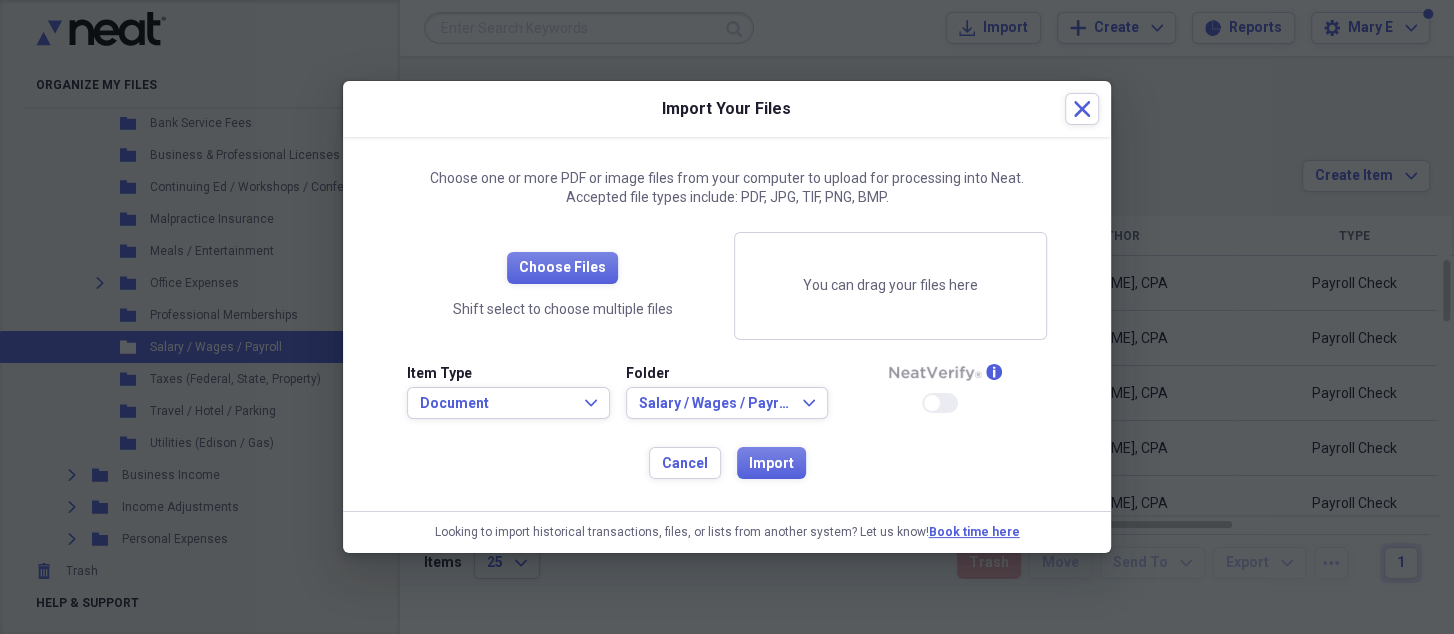 click on "You can drag your files here" at bounding box center (890, 286) 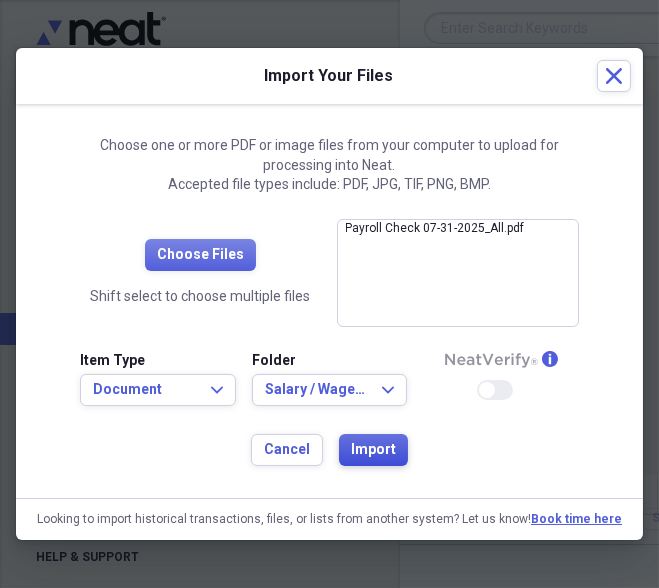 click on "Import" at bounding box center [373, 450] 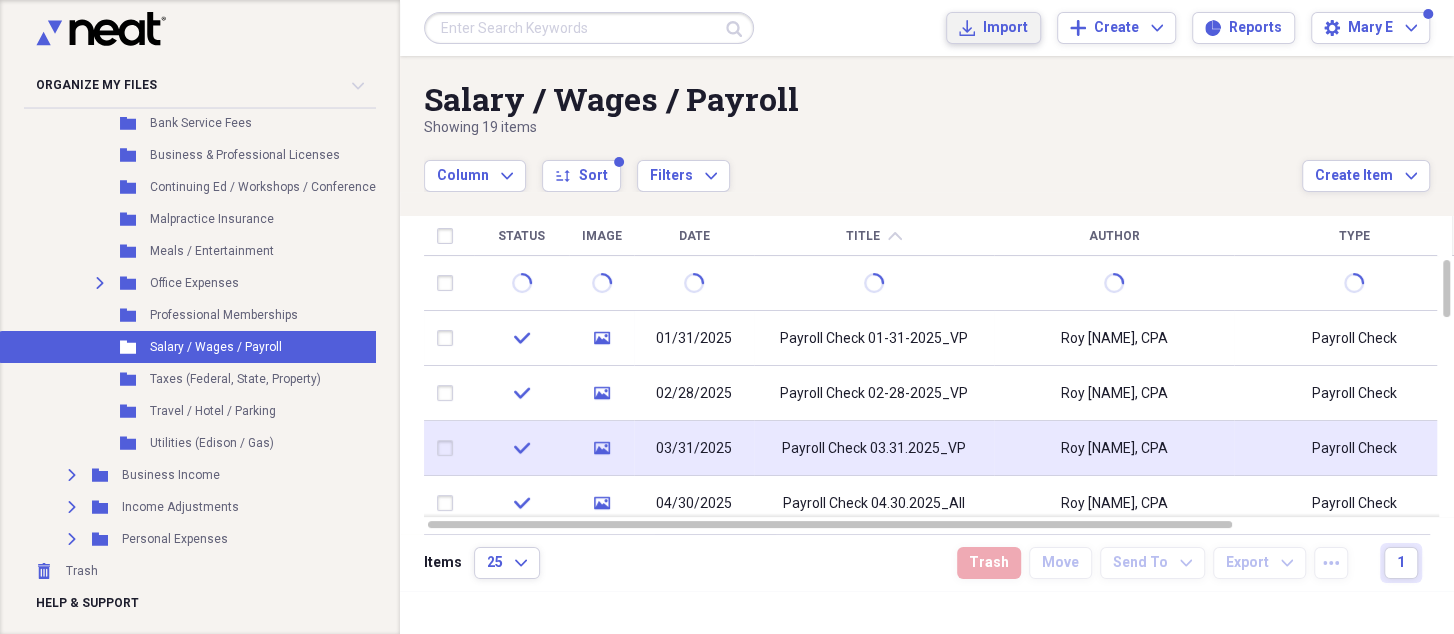 type 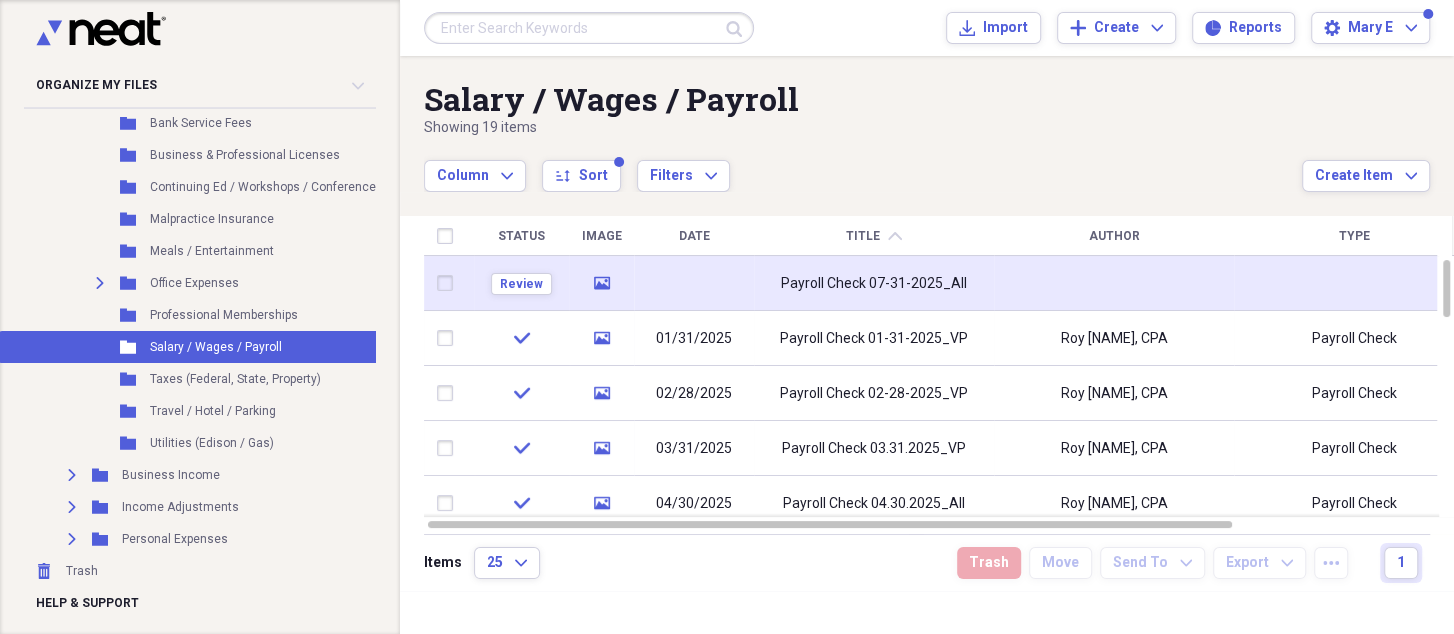 click on "Payroll Check 07-31-2025_All" at bounding box center [874, 284] 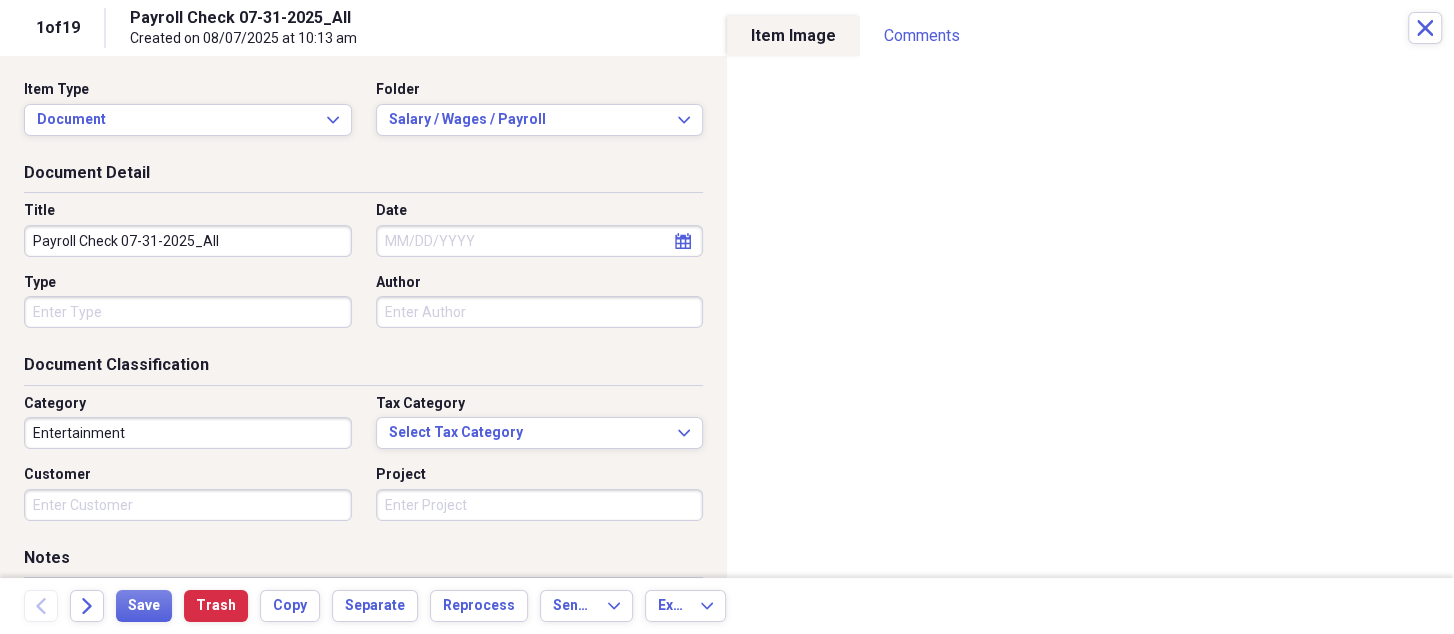 click on "calendar" 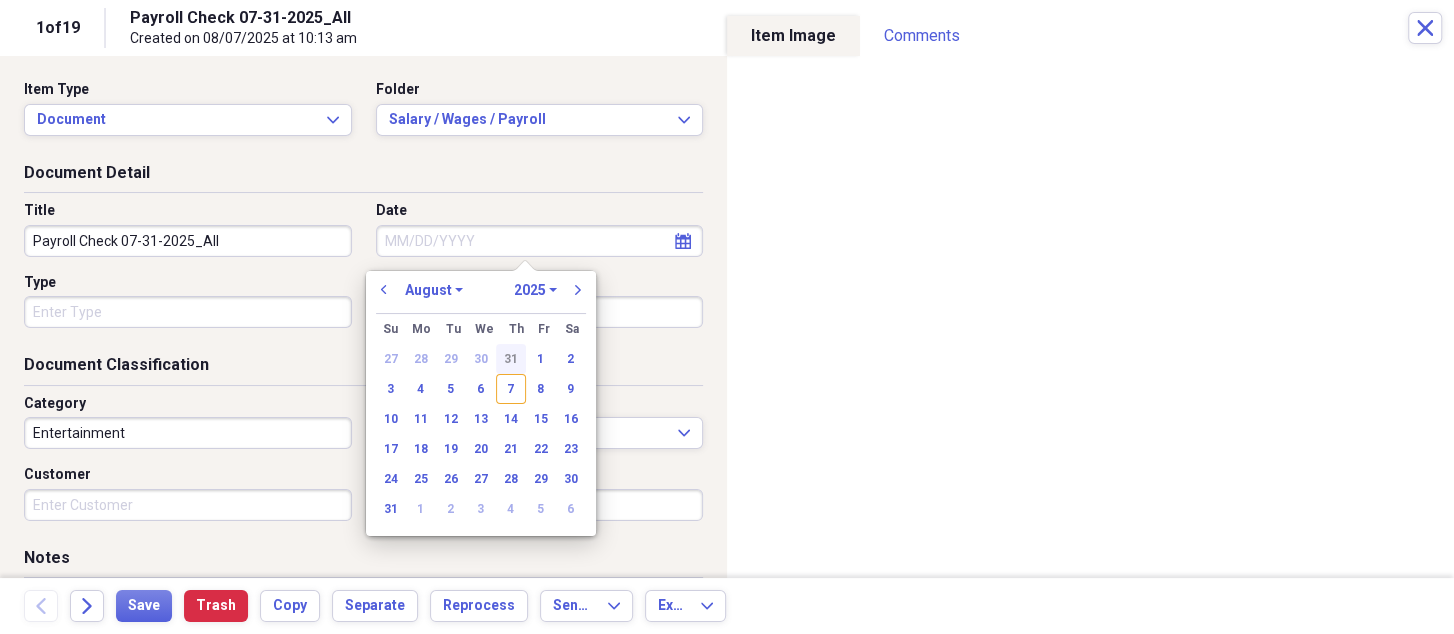 click on "31" at bounding box center [511, 359] 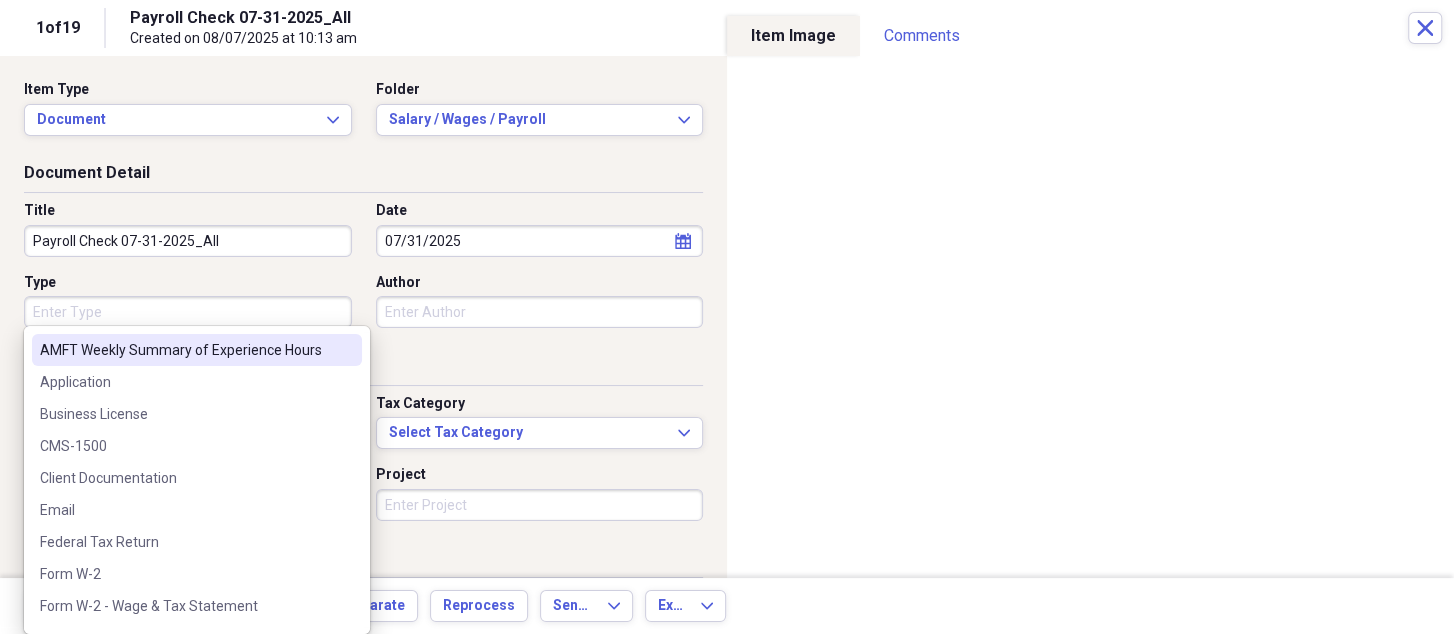 click on "Type" at bounding box center [188, 312] 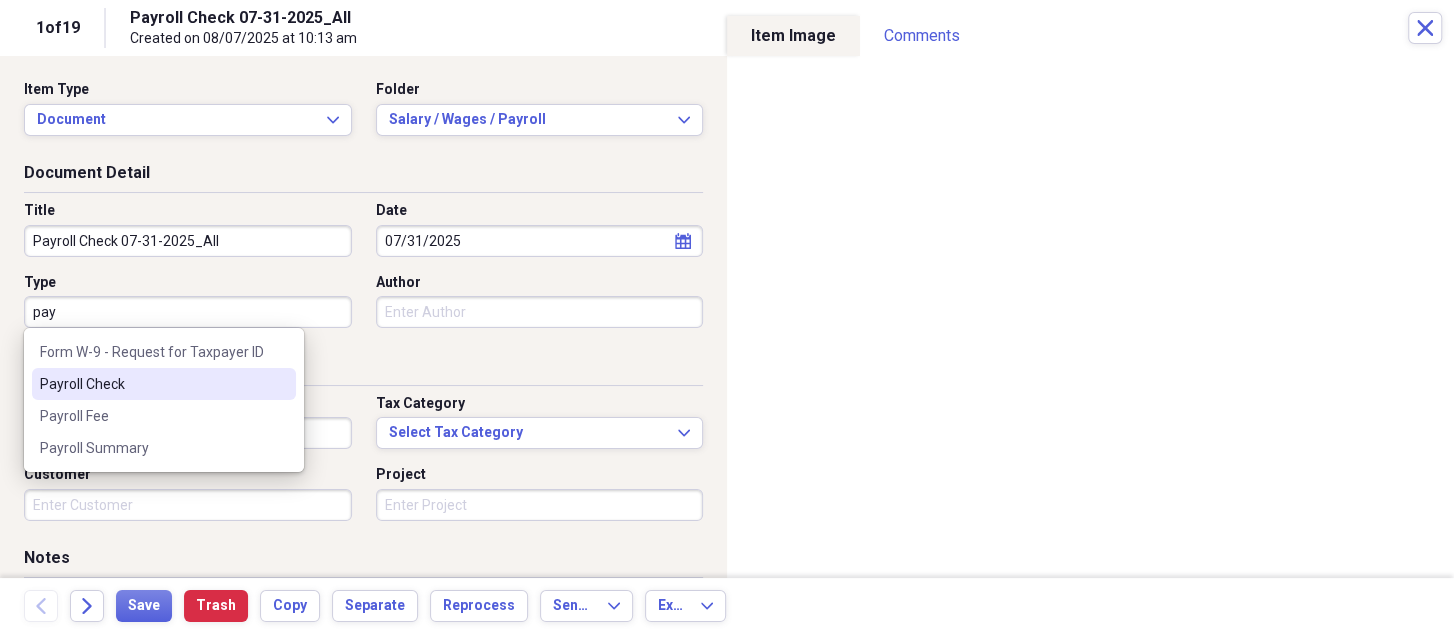 click on "Payroll Check" at bounding box center [152, 384] 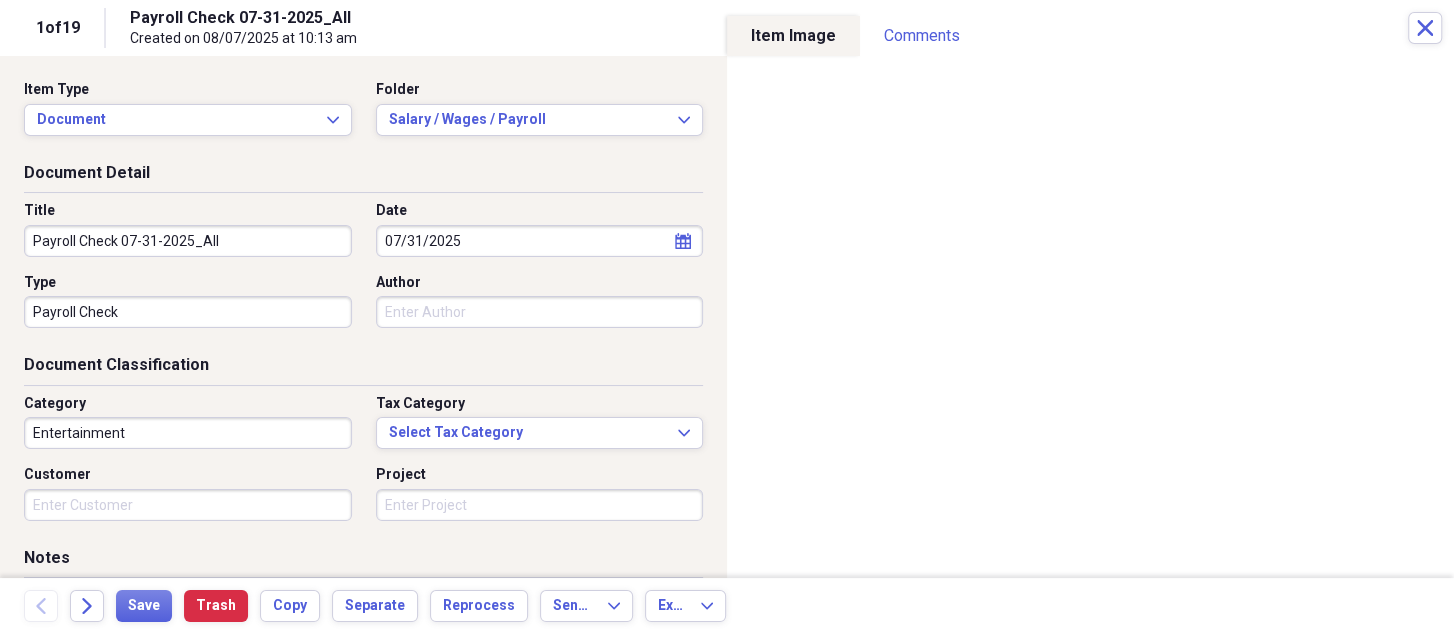click on "Author" at bounding box center [540, 312] 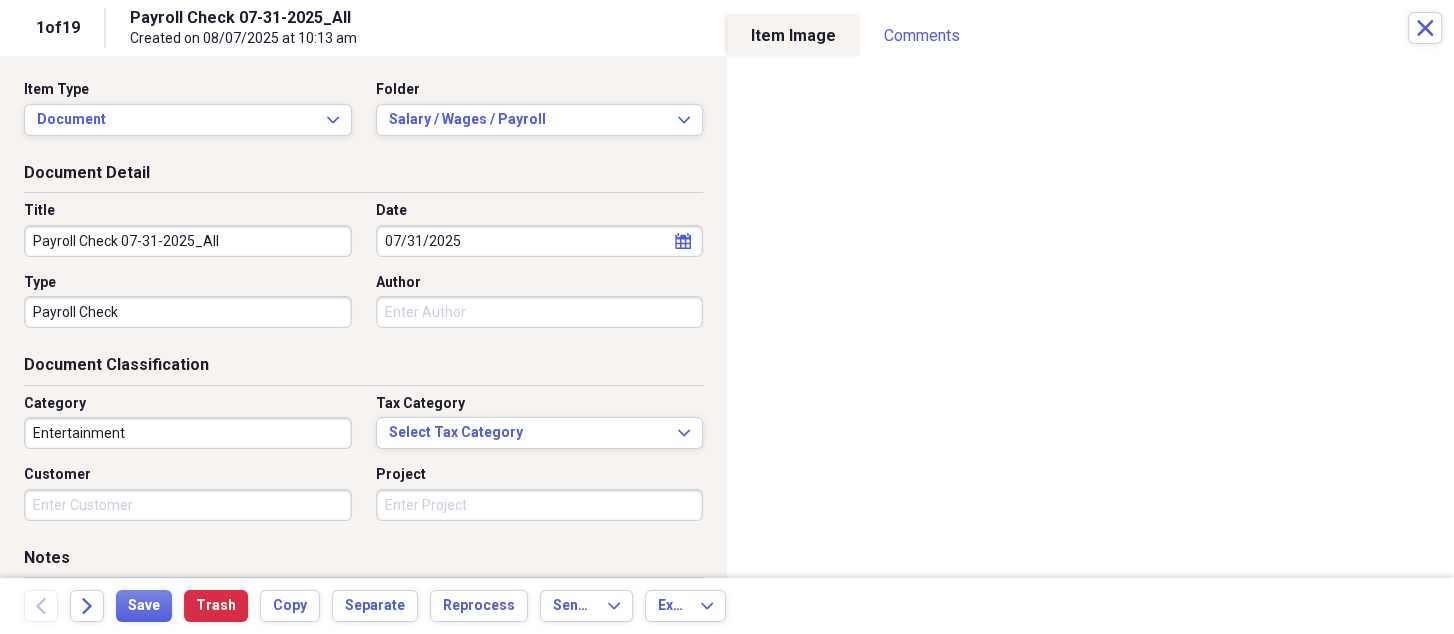 type on "Roy [NAME], CPA" 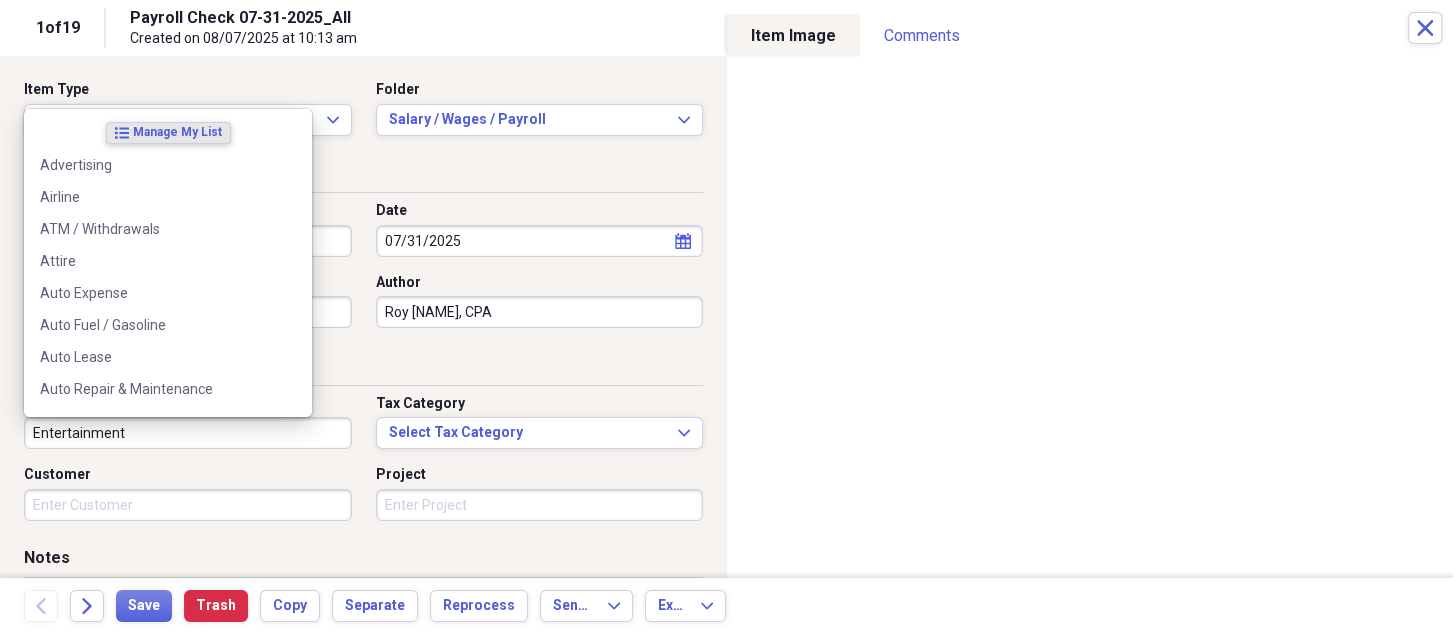 click on "Entertainment" at bounding box center [188, 433] 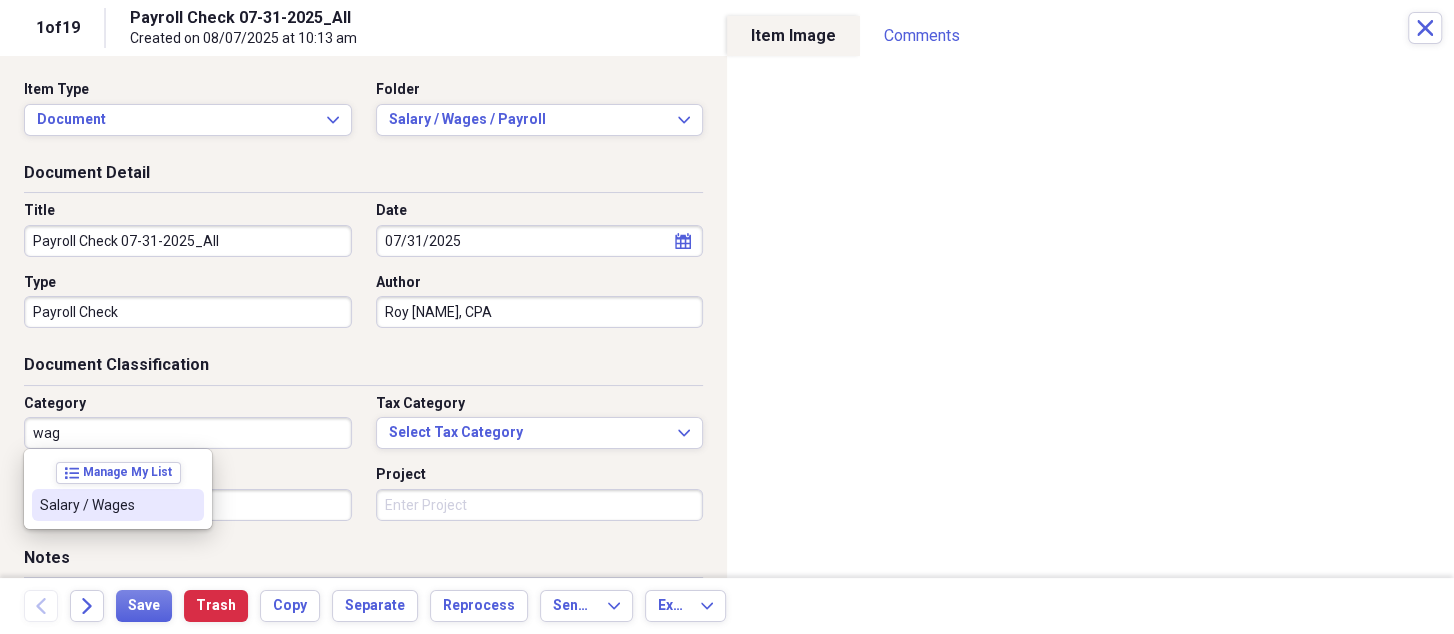 click on "Salary / Wages" at bounding box center (106, 505) 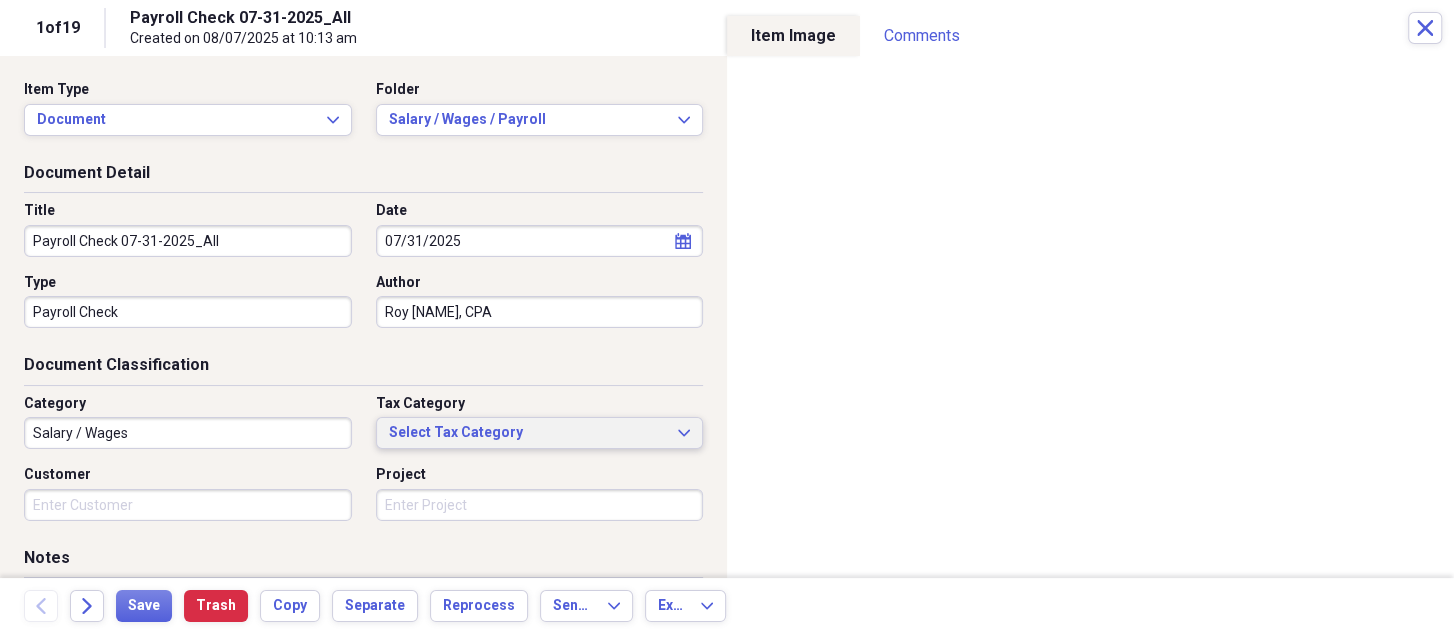 click on "Select Tax Category" at bounding box center [528, 433] 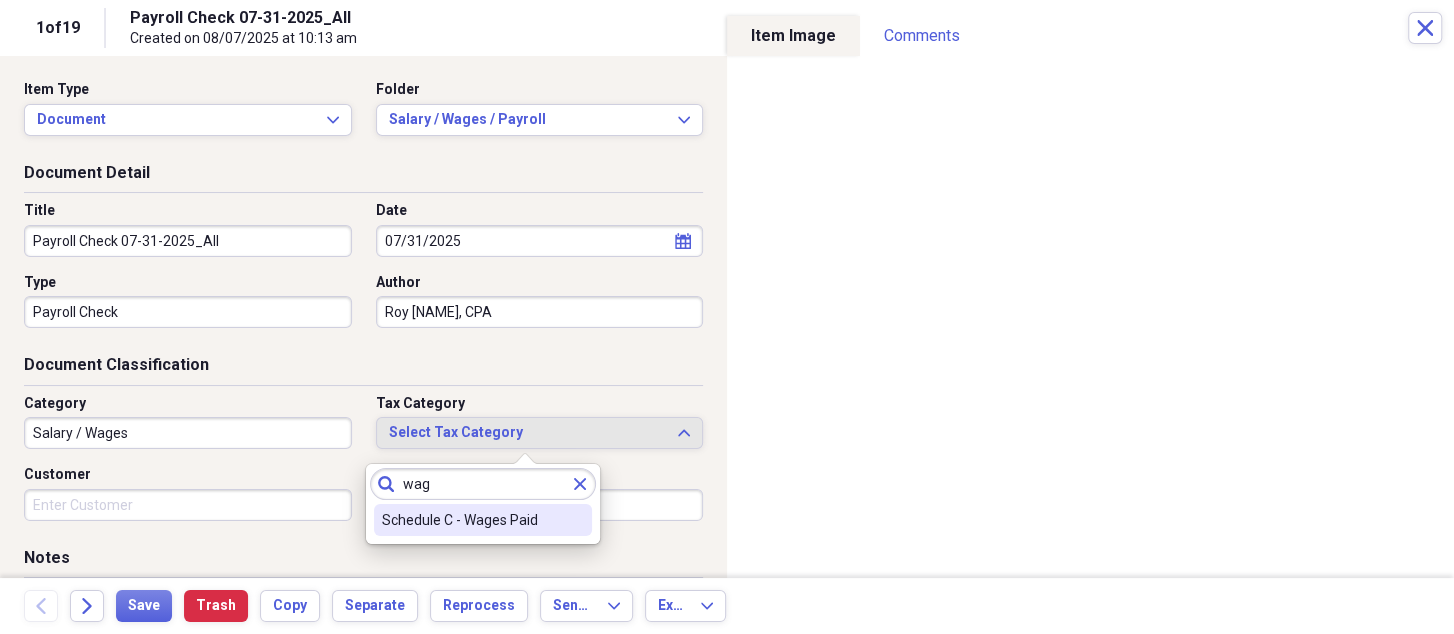 type on "wag" 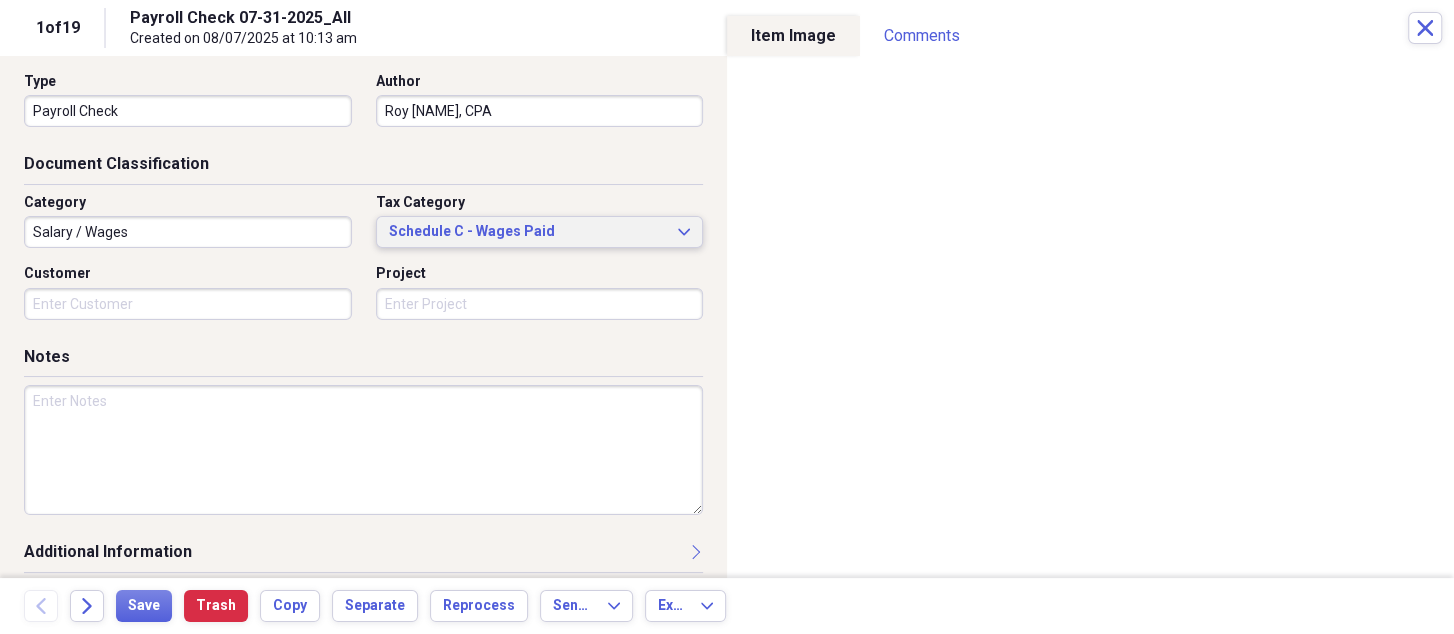 scroll, scrollTop: 211, scrollLeft: 0, axis: vertical 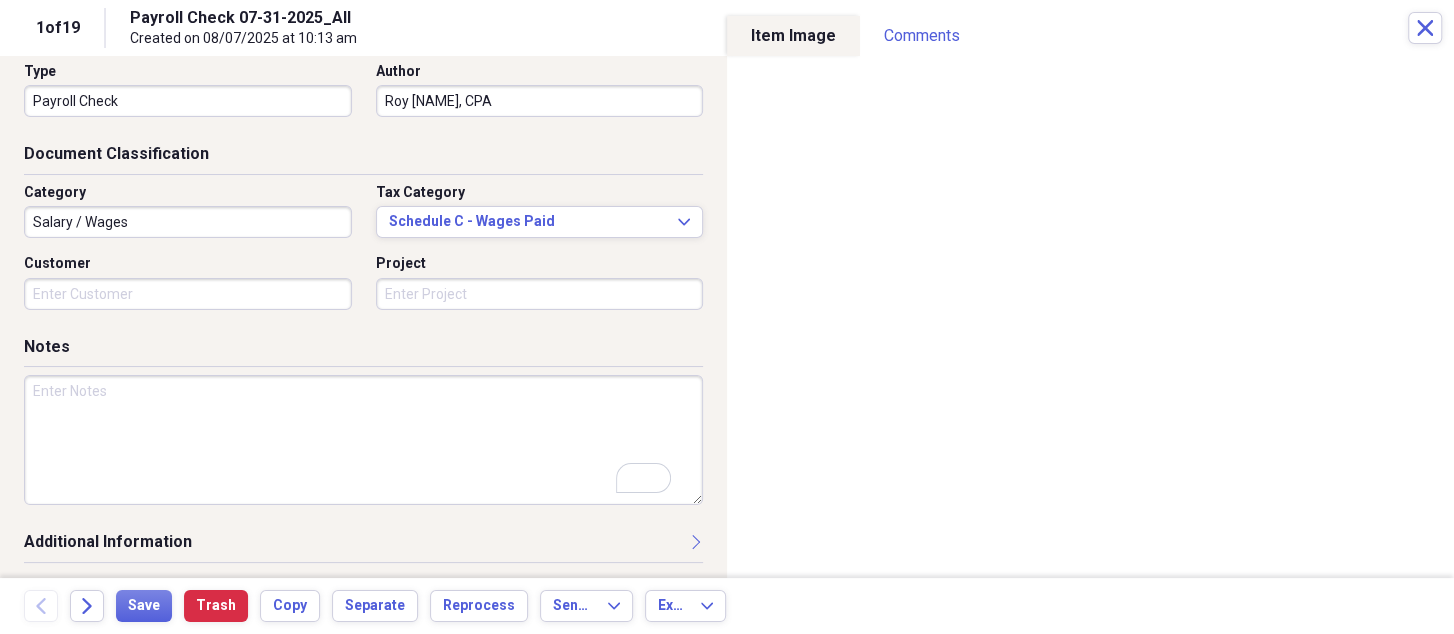 paste on "Payroll Check 07-31-2025_All" 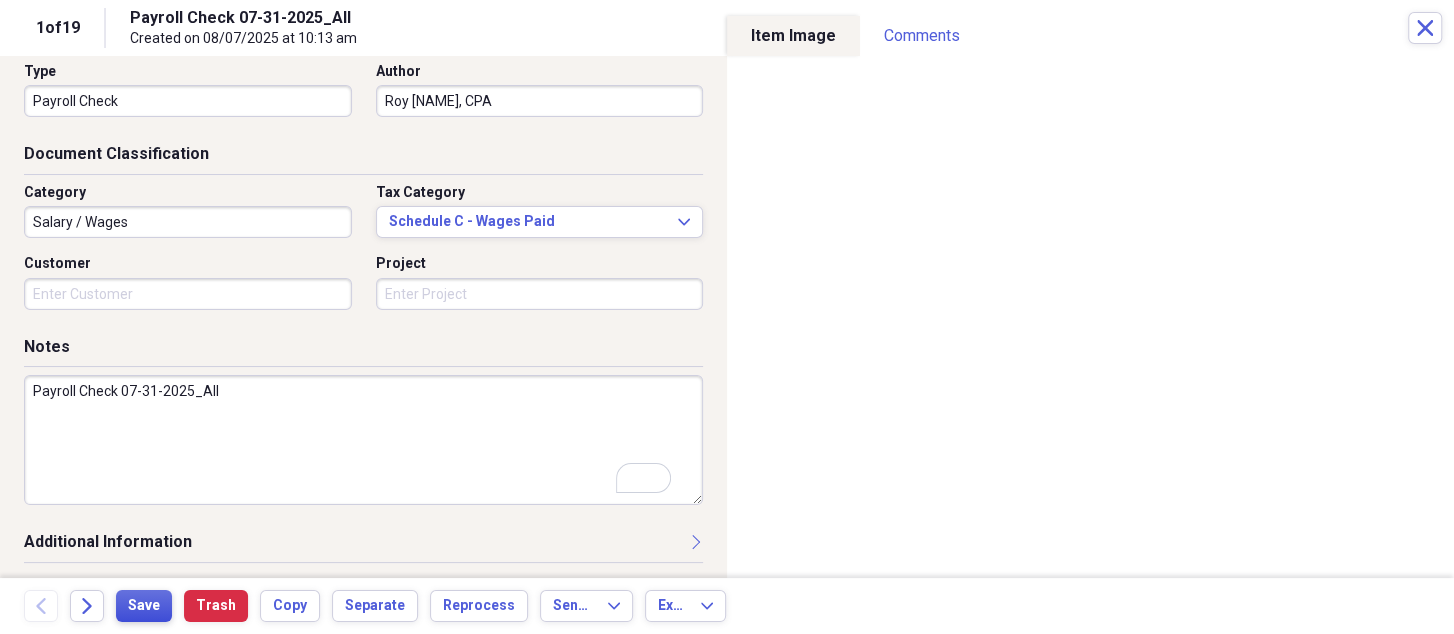 type on "Payroll Check 07-31-2025_All" 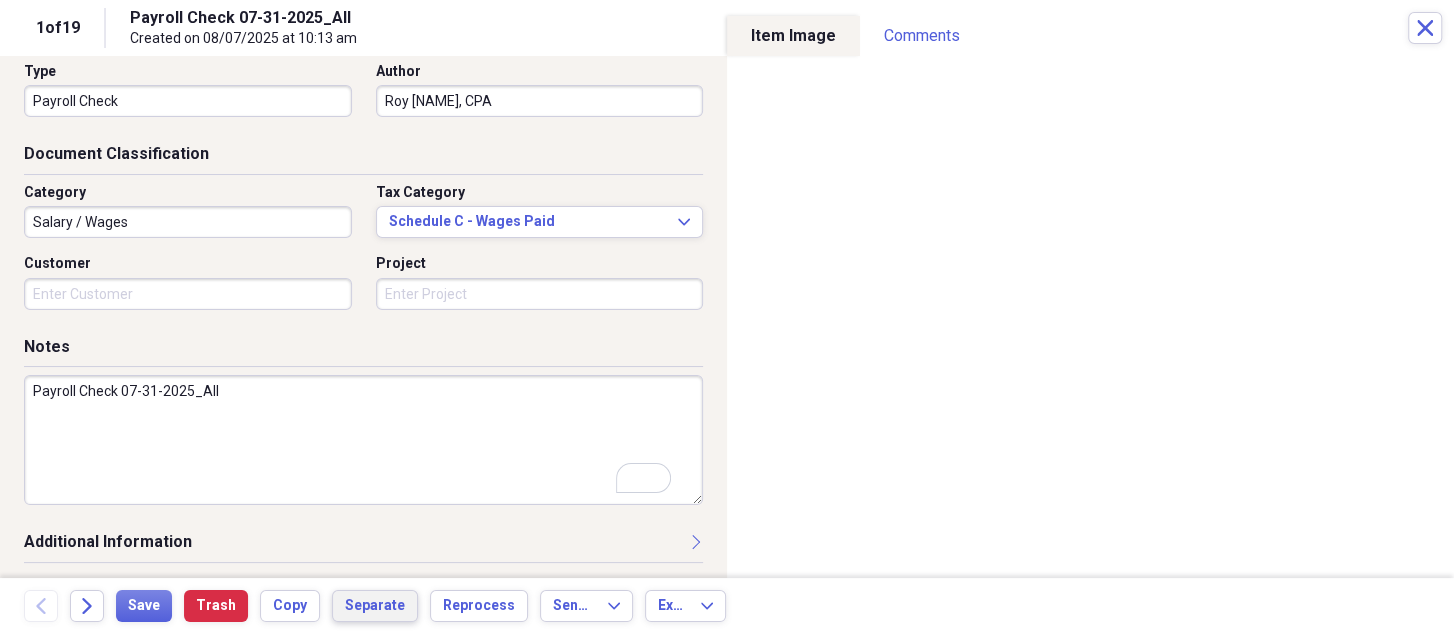 click on "Separate" at bounding box center (375, 606) 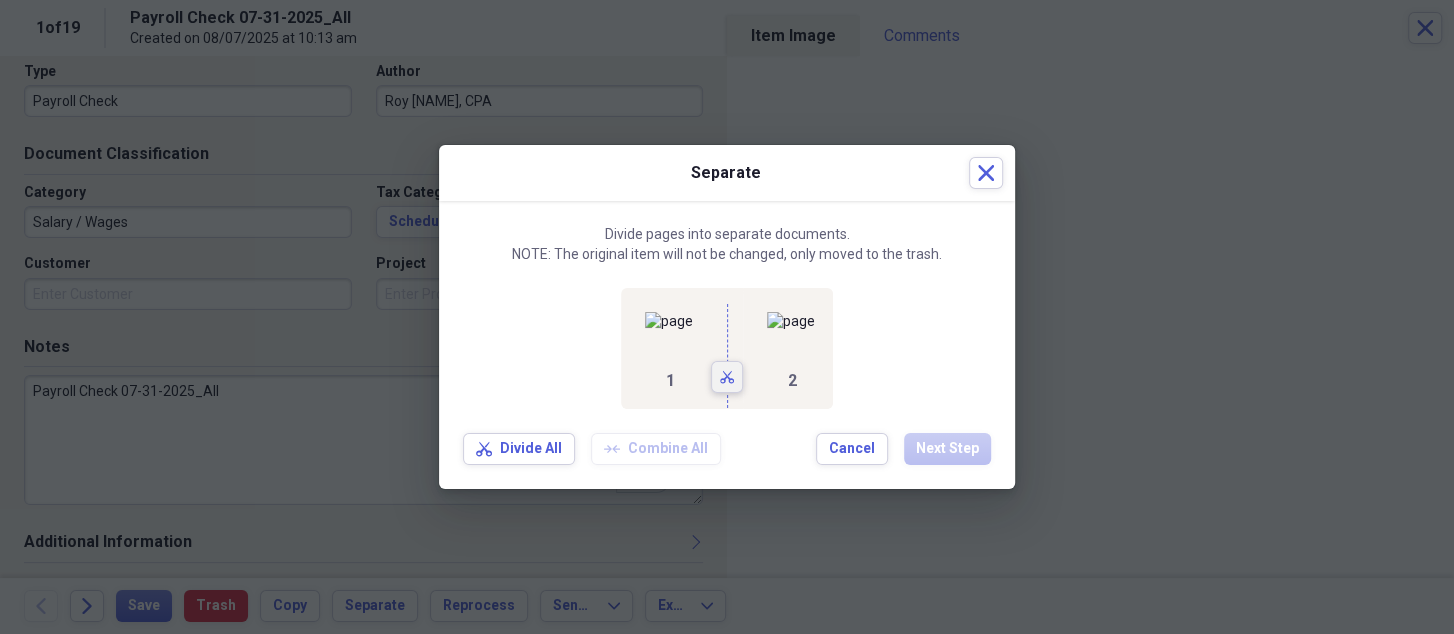 click 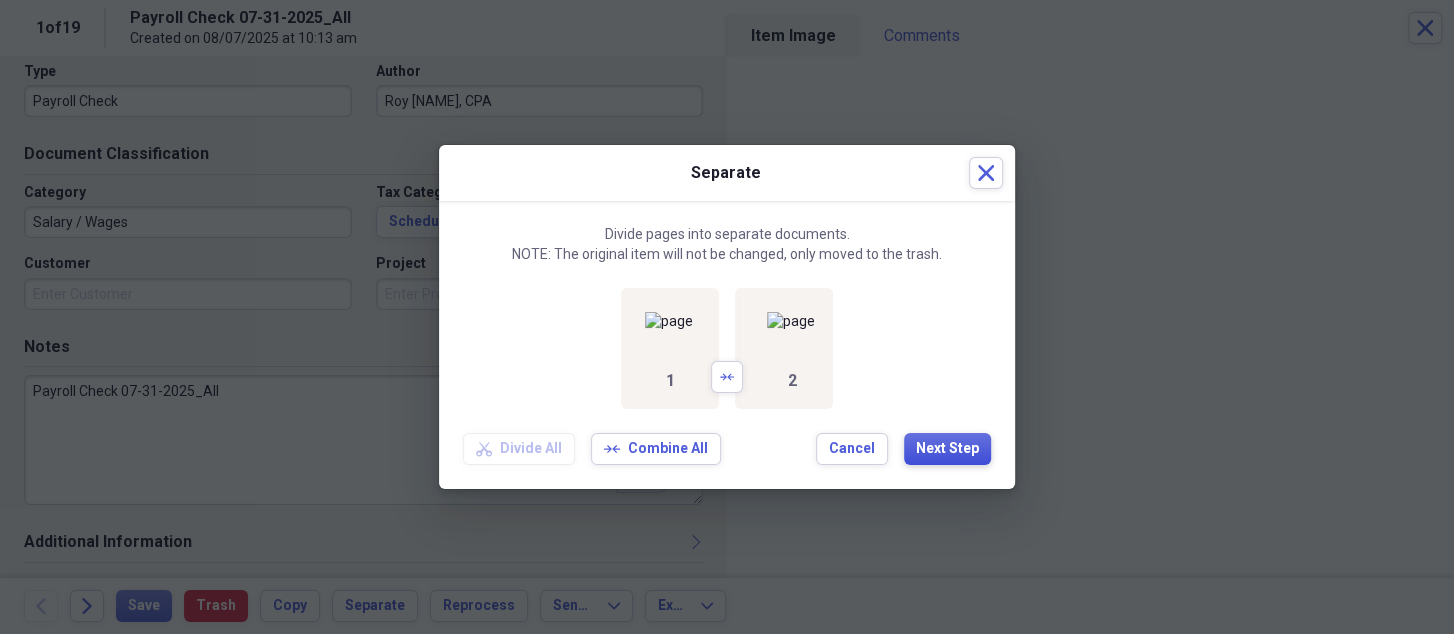 click on "Next Step" at bounding box center (947, 449) 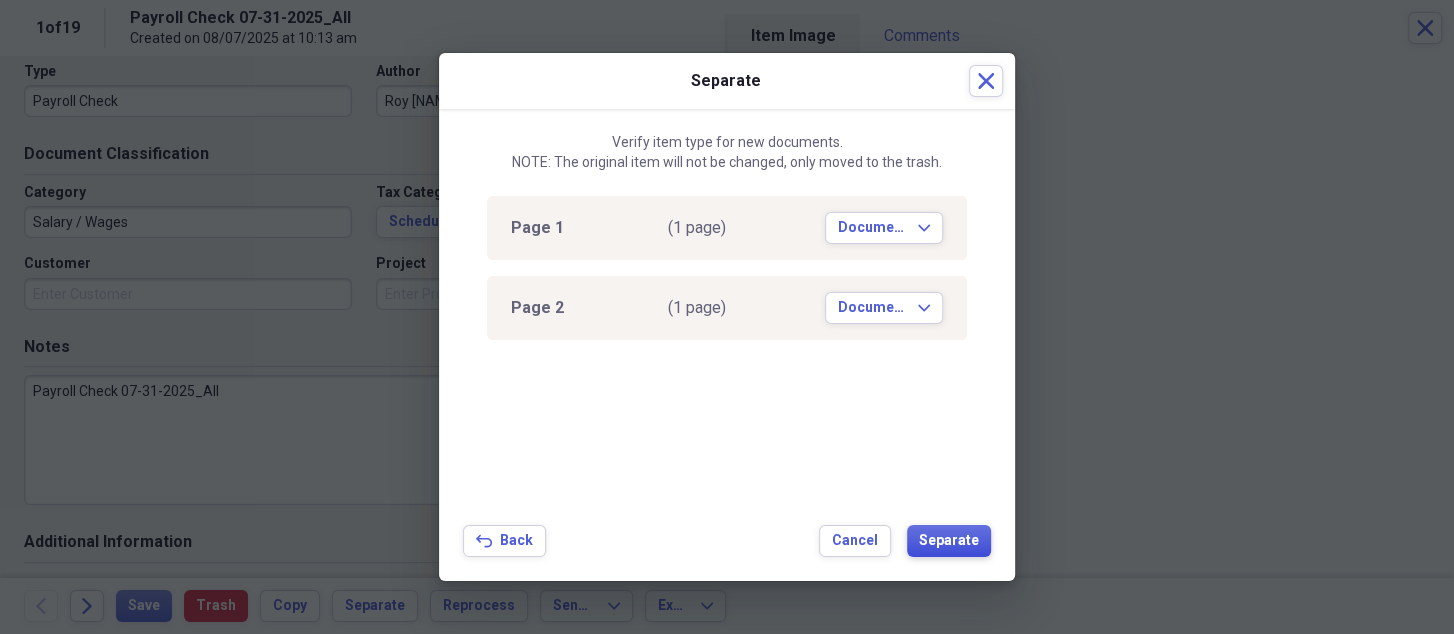 click on "Separate" at bounding box center [949, 541] 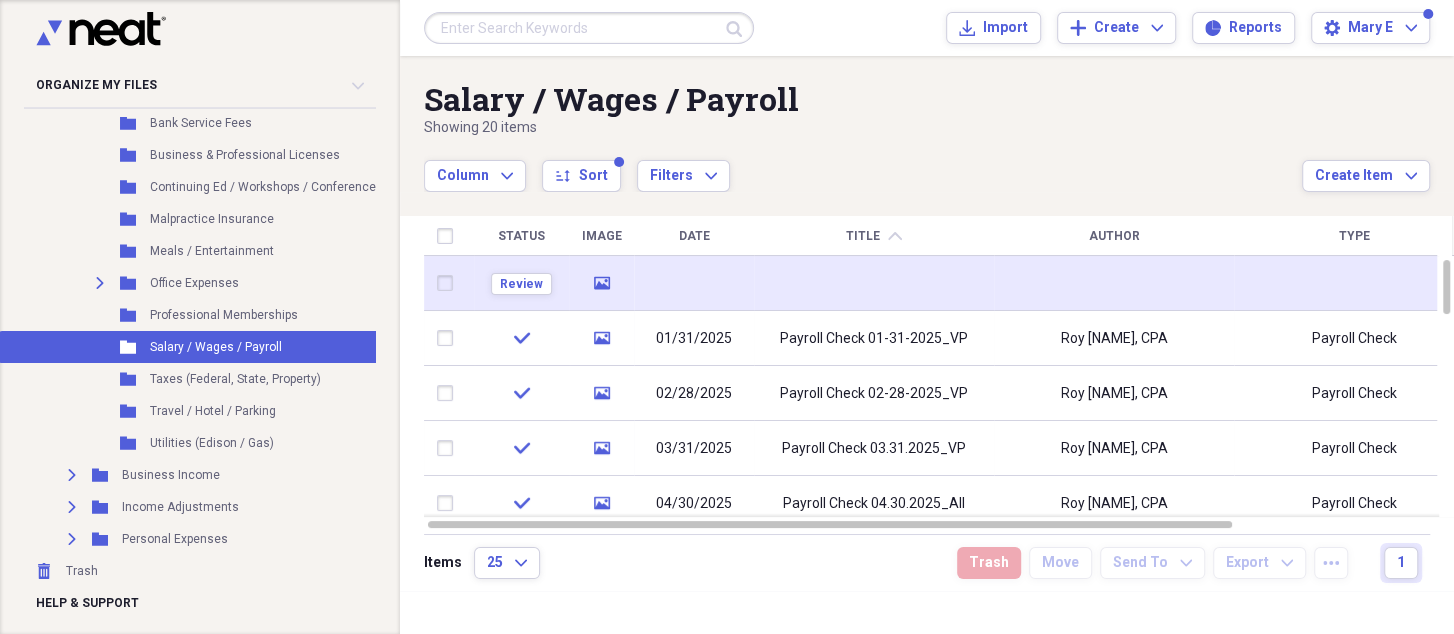 click at bounding box center (874, 283) 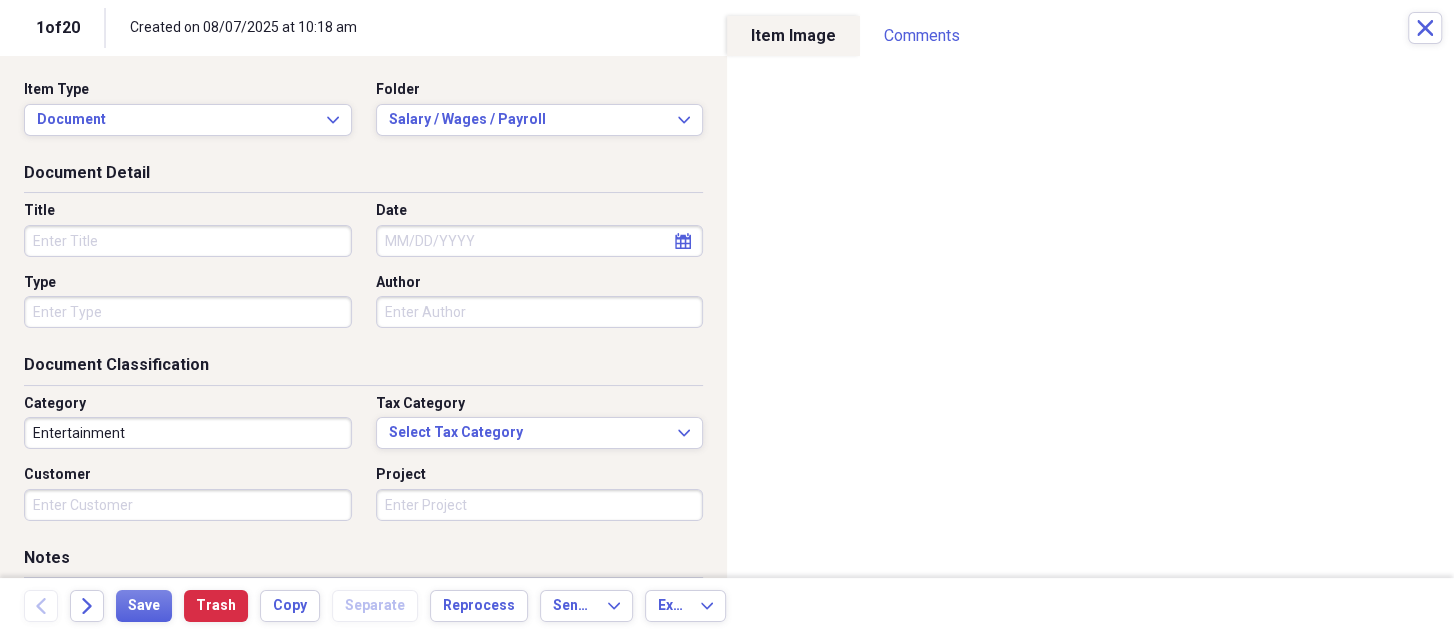 click on "Title" at bounding box center (188, 241) 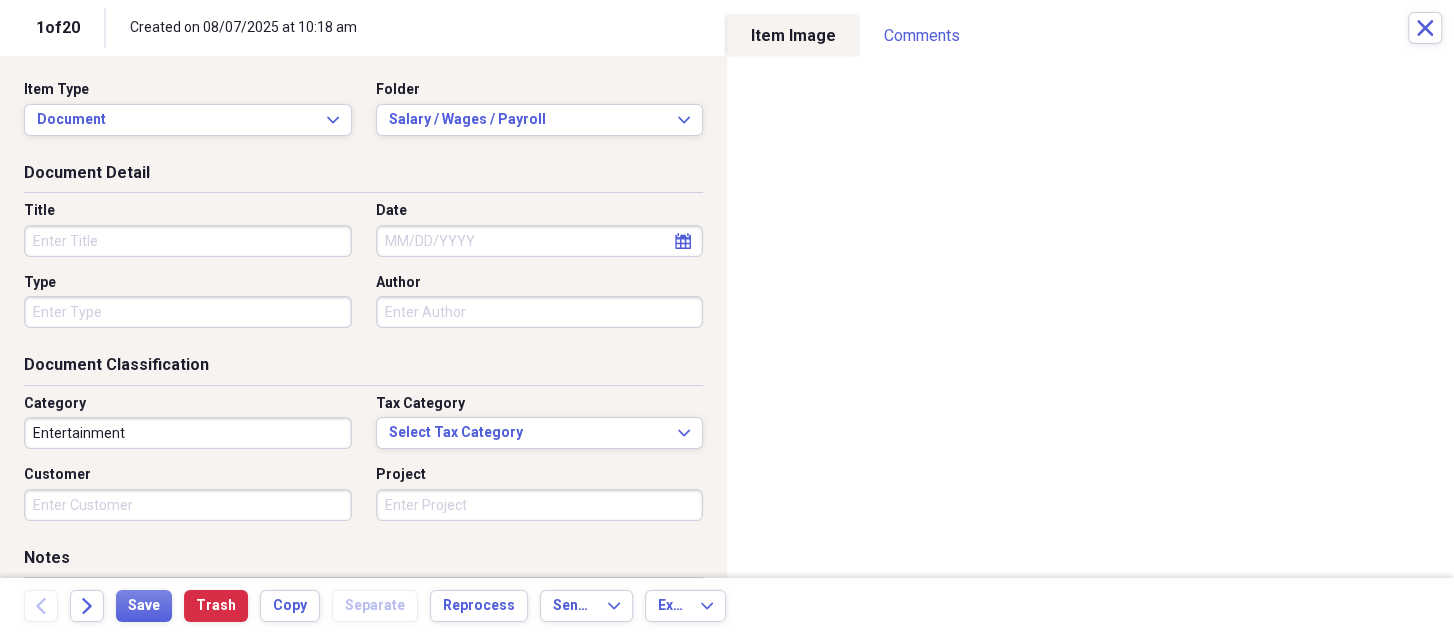 paste on "Payroll Check 07-31-2025_All" 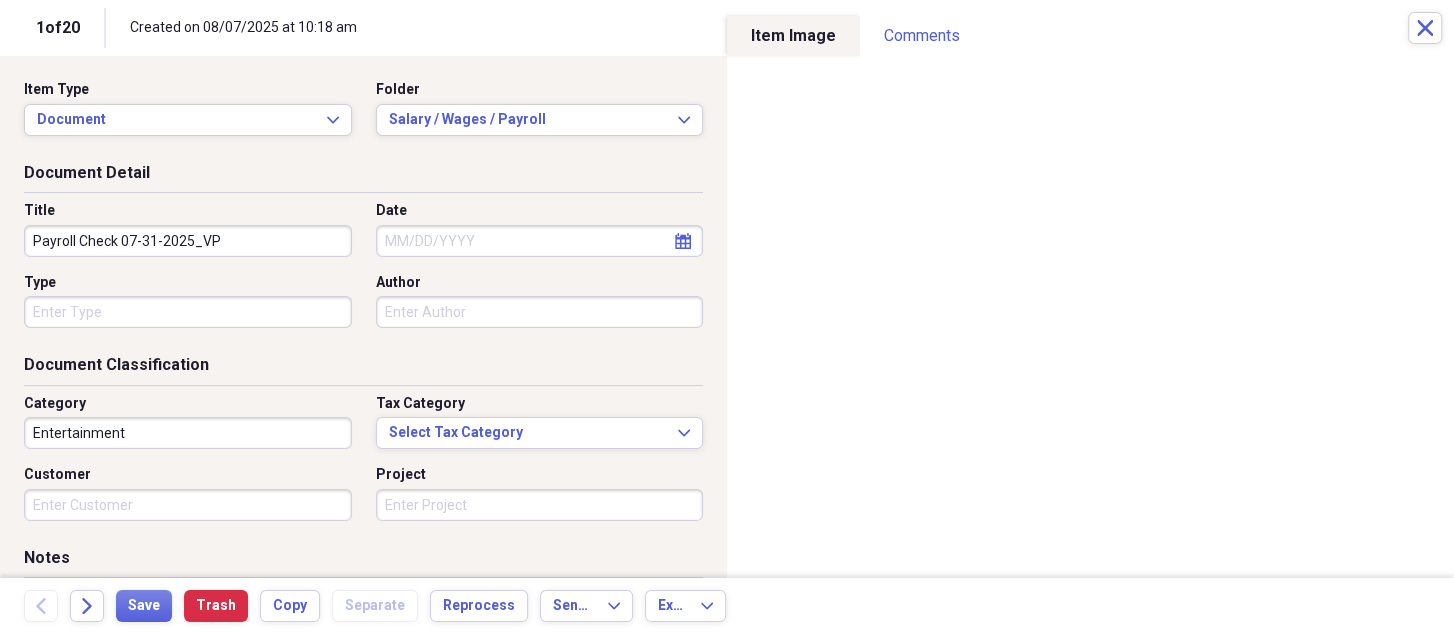 type on "Payroll Check 07-31-2025_VP" 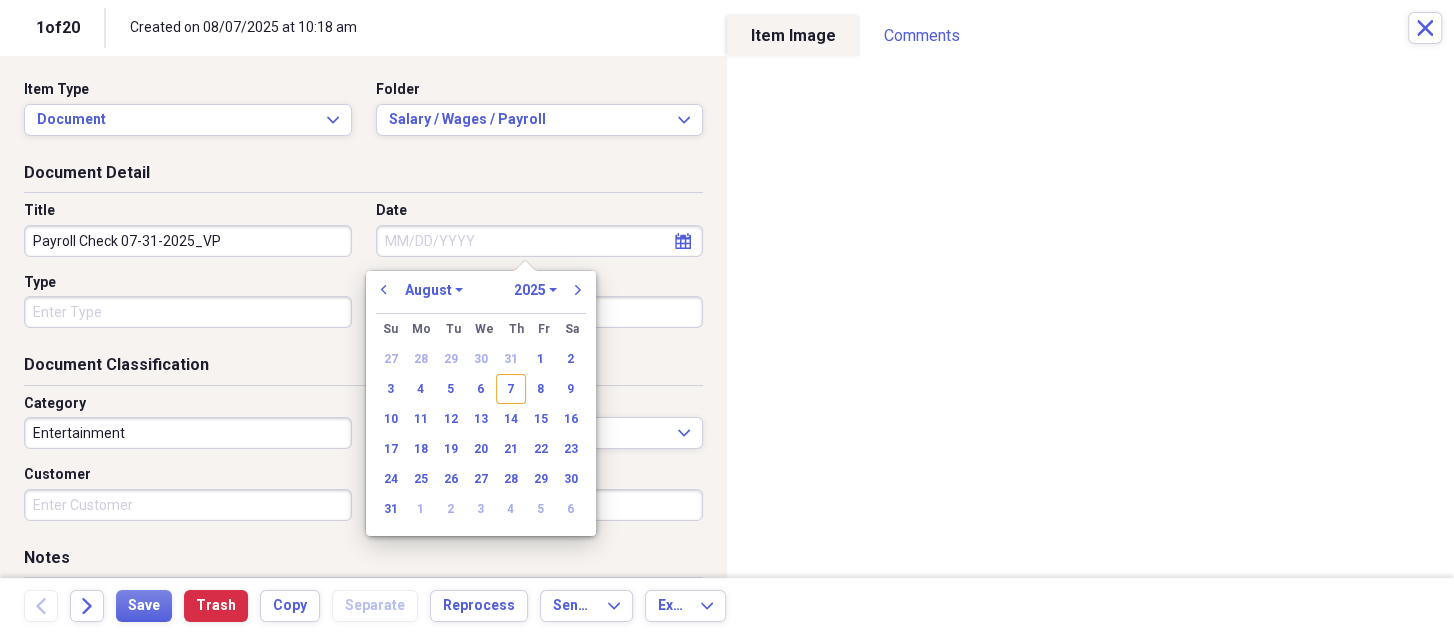 click on "Date" at bounding box center (540, 241) 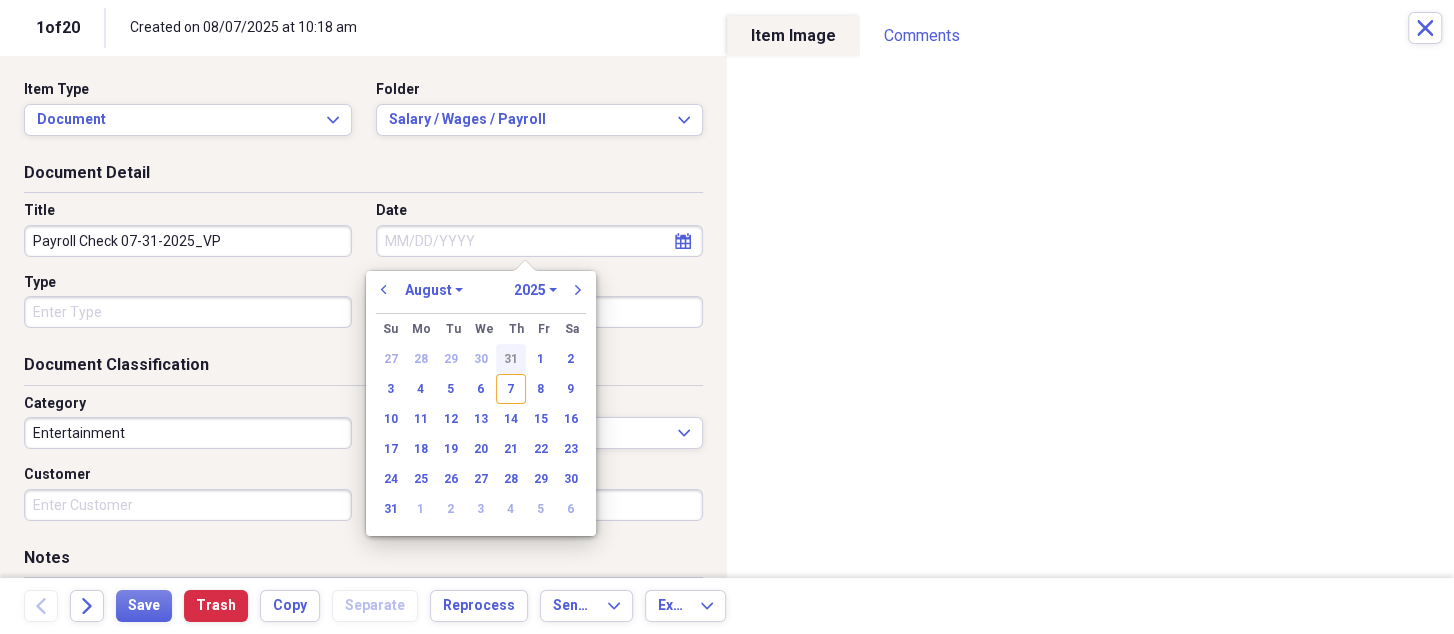 click on "31" at bounding box center [511, 359] 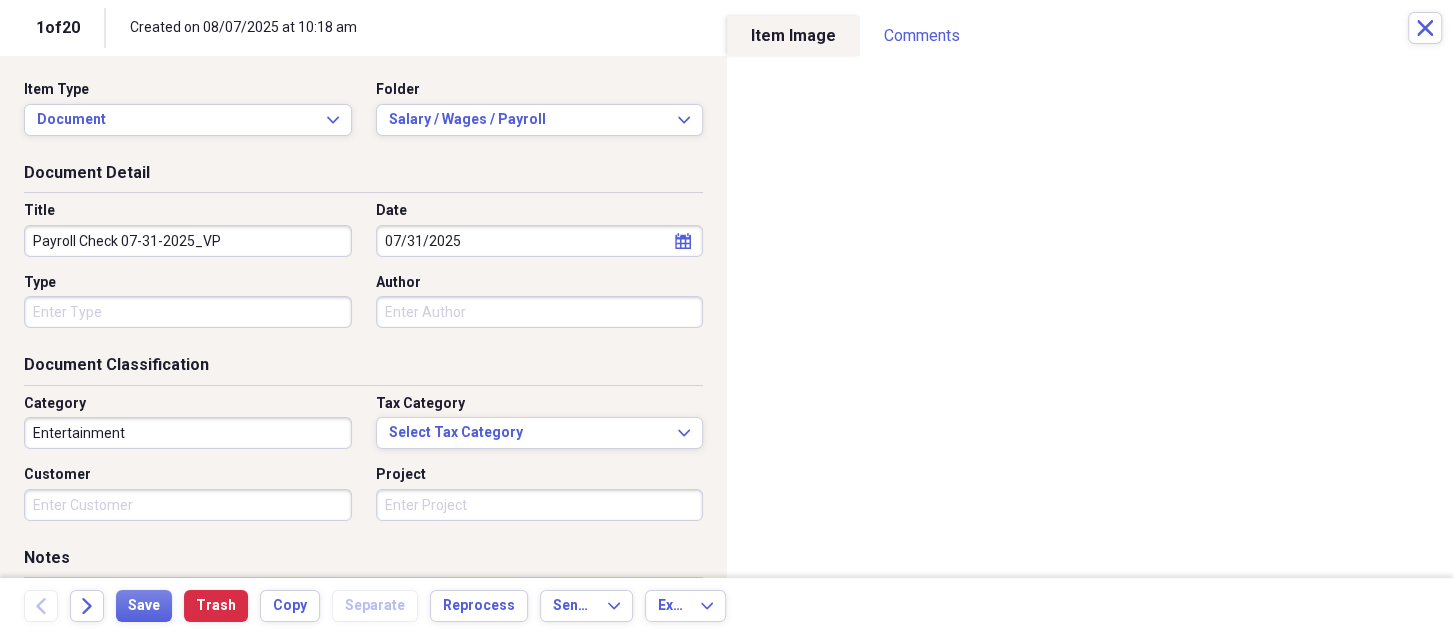 click on "Type" at bounding box center [188, 312] 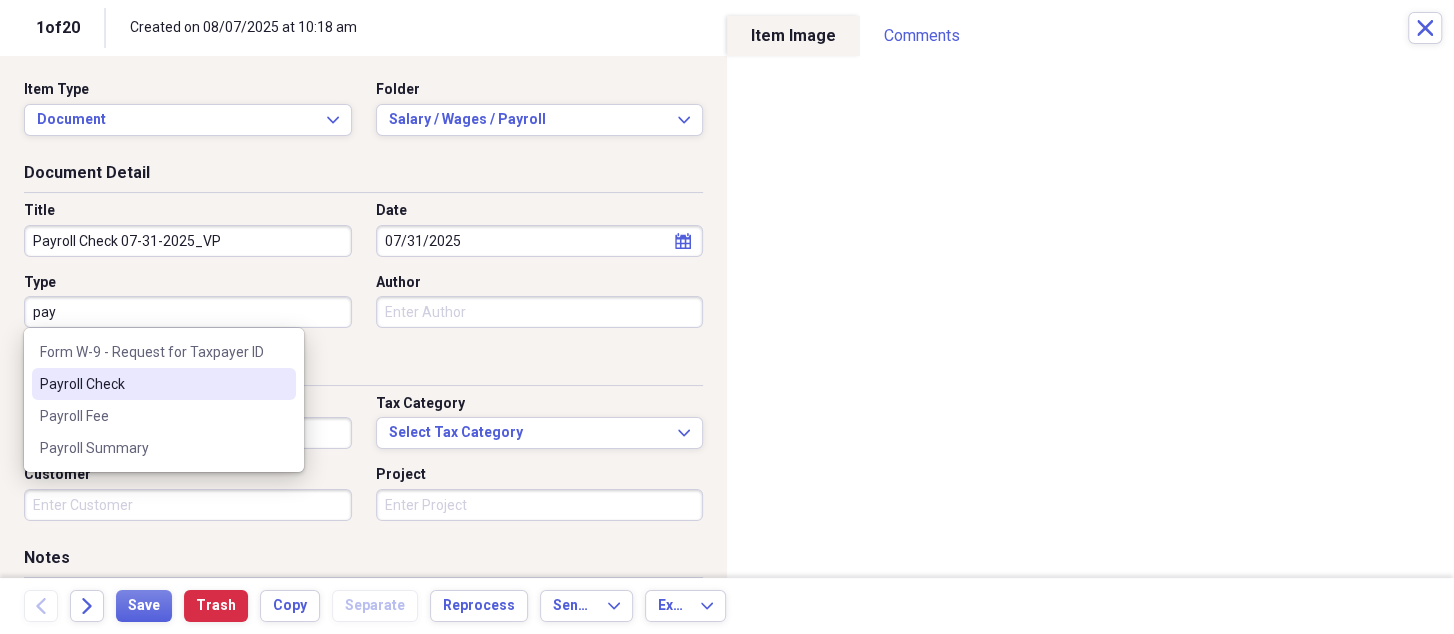 click on "Payroll Check" at bounding box center [152, 384] 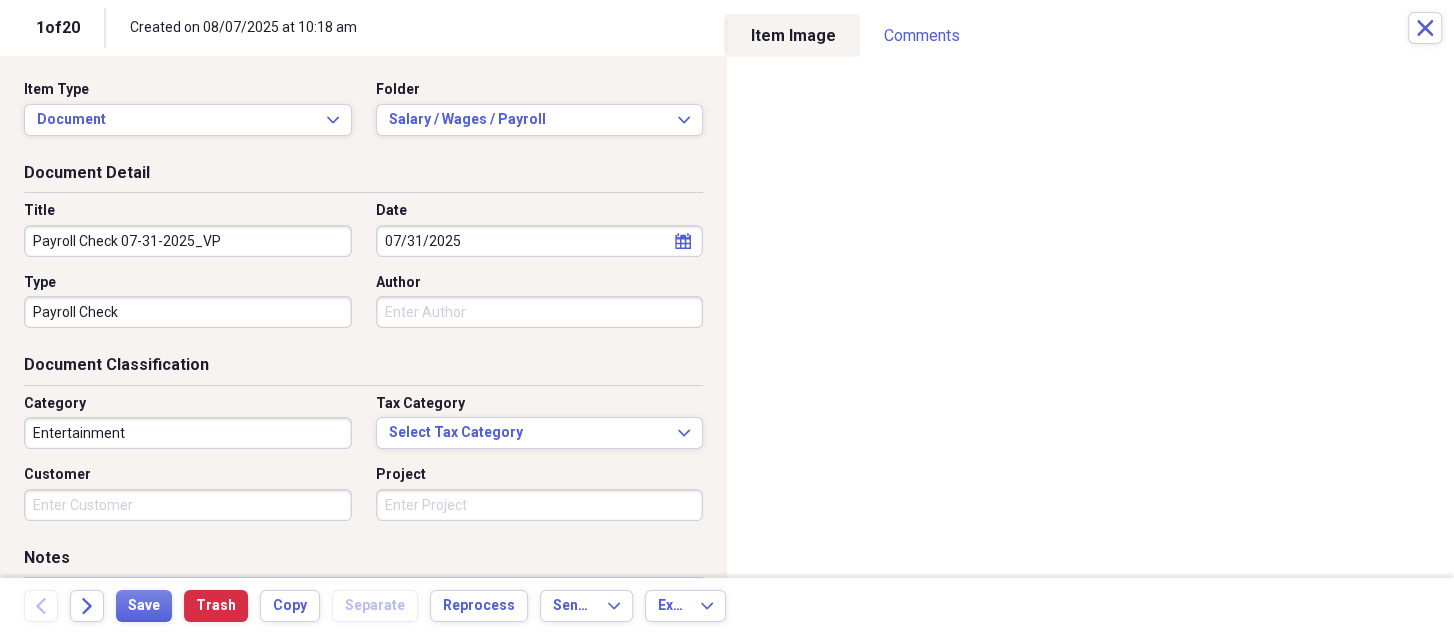click on "Author" at bounding box center [540, 312] 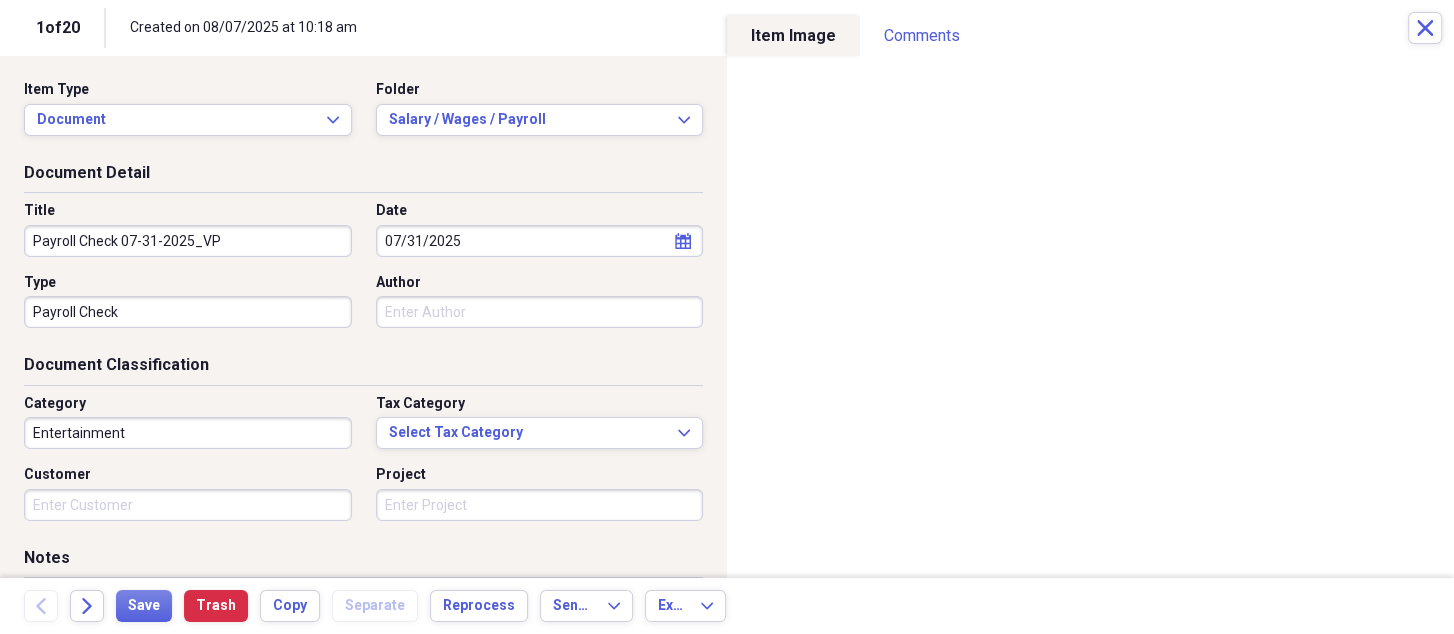 type on "Roy [NAME], CPA" 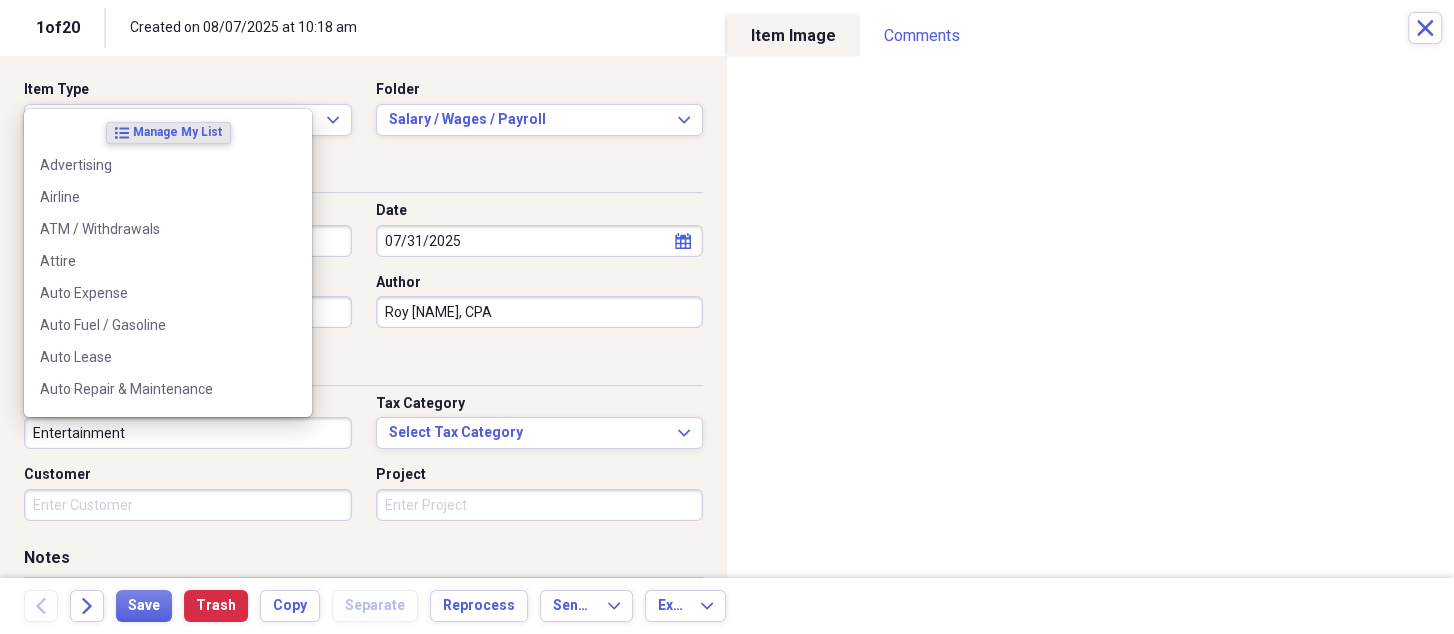 click on "Entertainment" at bounding box center (188, 433) 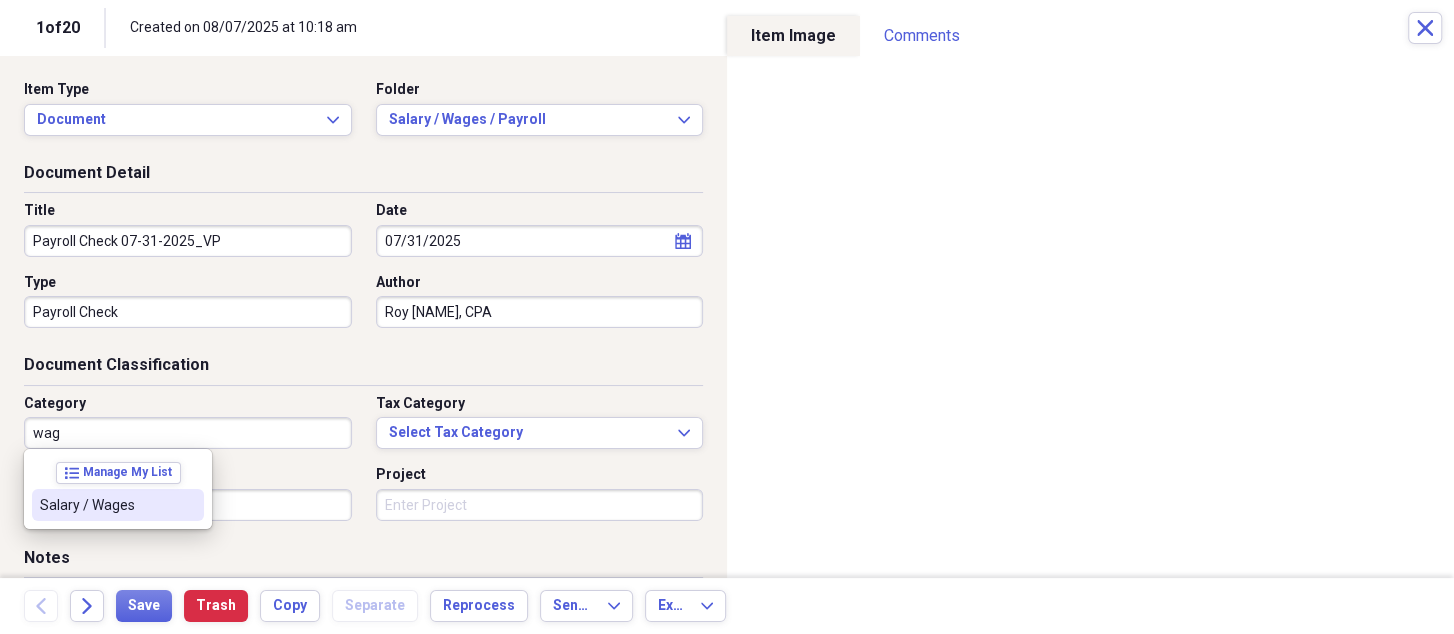 click on "Salary / Wages" at bounding box center (106, 505) 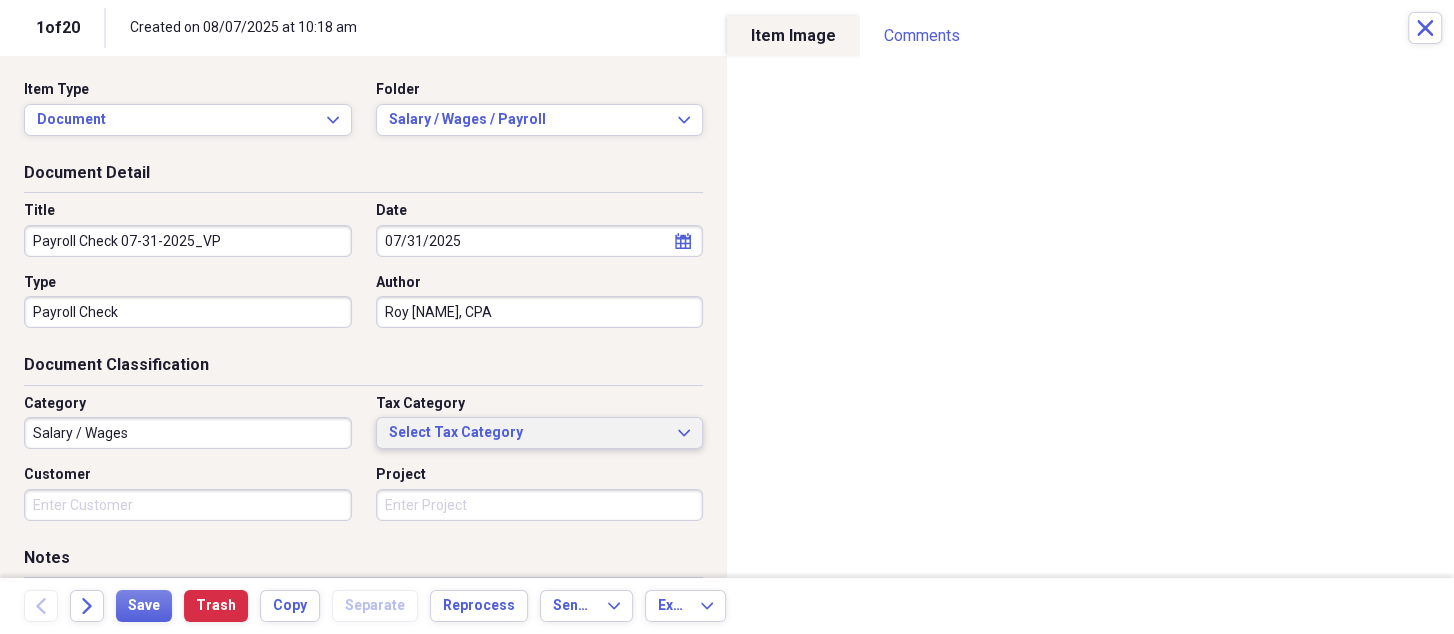 click on "Select Tax Category" at bounding box center (528, 433) 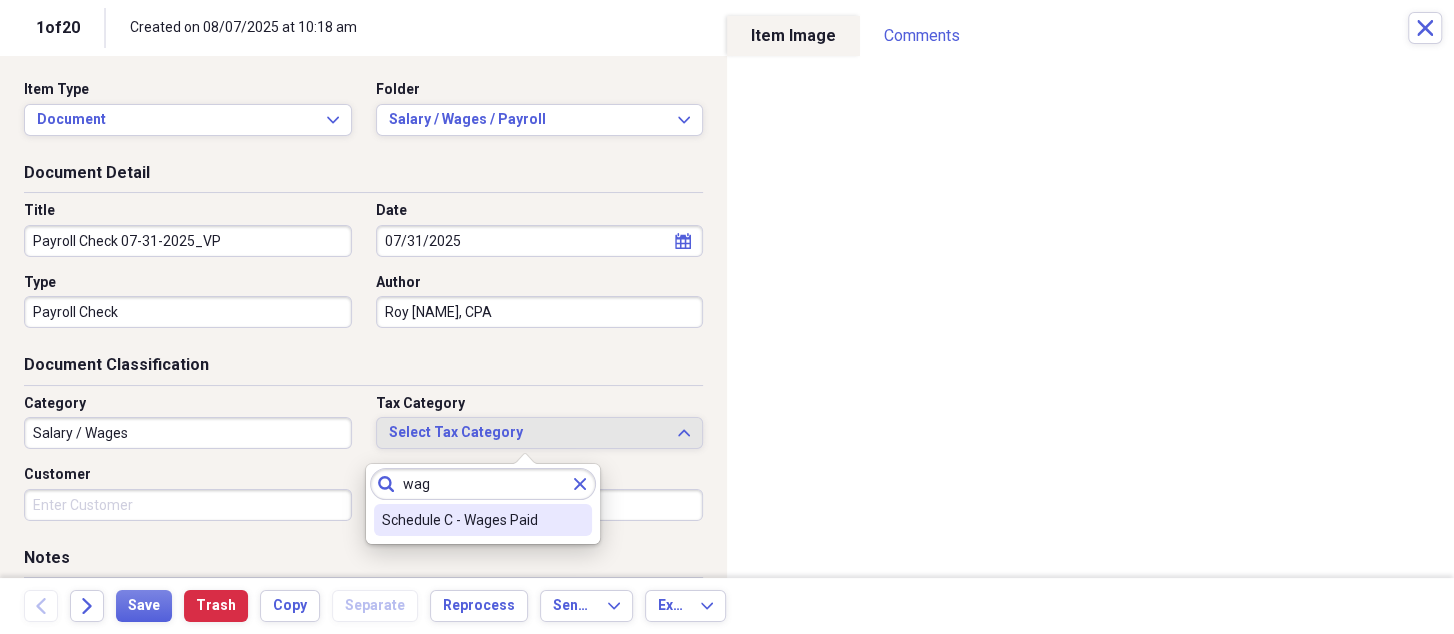 type on "wag" 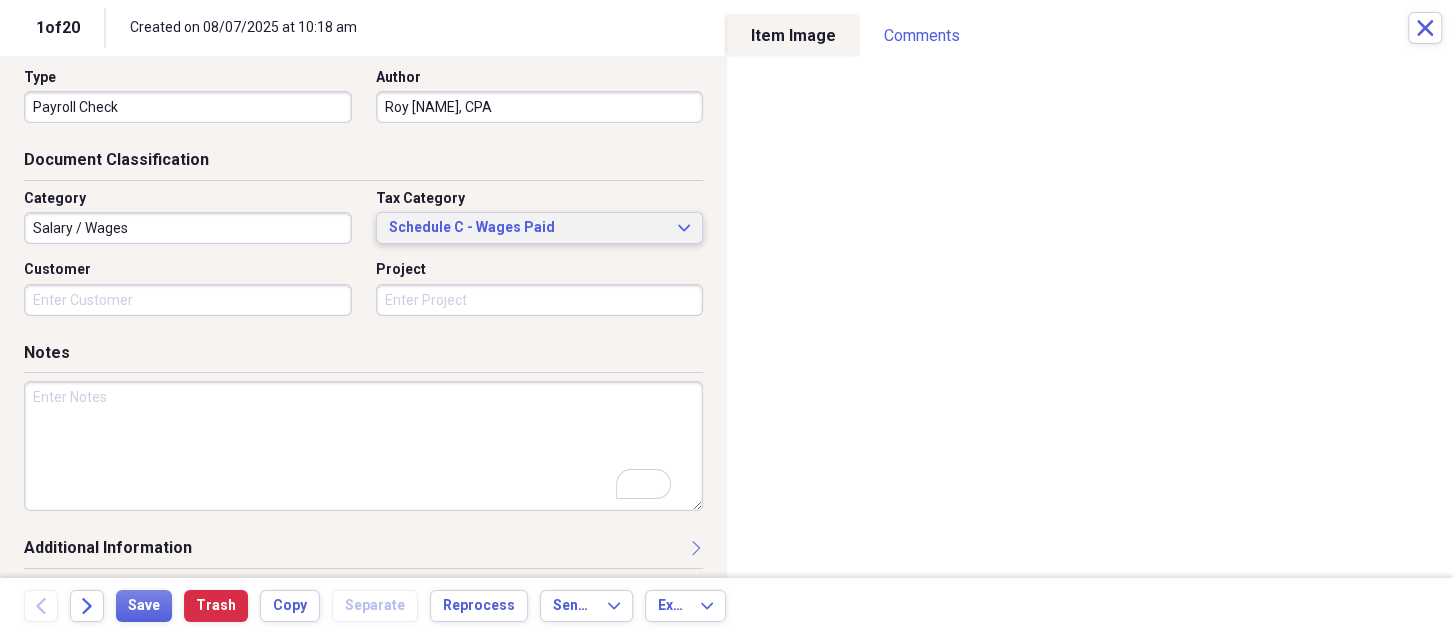 scroll, scrollTop: 211, scrollLeft: 0, axis: vertical 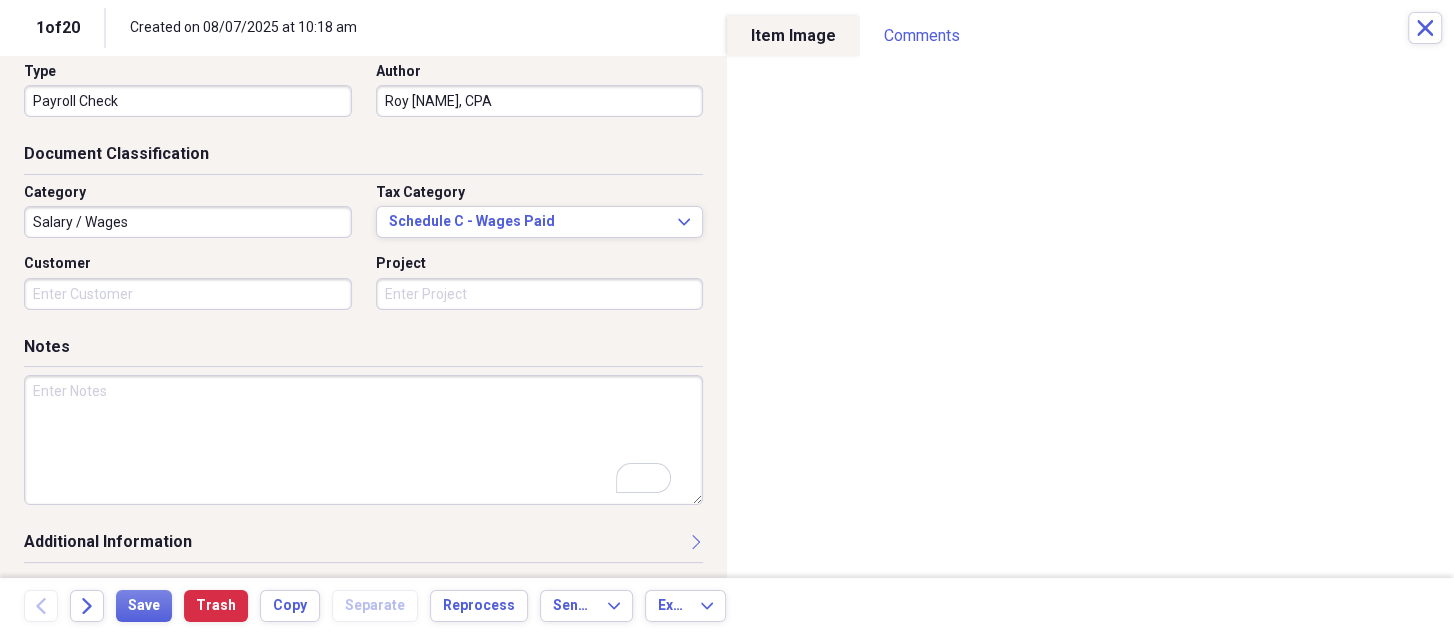 click at bounding box center [363, 440] 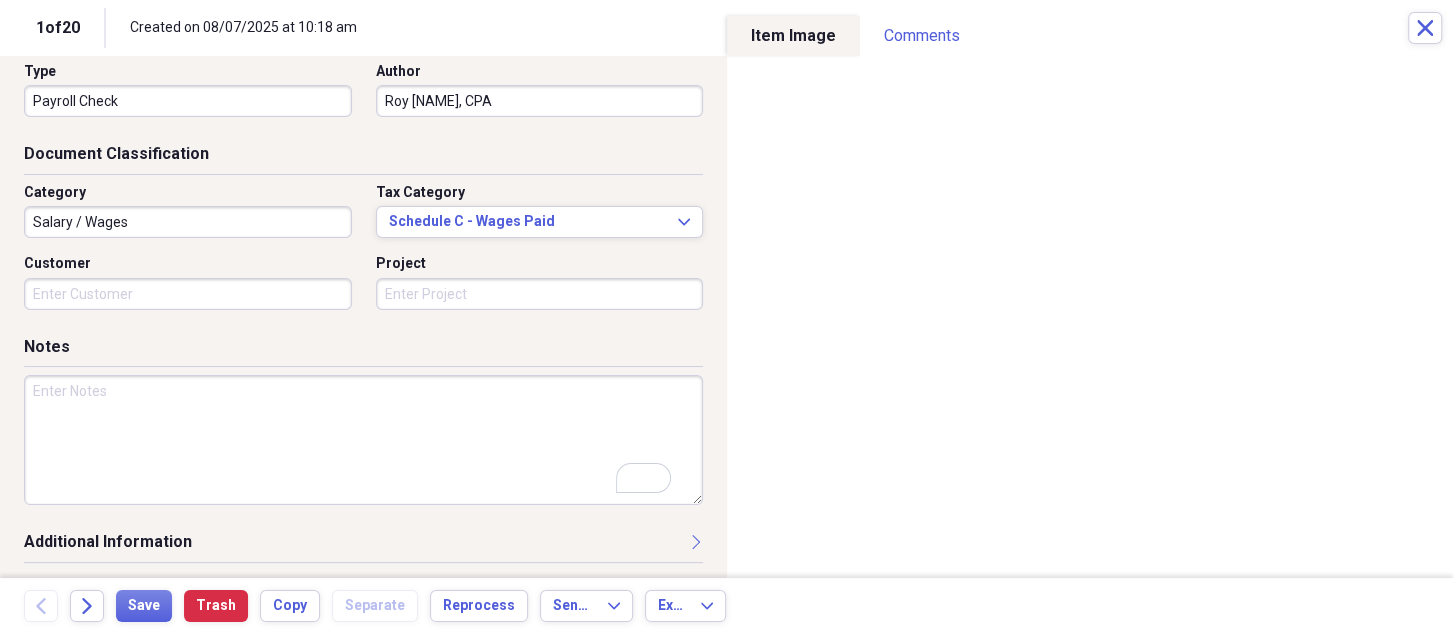 paste on "Payroll Check 07-31-2025_All" 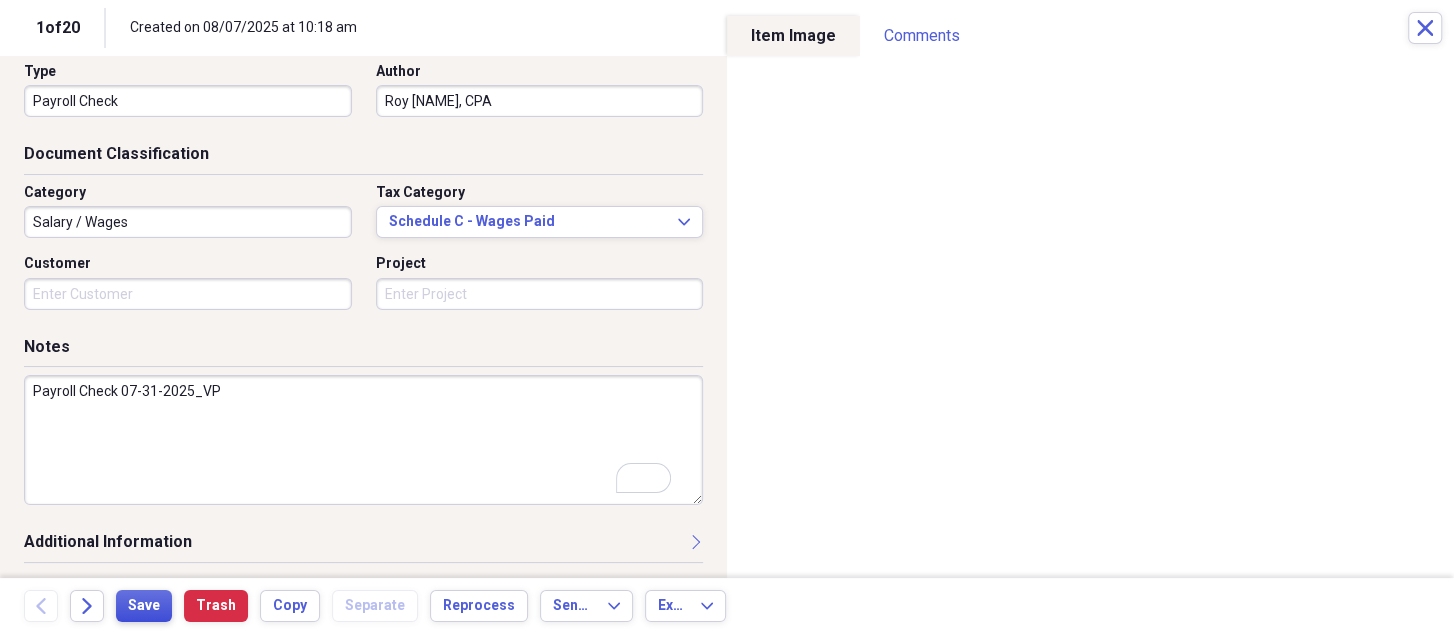 type on "Payroll Check 07-31-2025_VP" 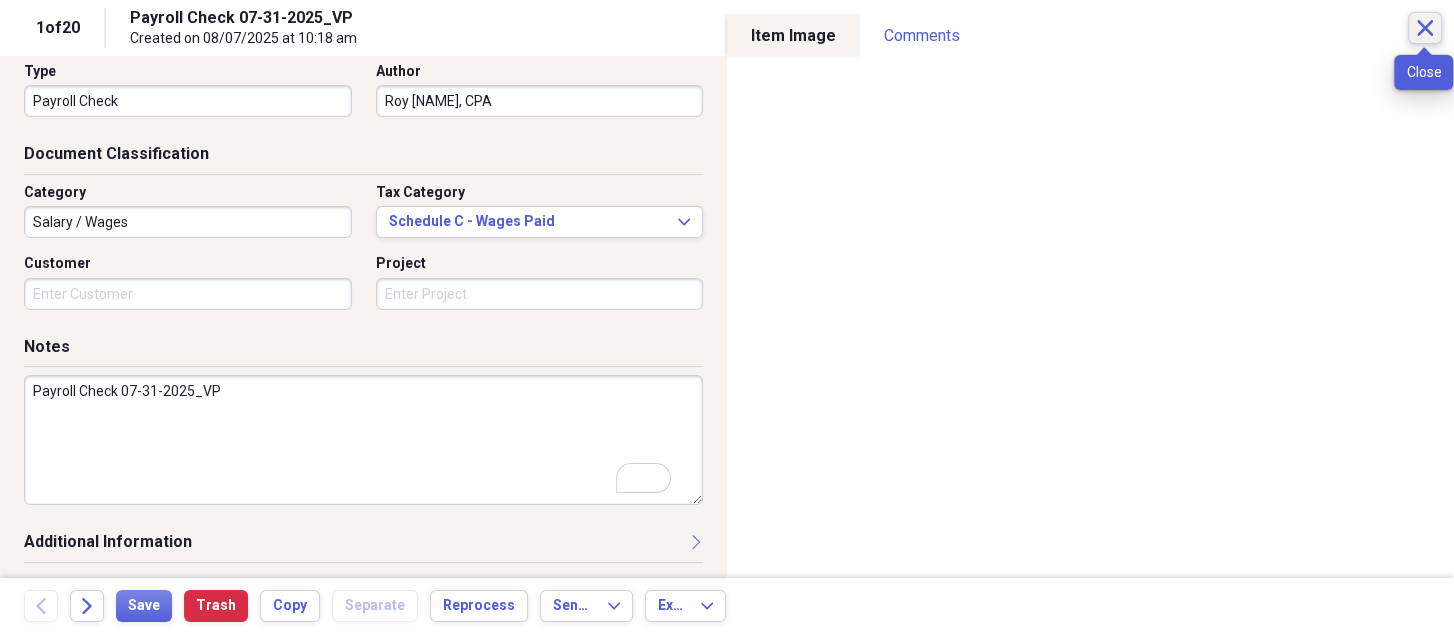 click 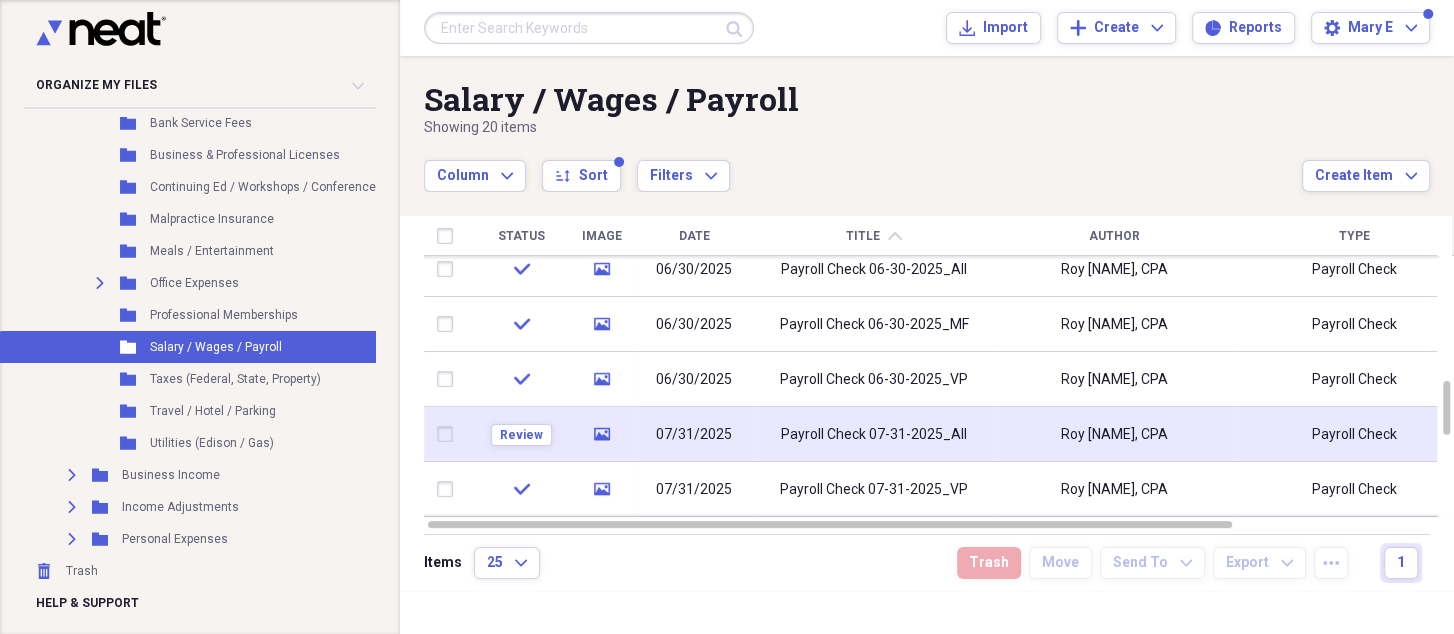 click on "Payroll Check 07-31-2025_All" at bounding box center (874, 435) 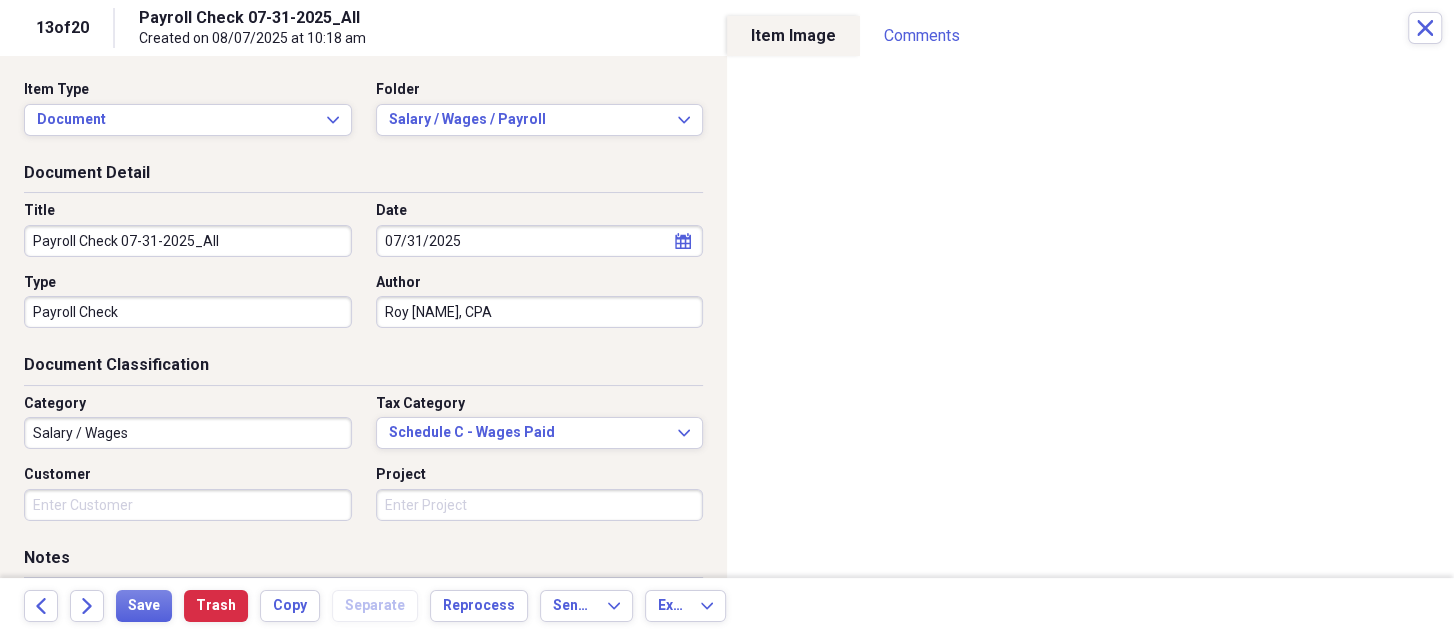 click on "Payroll Check 07-31-2025_All" at bounding box center [188, 241] 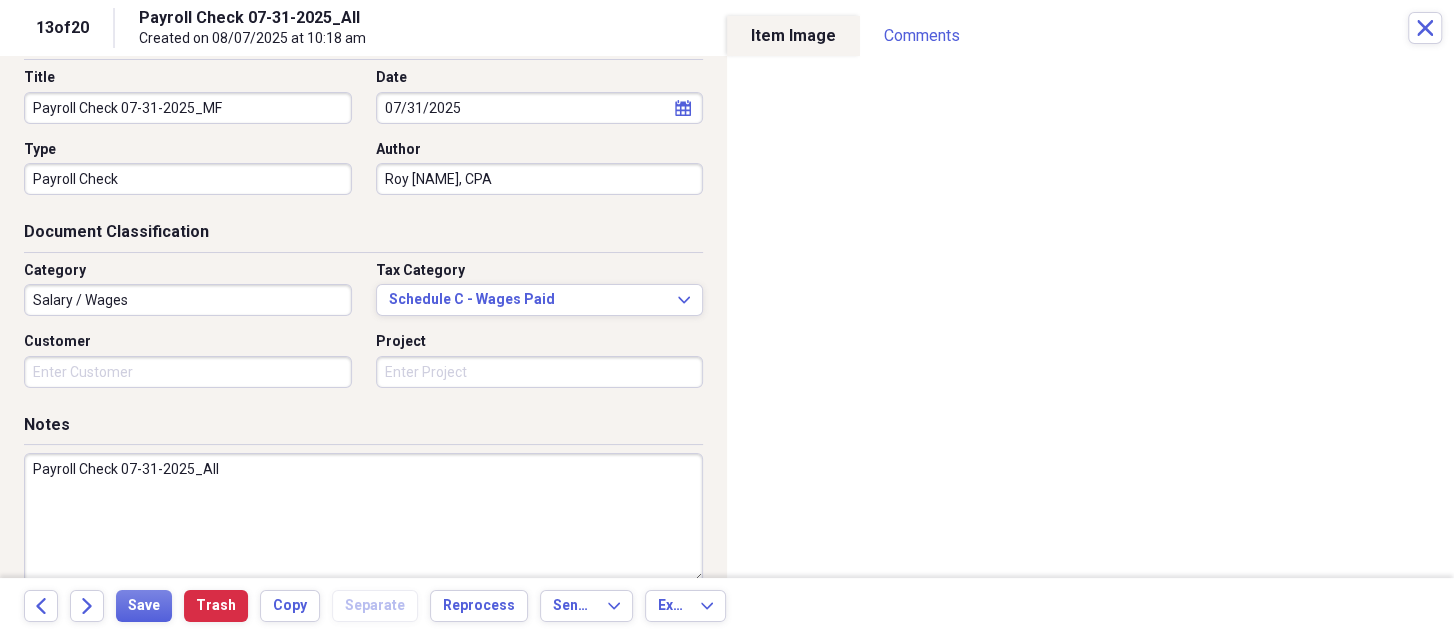 scroll, scrollTop: 211, scrollLeft: 0, axis: vertical 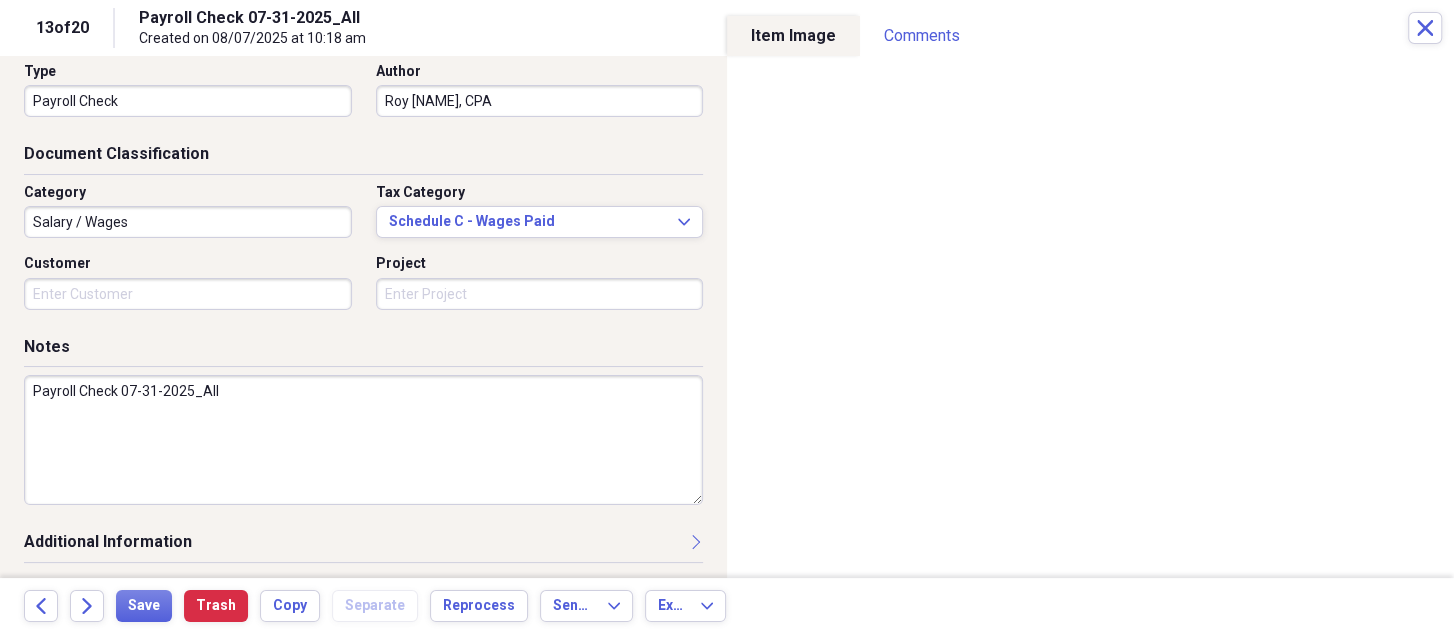 type on "Payroll Check 07-31-2025_MF" 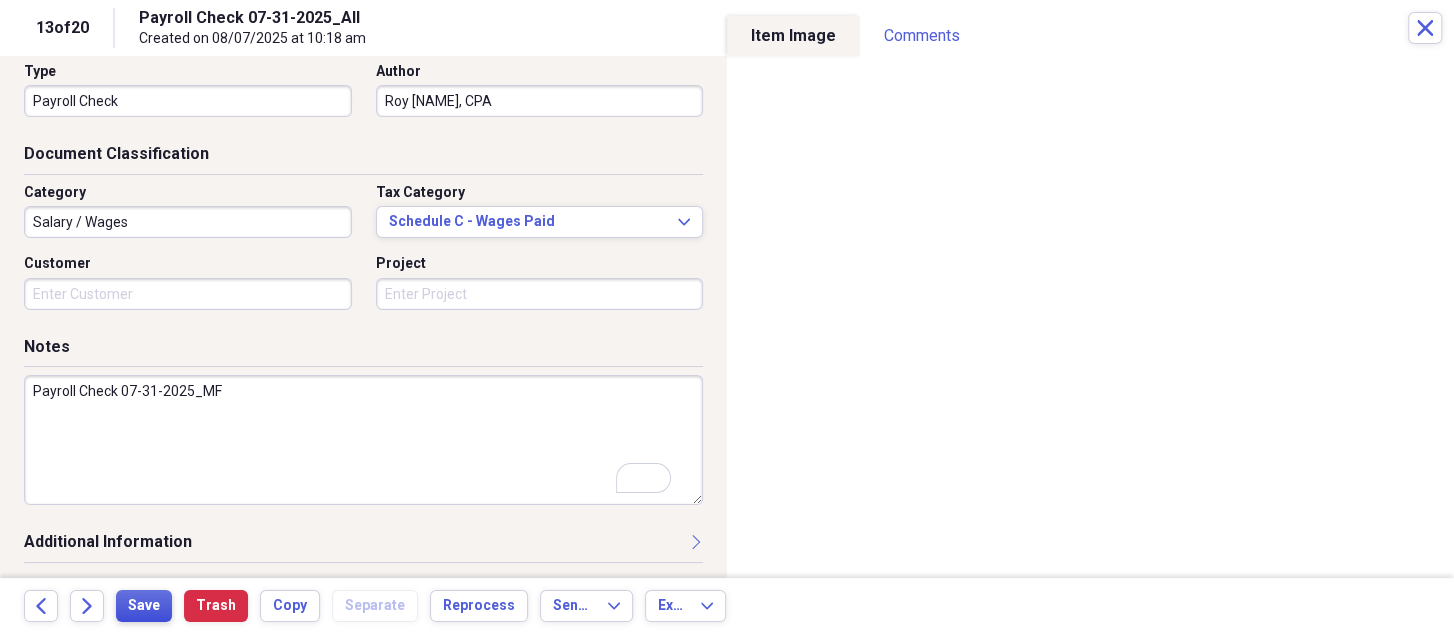 type on "Payroll Check 07-31-2025_MF" 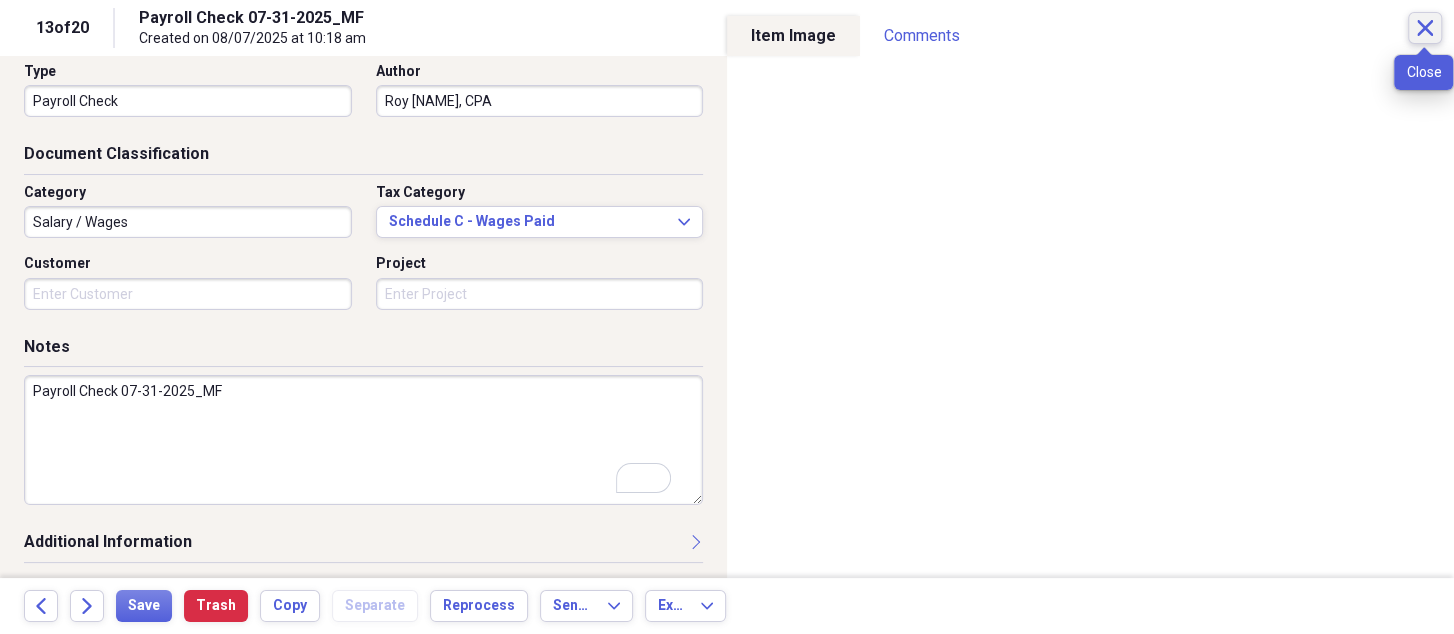 click on "Close" at bounding box center [1425, 28] 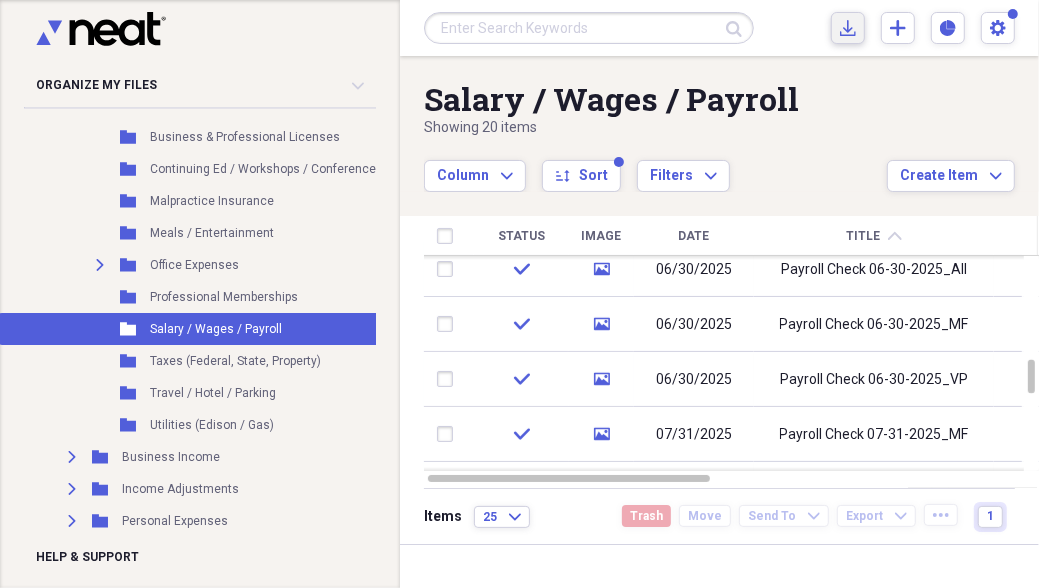 click 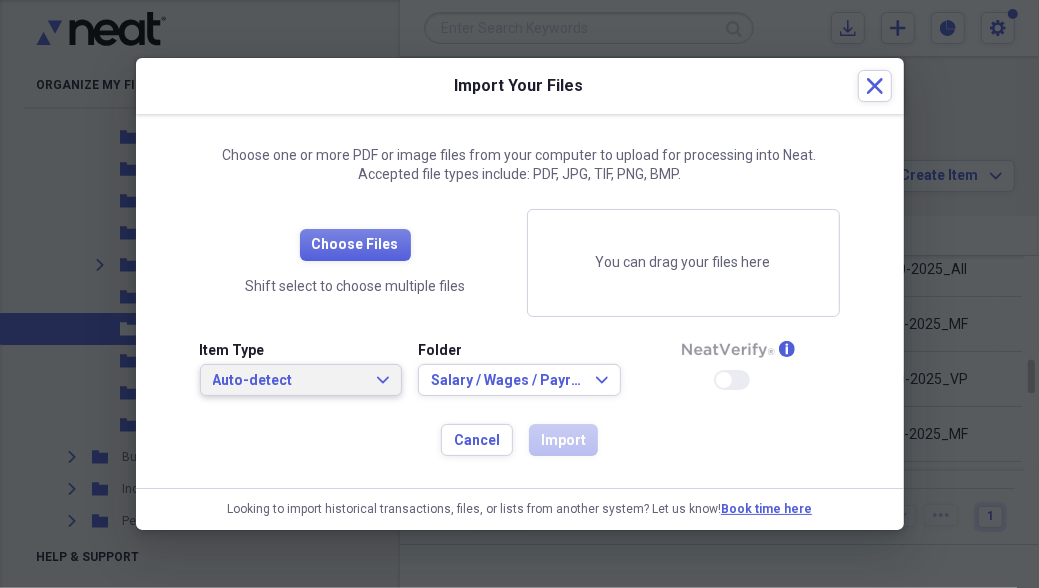 click on "Auto-detect" at bounding box center [289, 381] 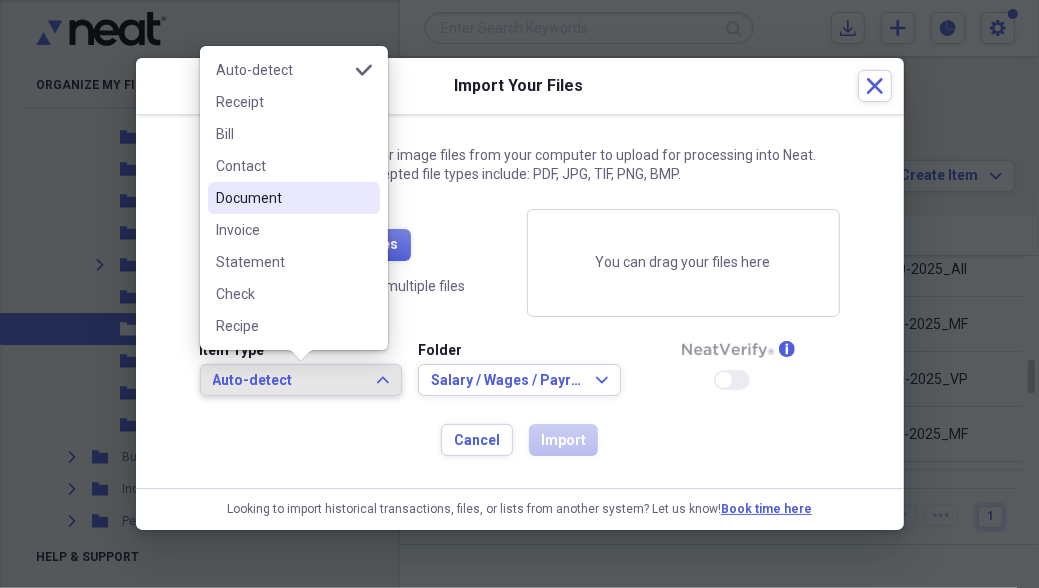 click on "Document" at bounding box center (294, 198) 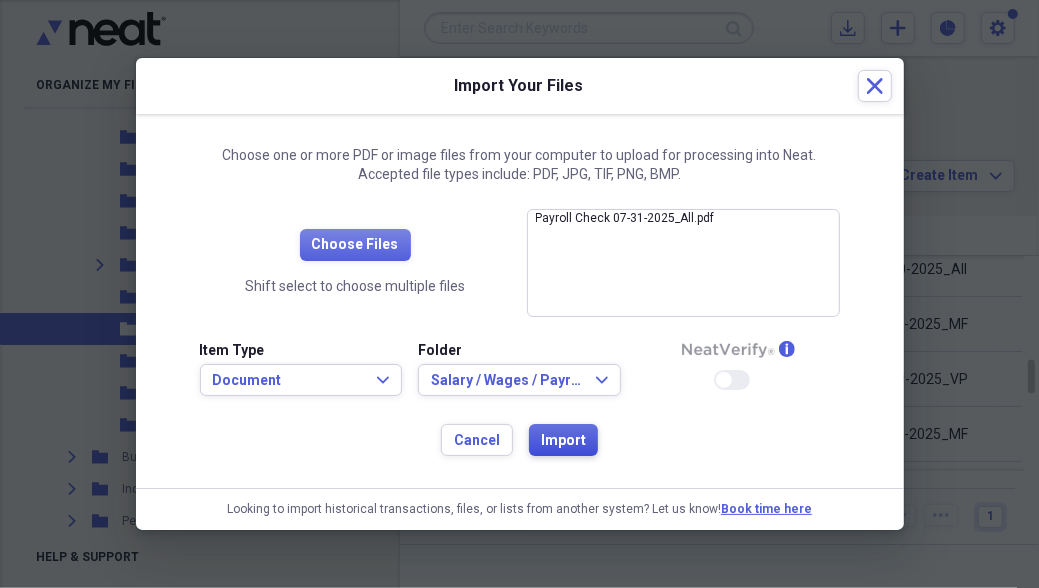 click on "Import" at bounding box center [563, 441] 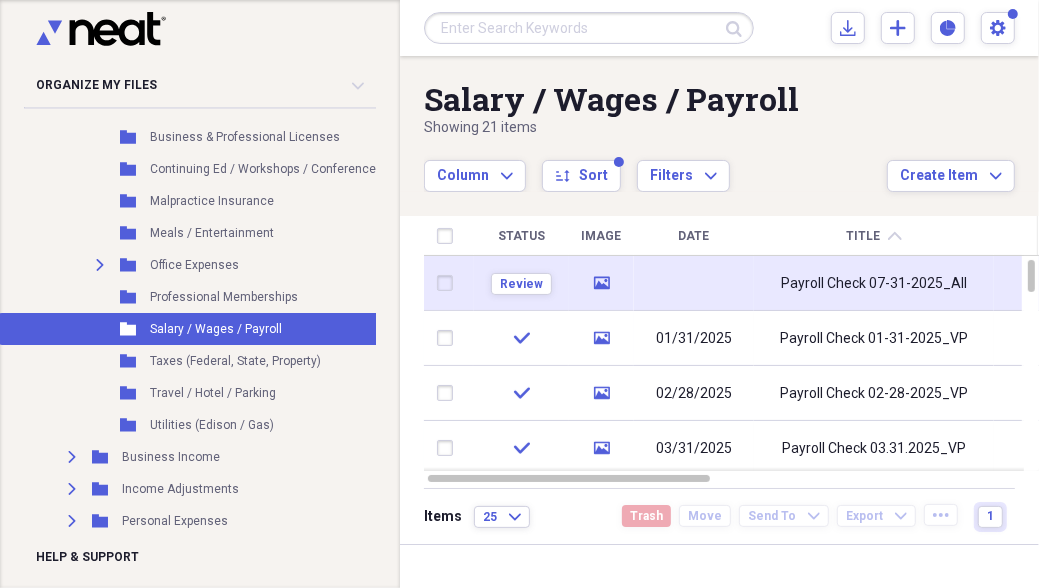 click on "Payroll Check 07-31-2025_All" at bounding box center (874, 284) 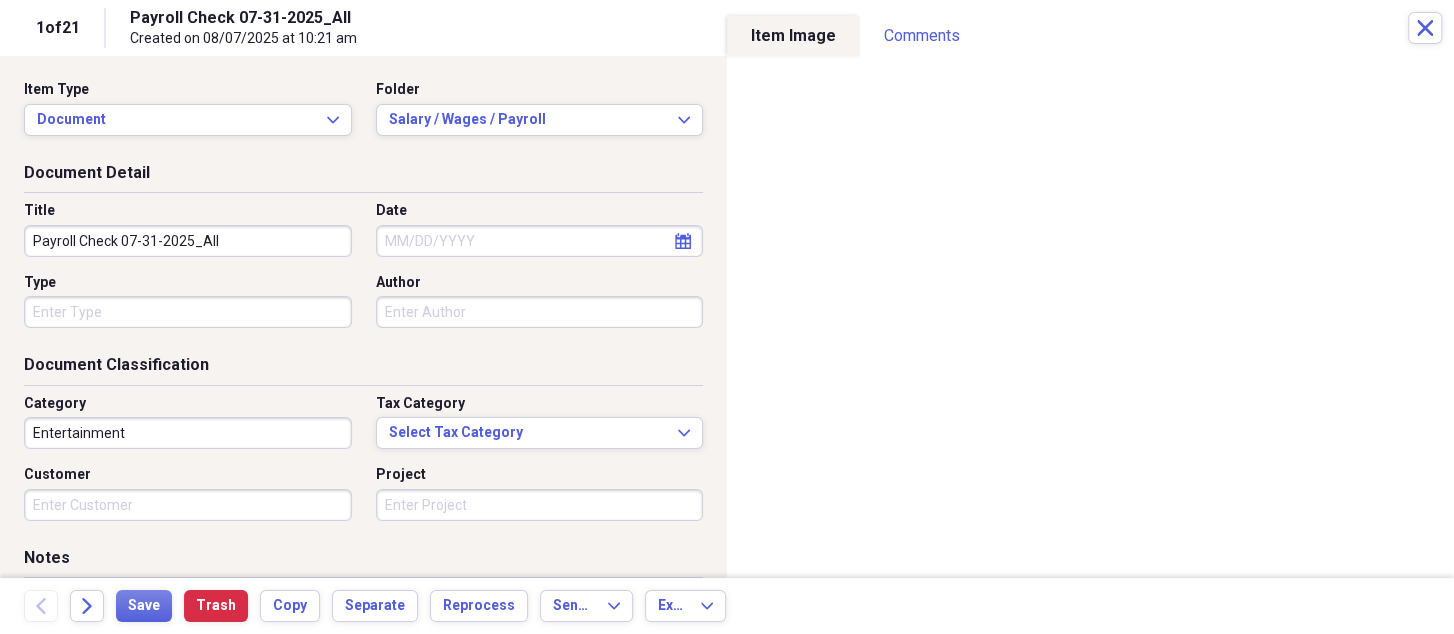 click on "Date" at bounding box center [540, 241] 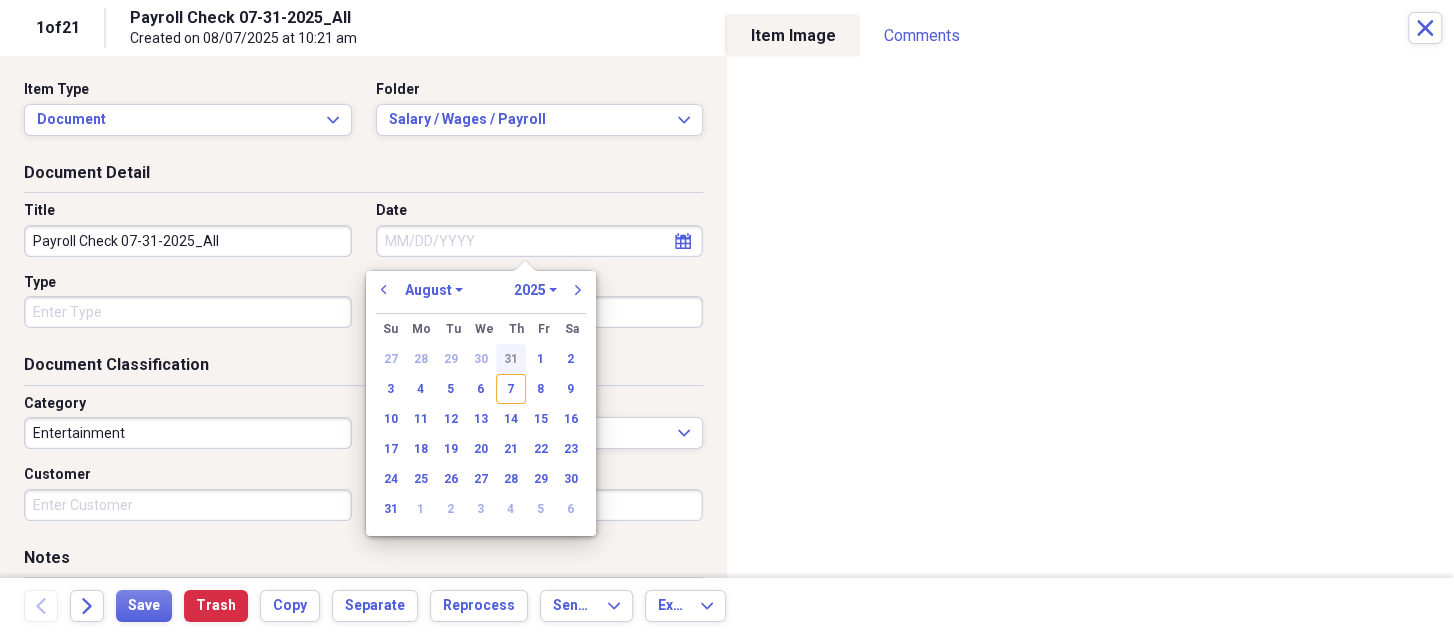 click on "31" at bounding box center [511, 359] 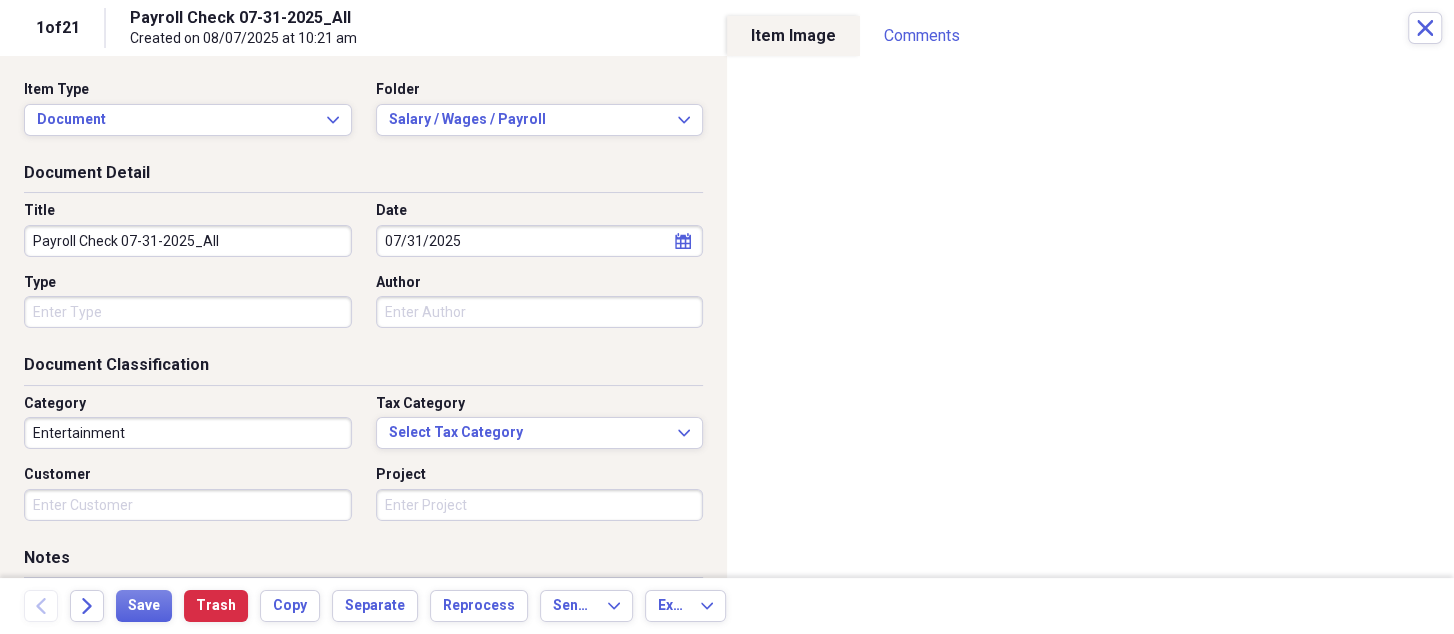click on "Type" at bounding box center [188, 312] 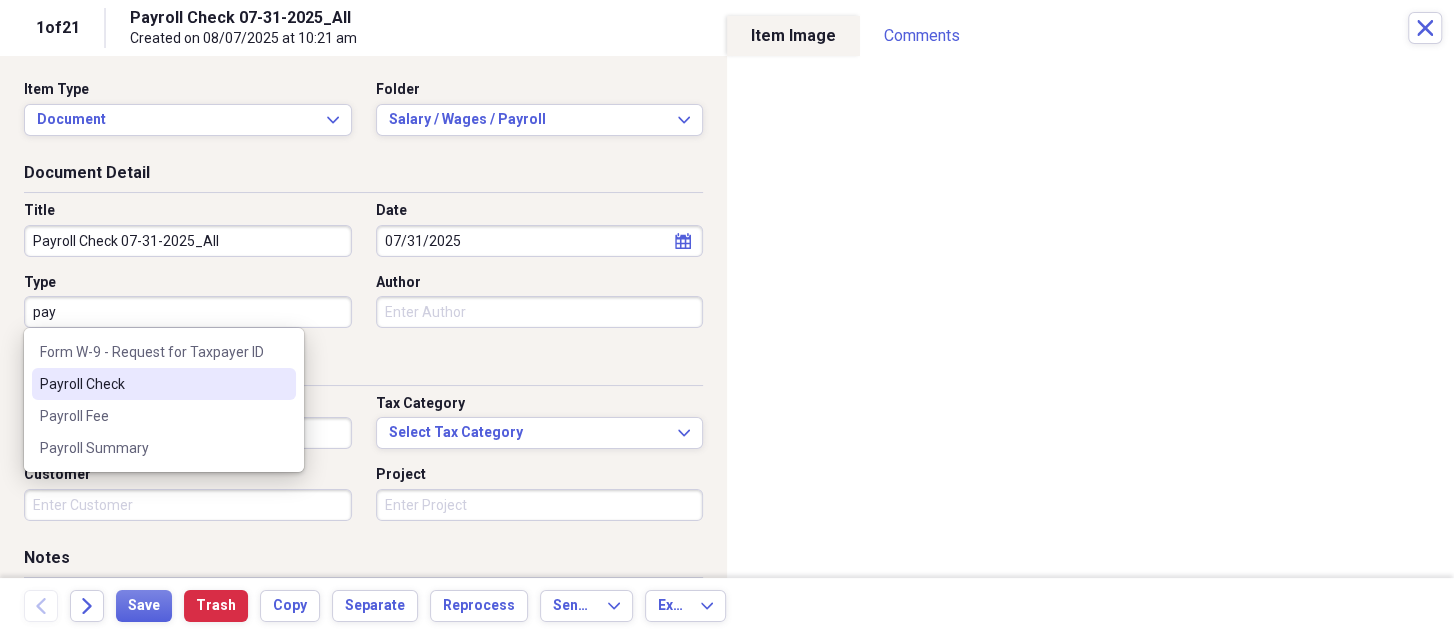 click on "Payroll Check" at bounding box center [152, 384] 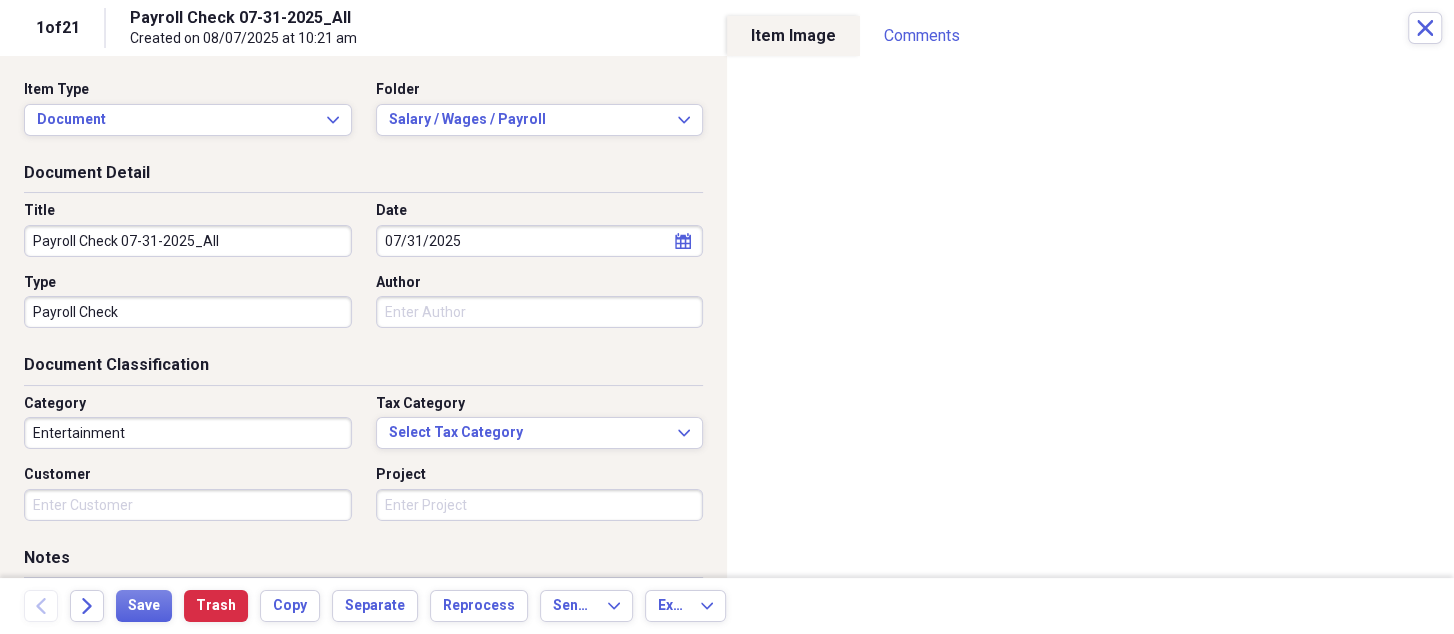 click on "Author" at bounding box center [540, 312] 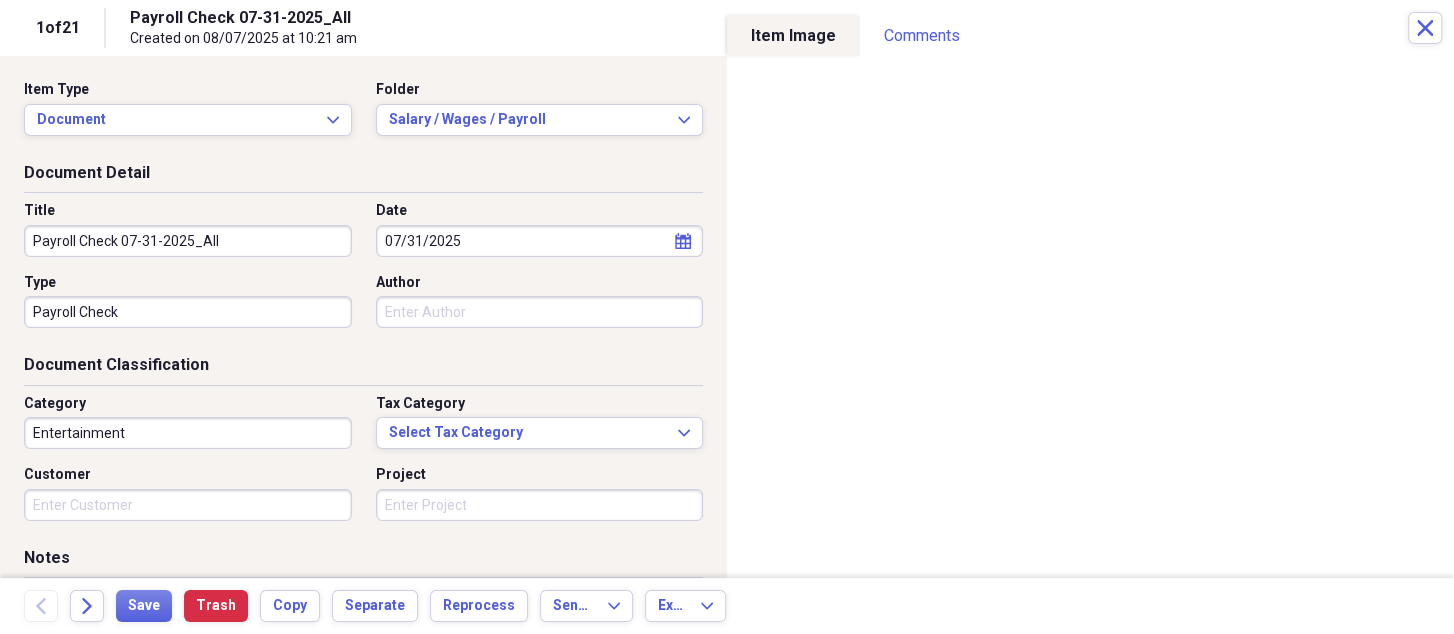click on "Author" at bounding box center [540, 312] 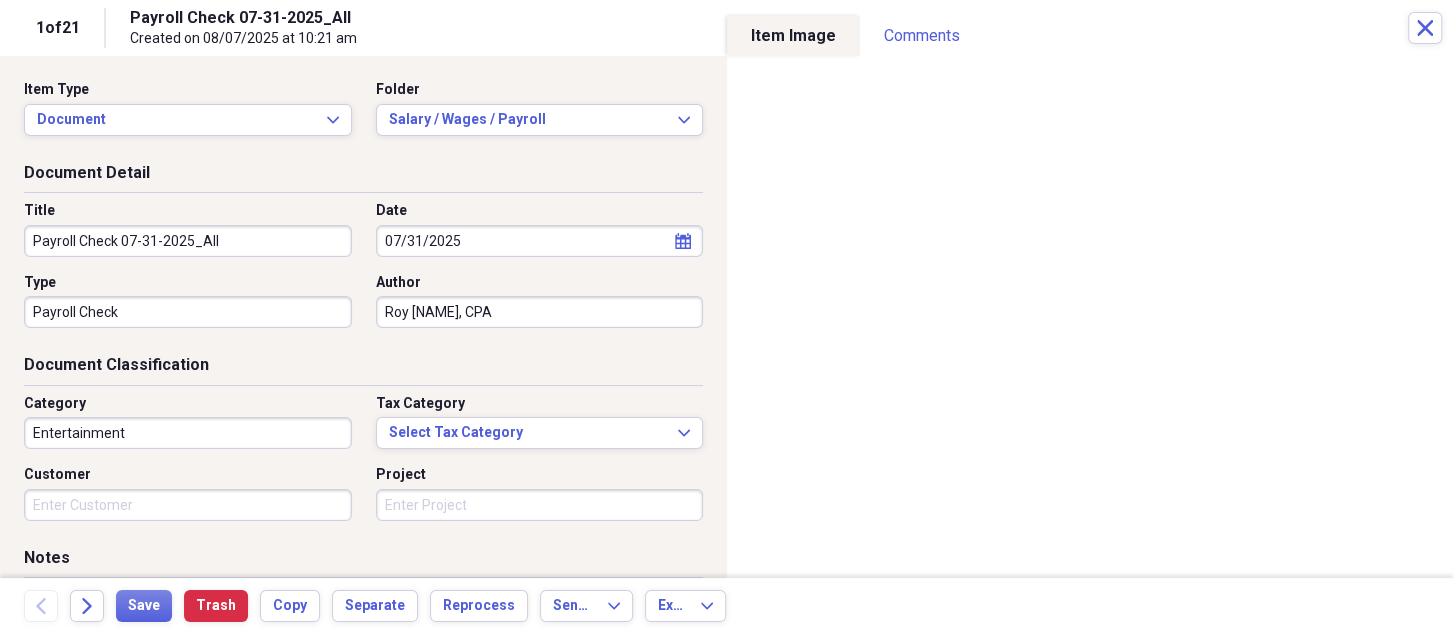 type on "Roy [NAME], CPA" 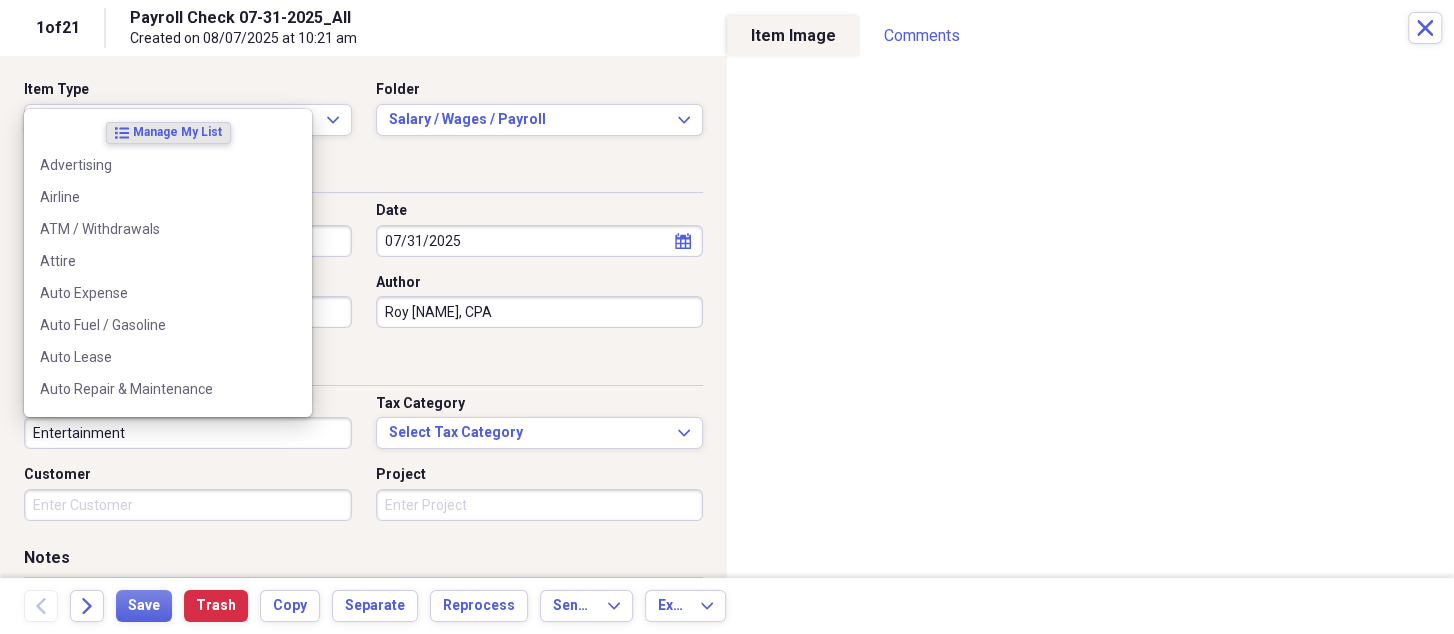 click on "Entertainment" at bounding box center [188, 433] 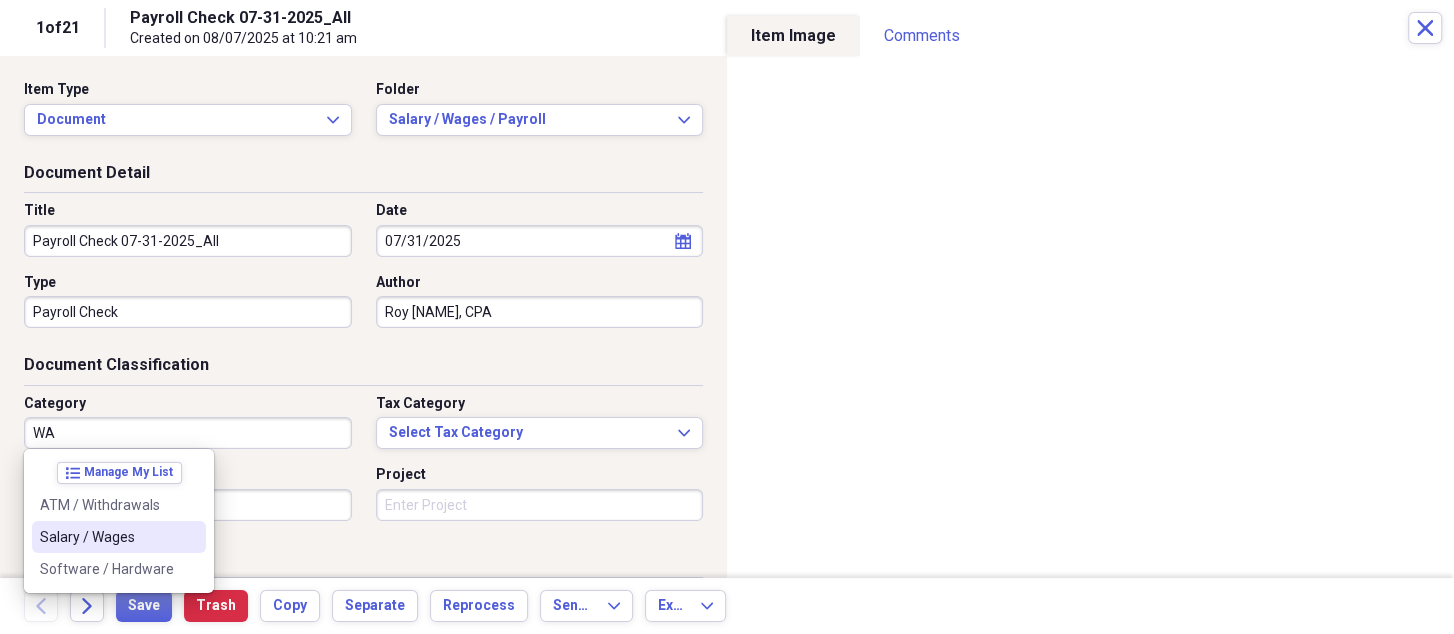 click on "Salary / Wages" at bounding box center (107, 537) 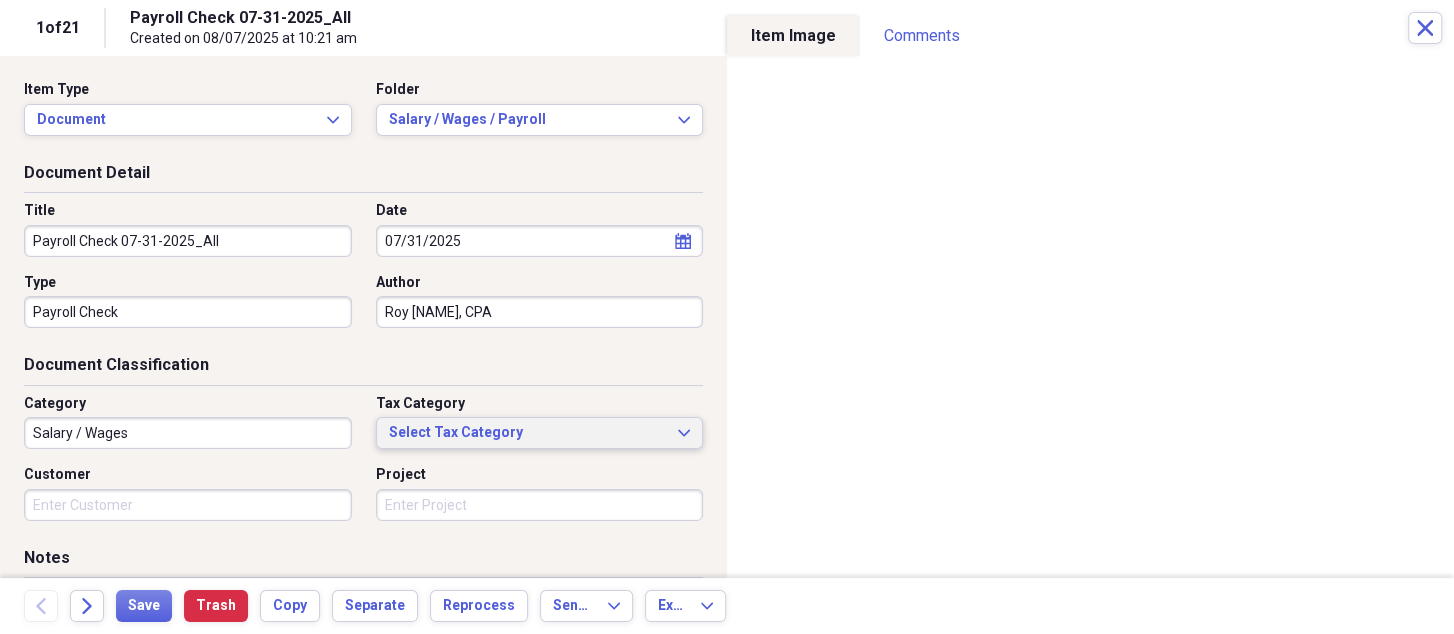 click on "Select Tax Category" at bounding box center [528, 433] 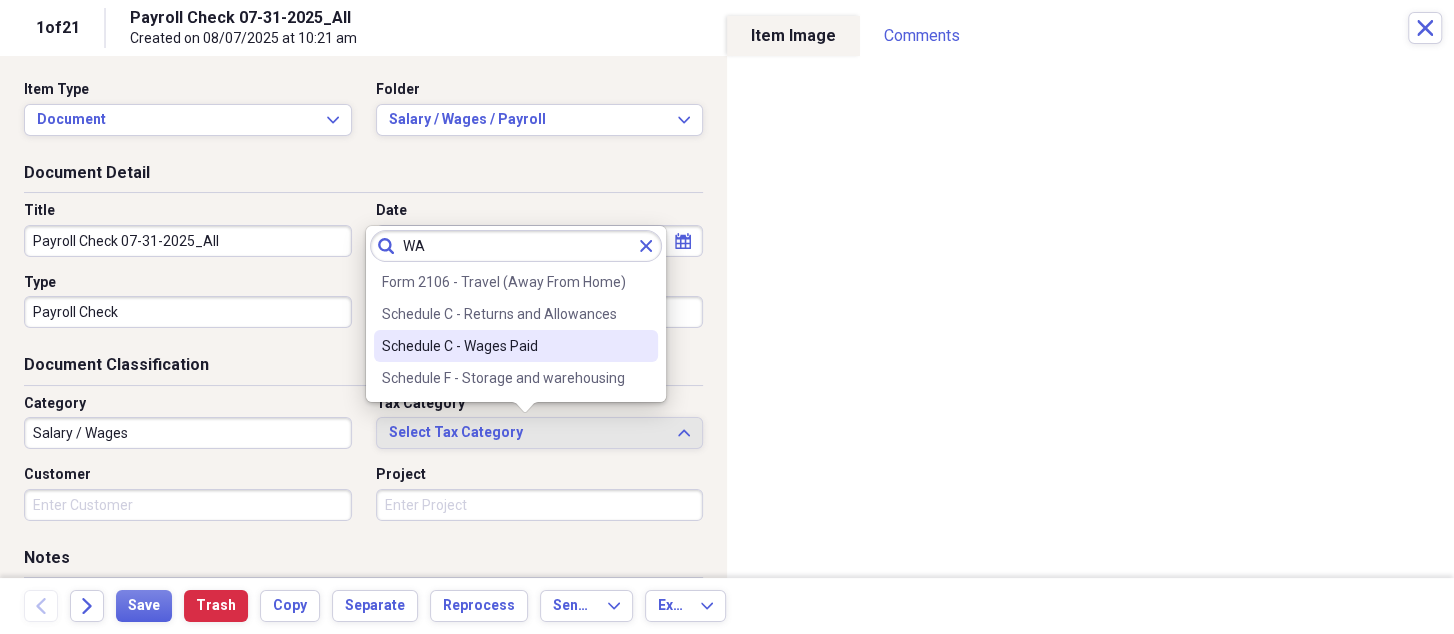 type on "WA" 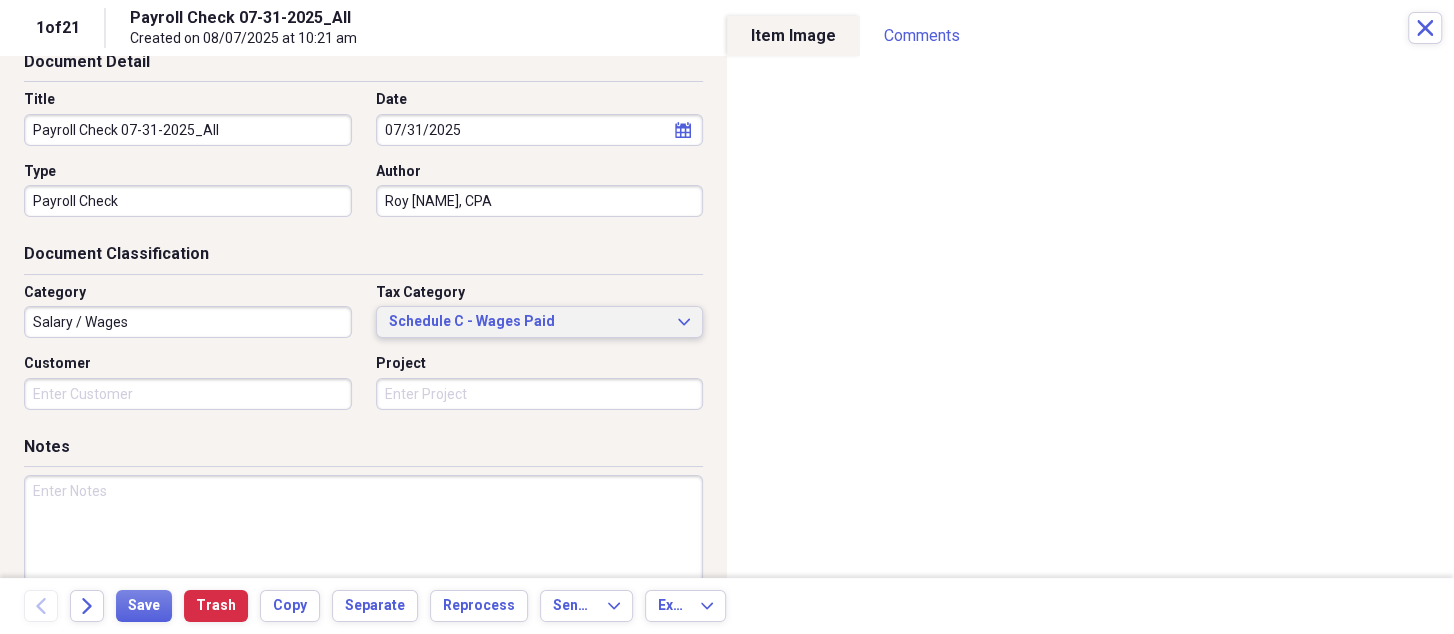 scroll, scrollTop: 211, scrollLeft: 0, axis: vertical 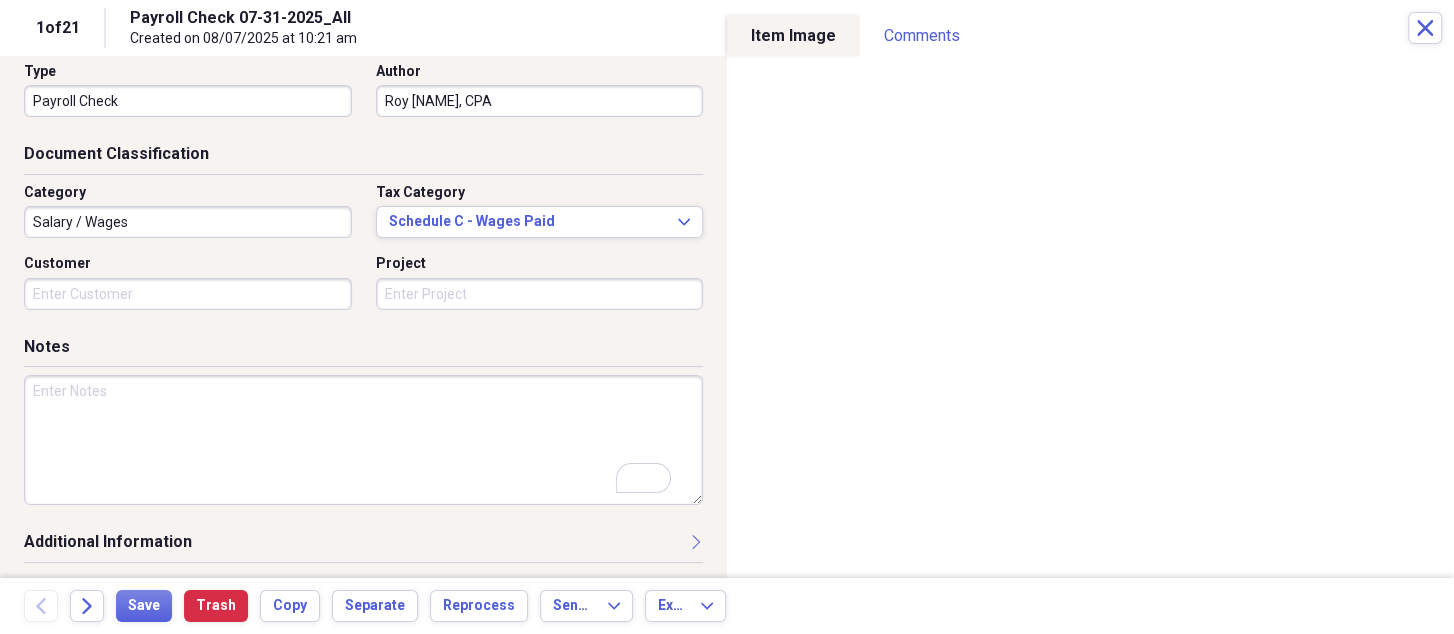 paste on "Payroll Check 07-31-2025_All" 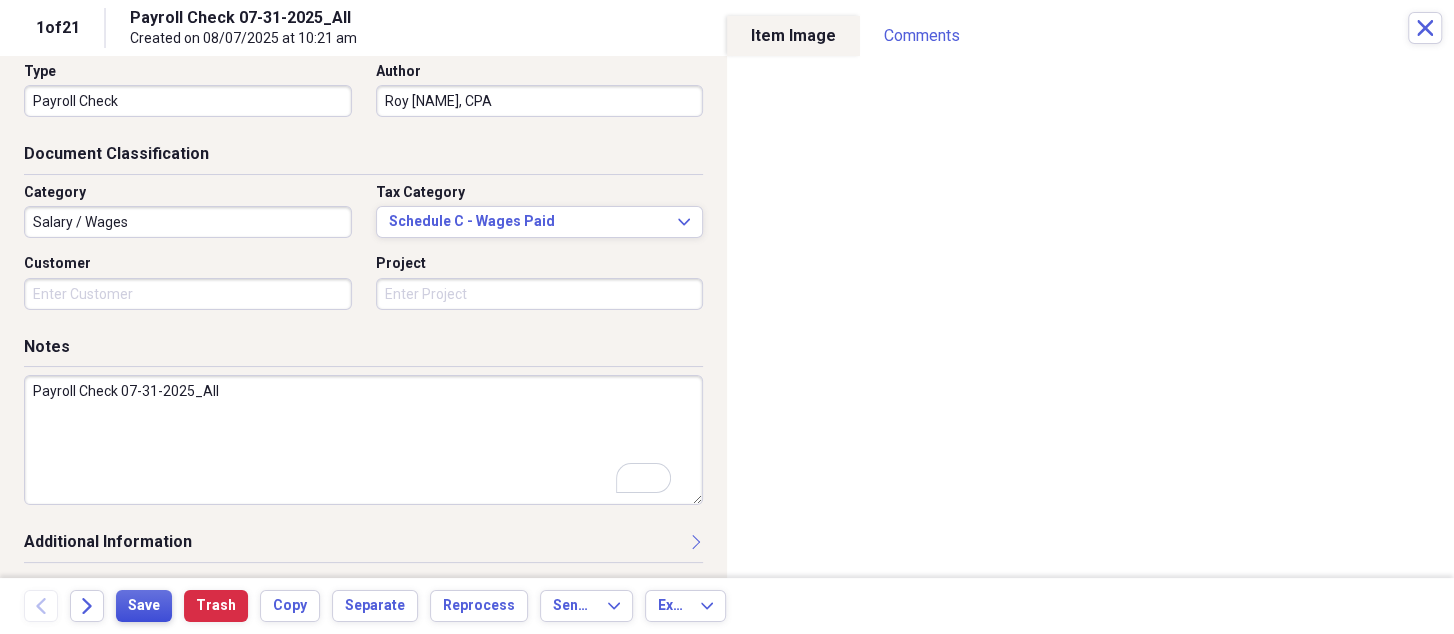 type on "Payroll Check 07-31-2025_All" 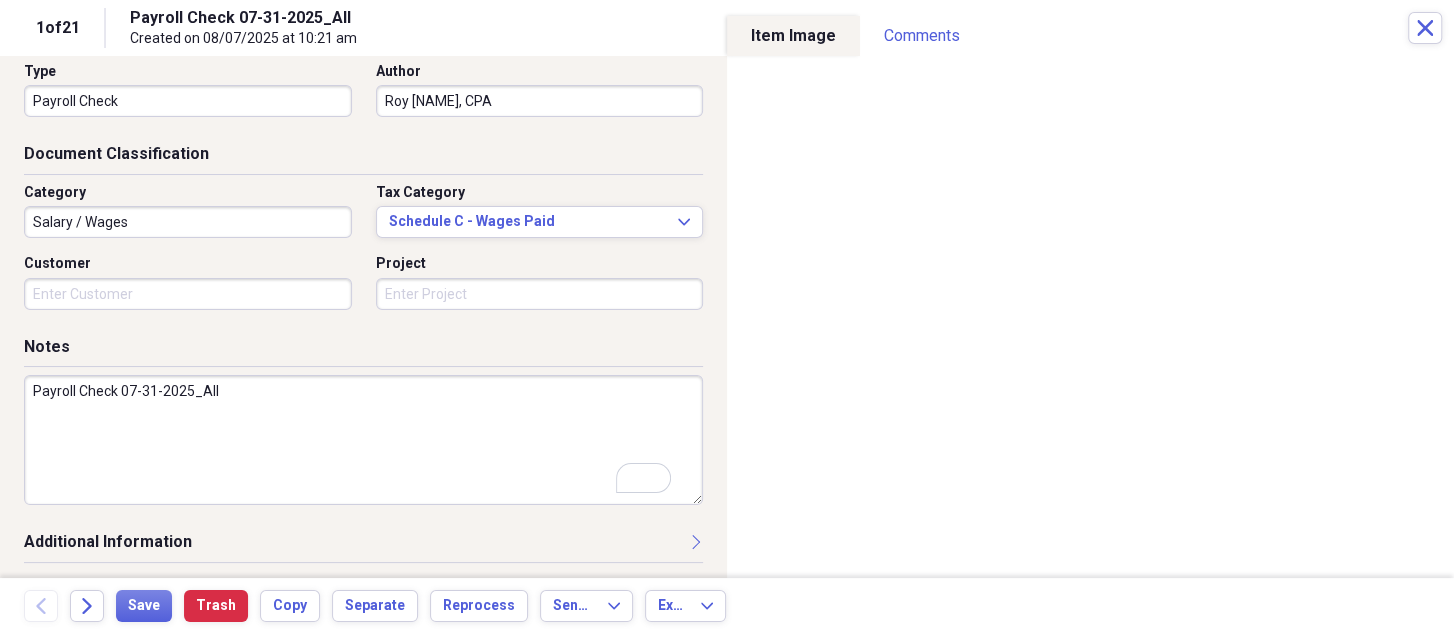 click on "Payroll Check 07-31-2025_All" at bounding box center (363, 440) 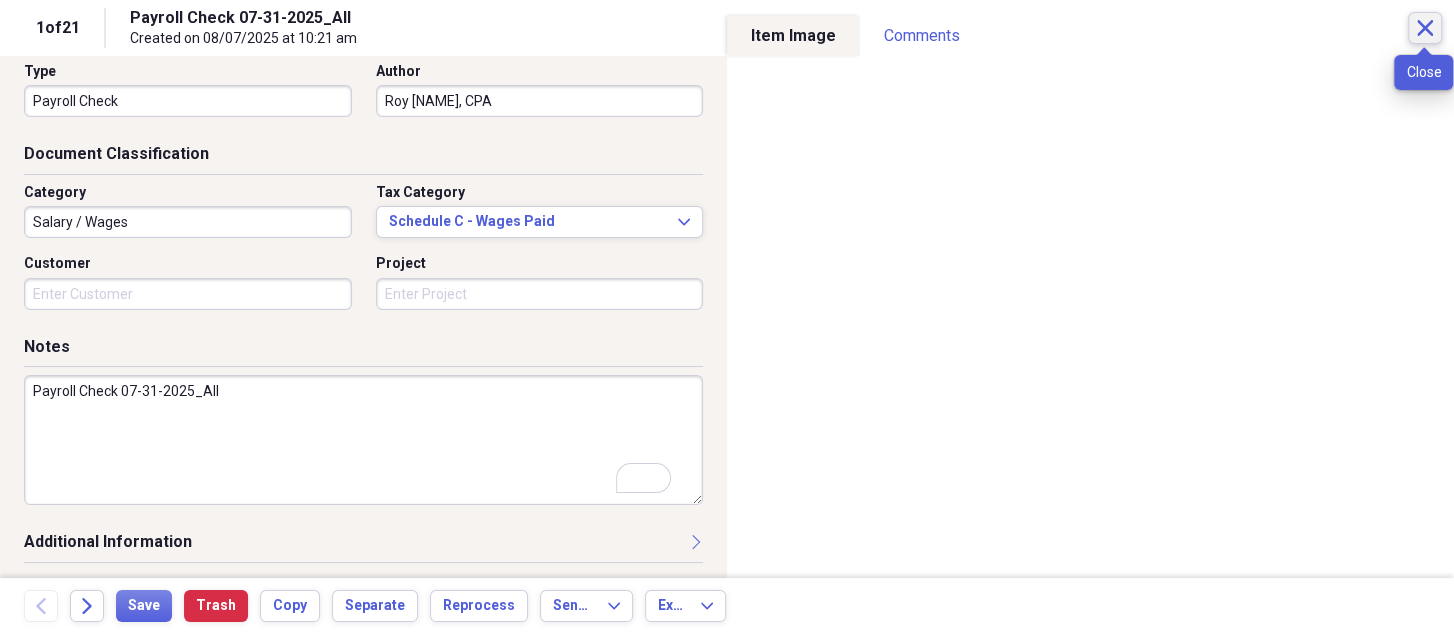 click 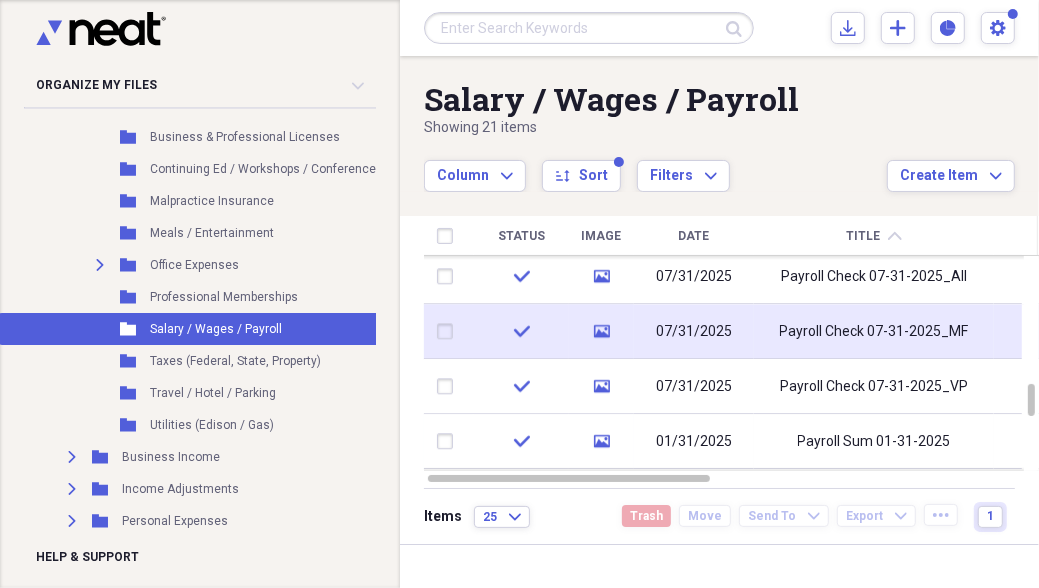 click on "Payroll Check 07-31-2025_MF" at bounding box center [874, 332] 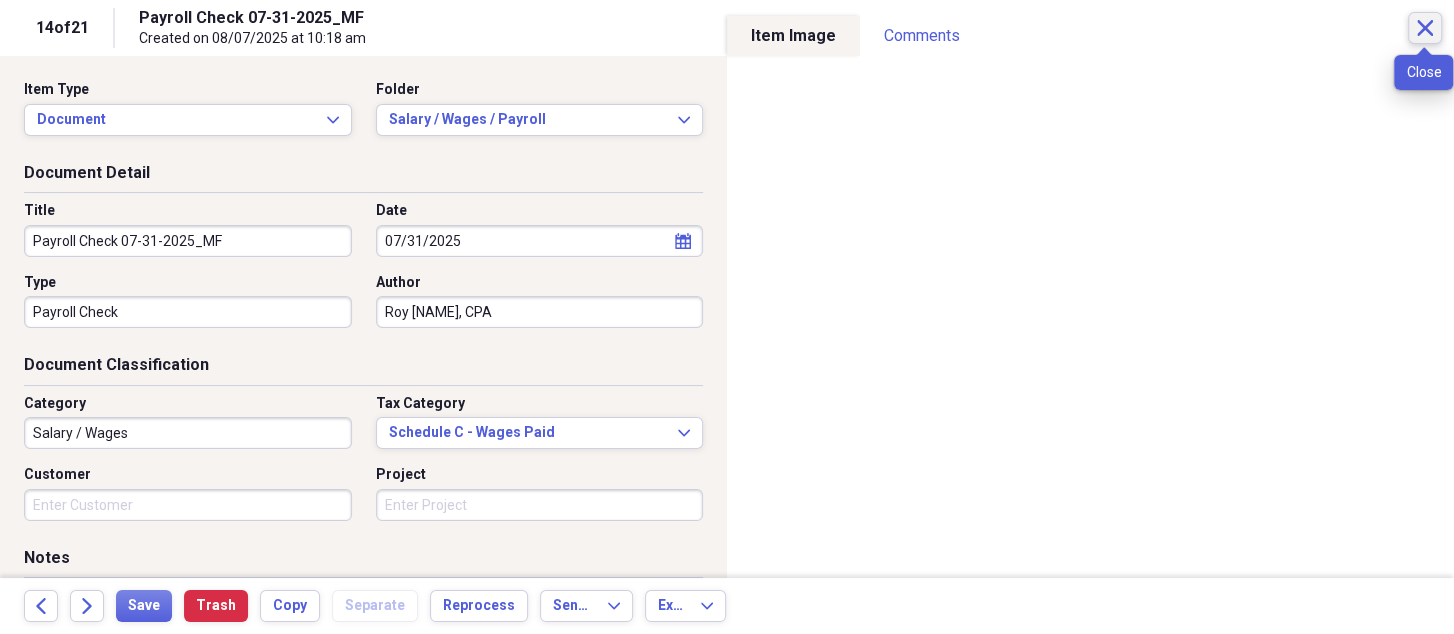 click on "Close" 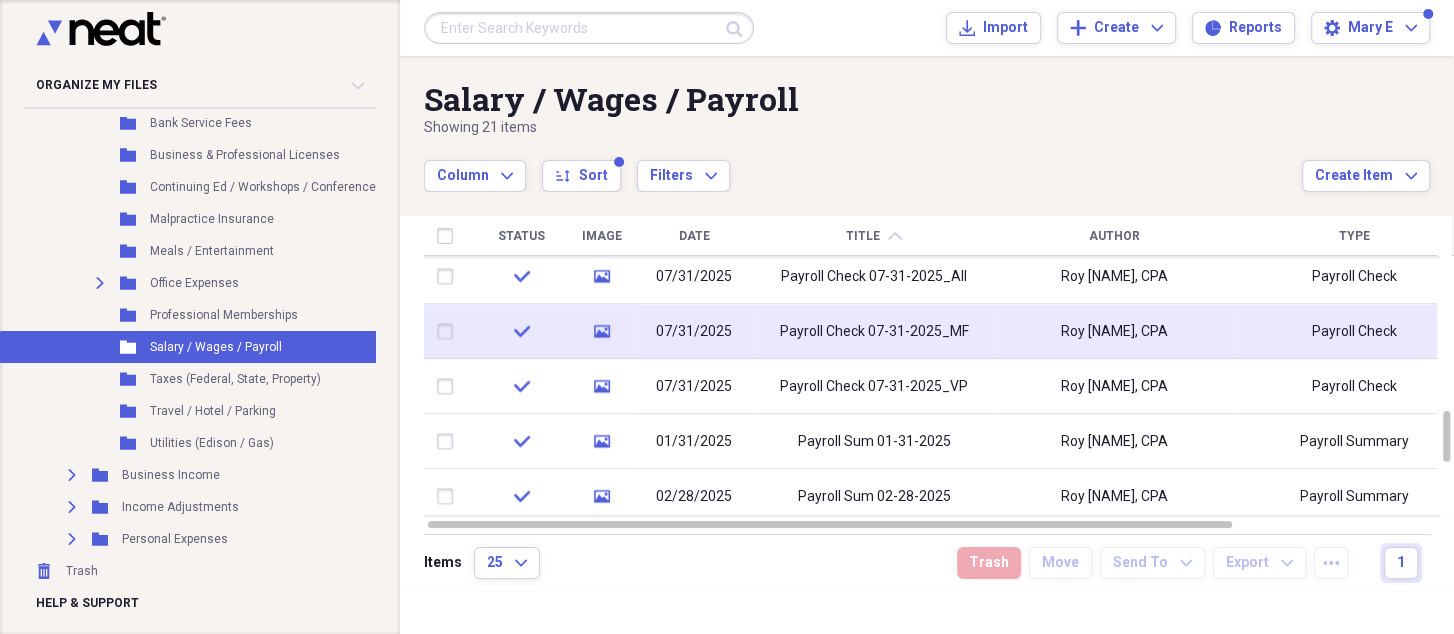 click at bounding box center (449, 332) 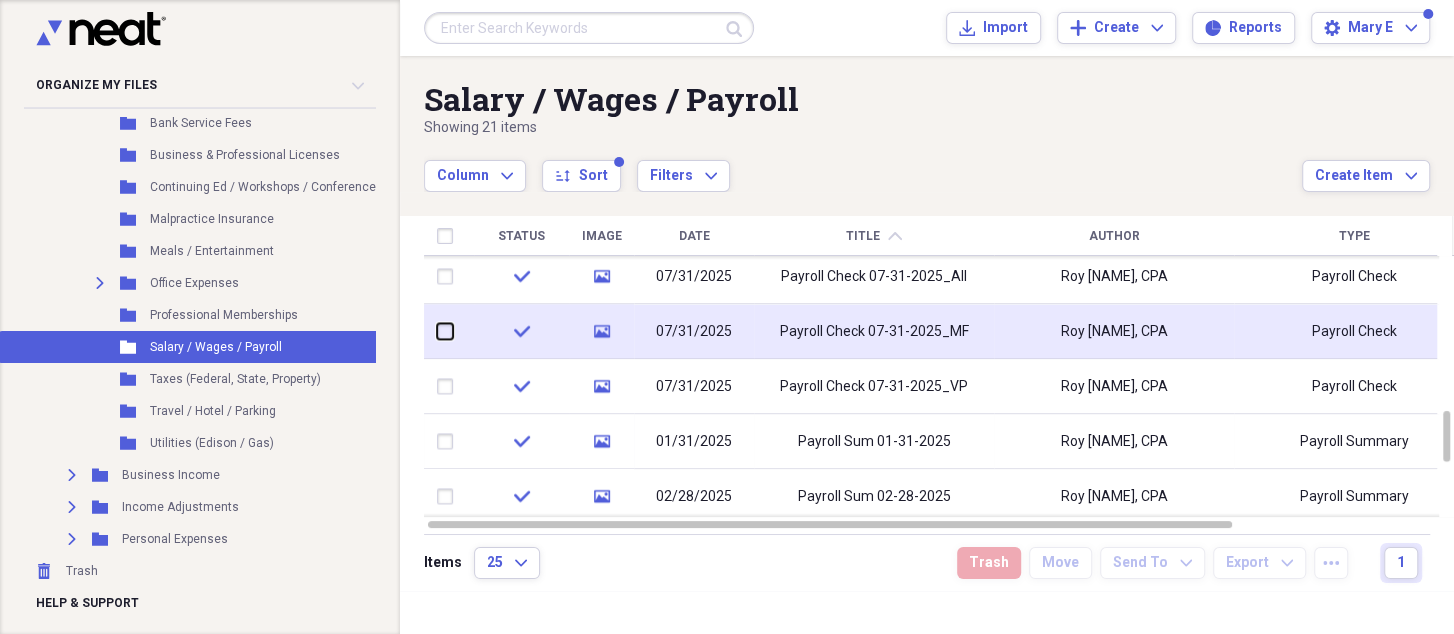click at bounding box center (437, 331) 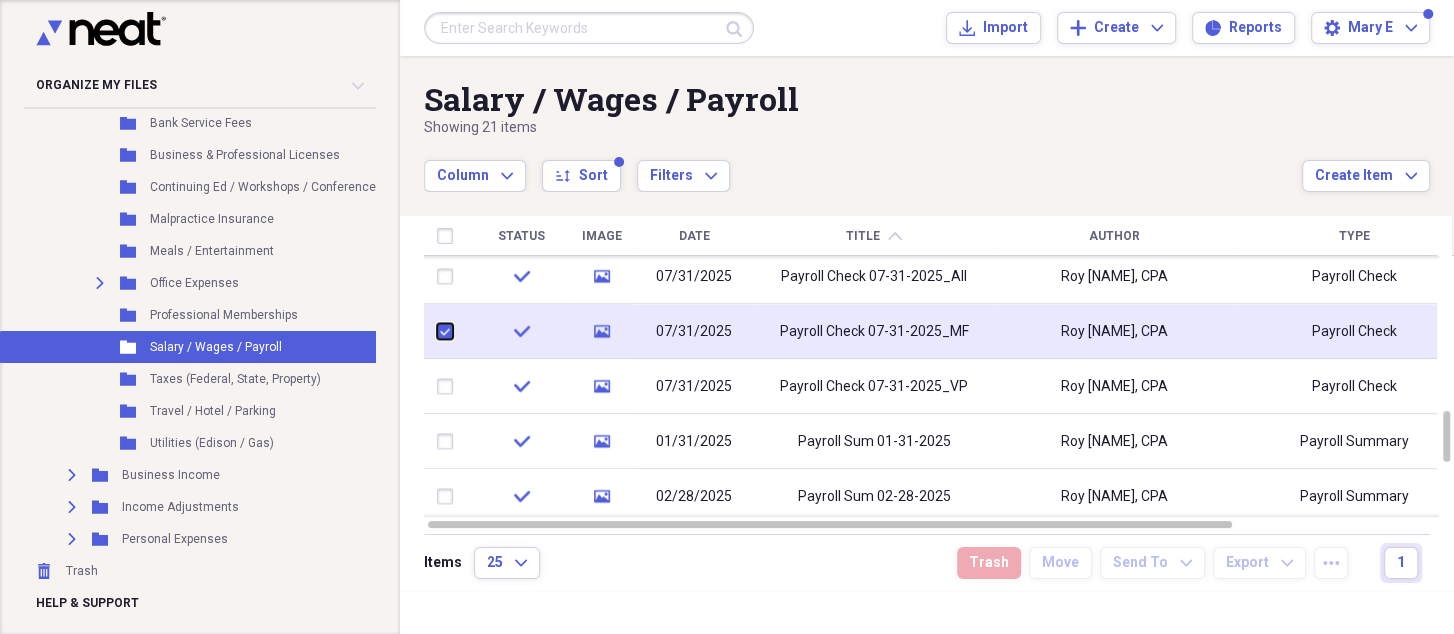 checkbox on "true" 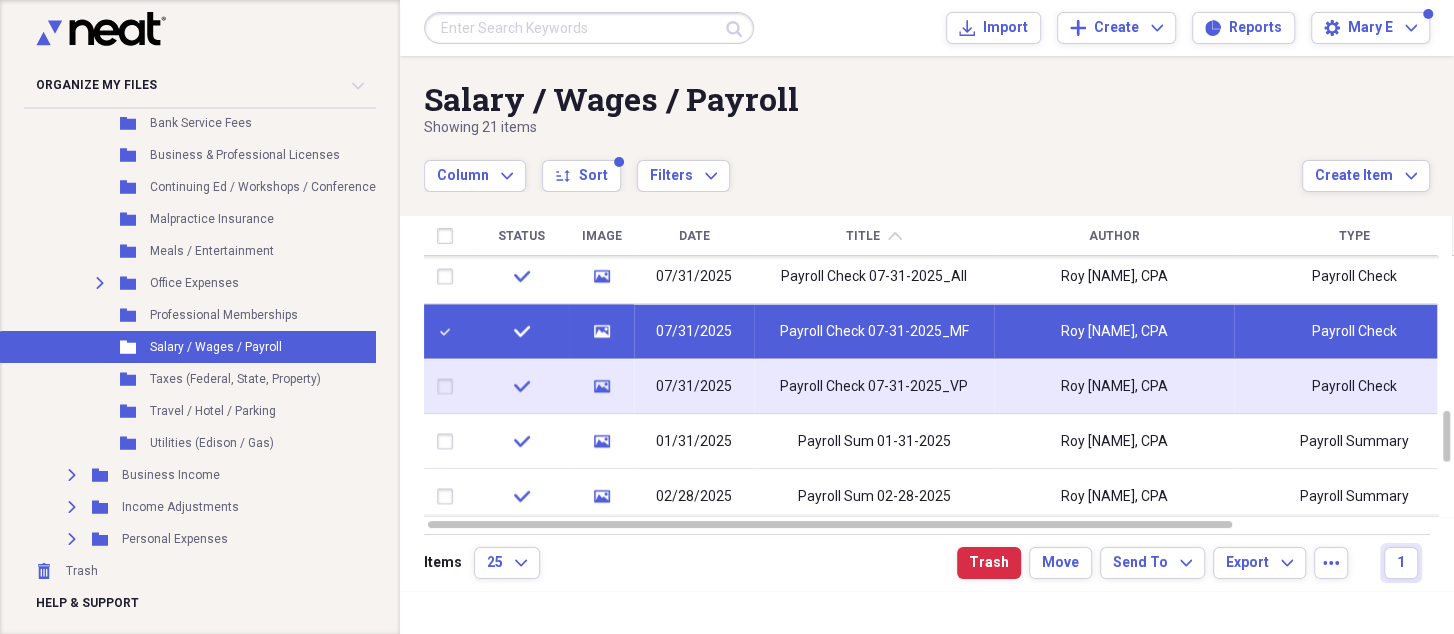 click at bounding box center (449, 387) 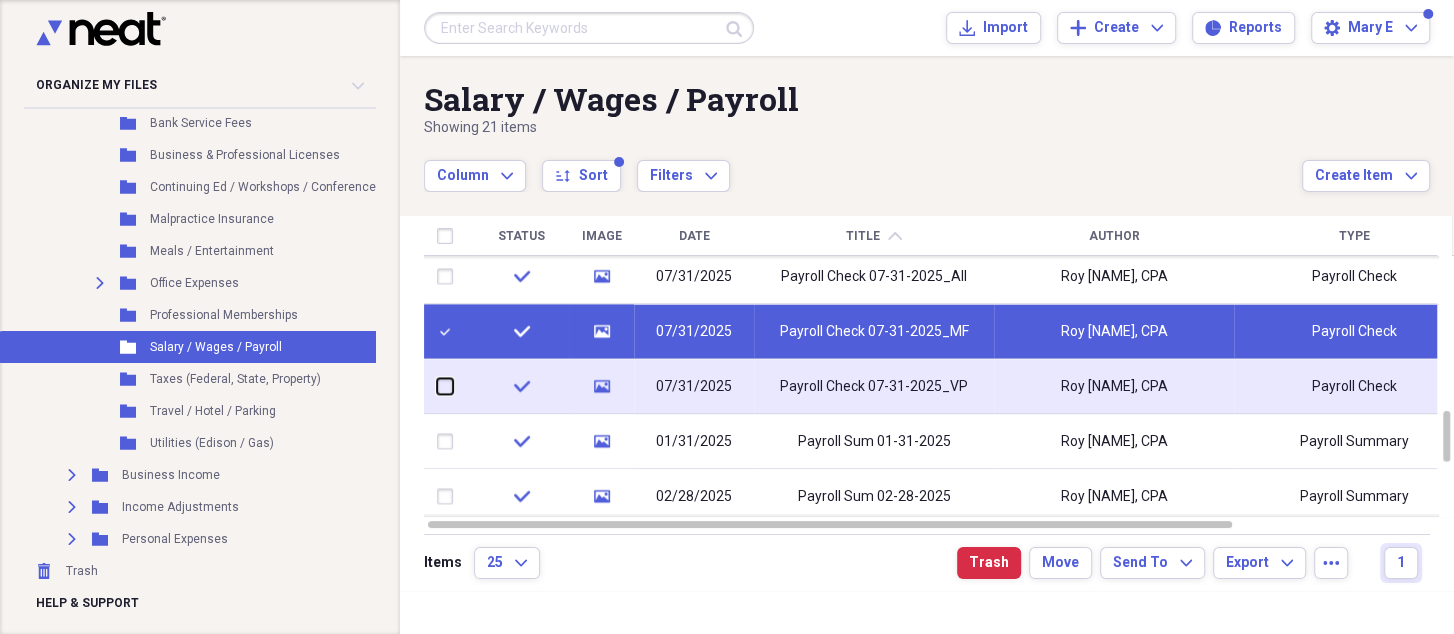 click at bounding box center [437, 386] 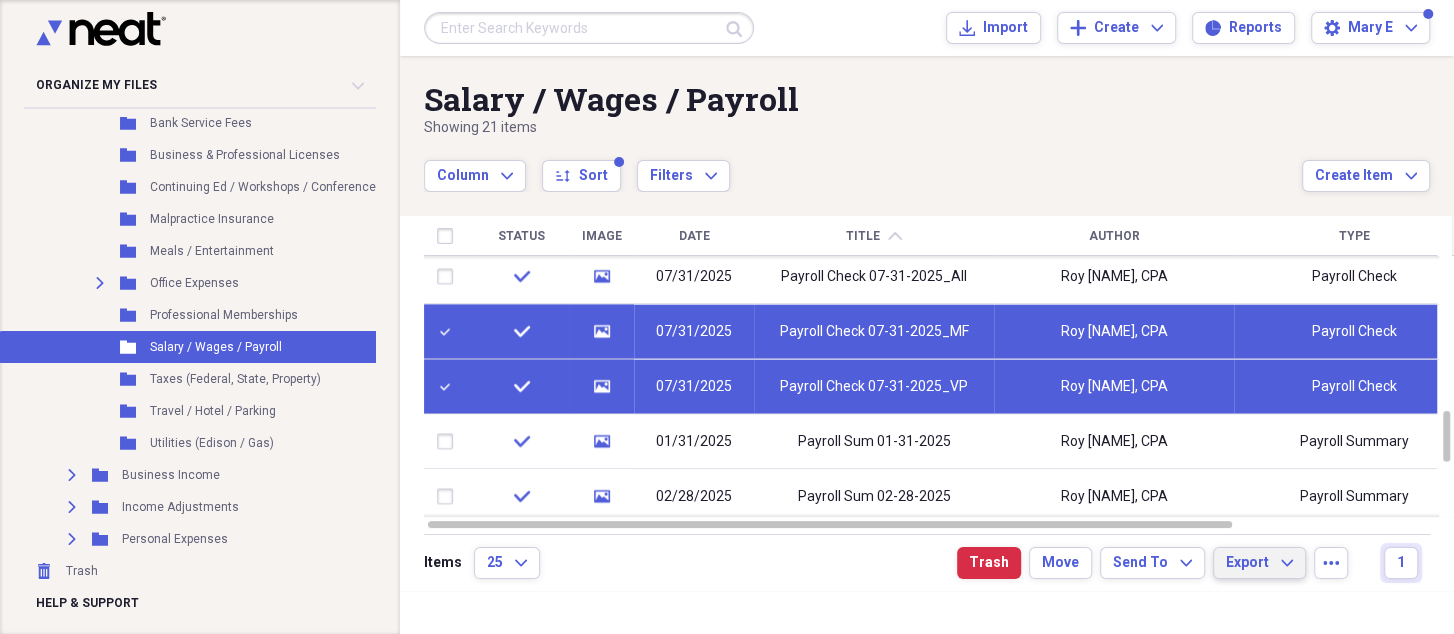 click on "Expand" 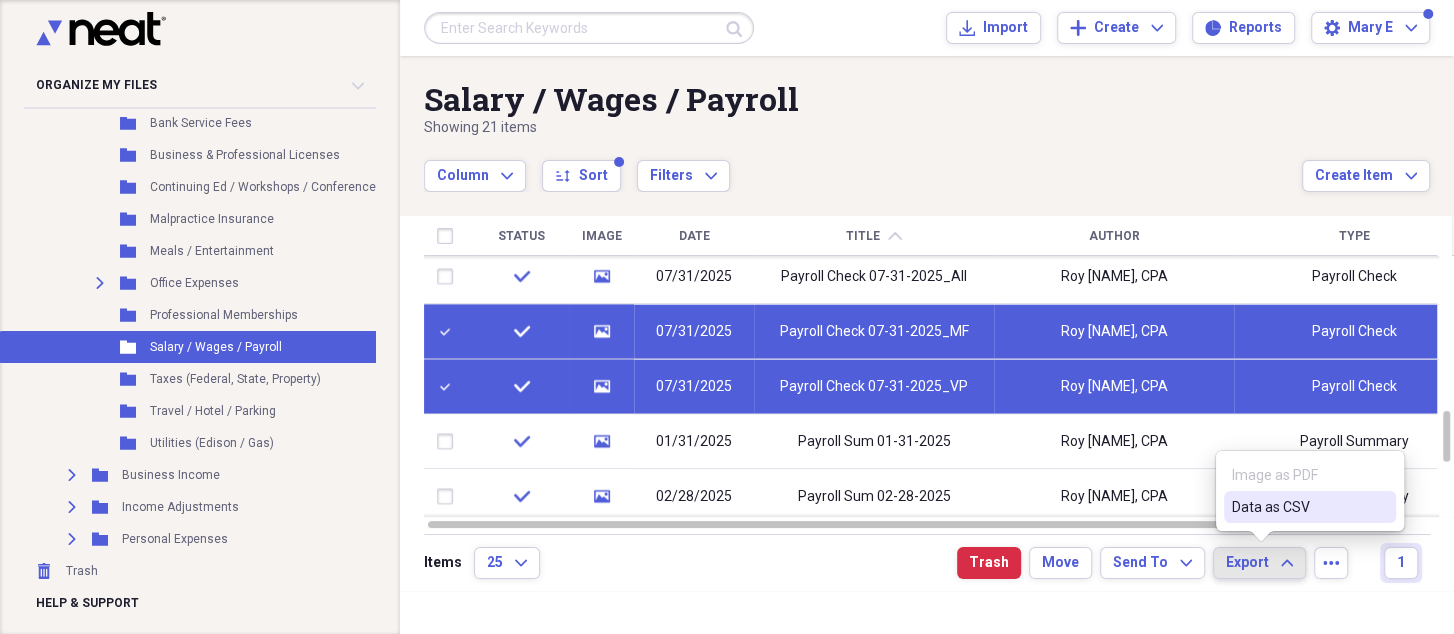 click on "Expand" 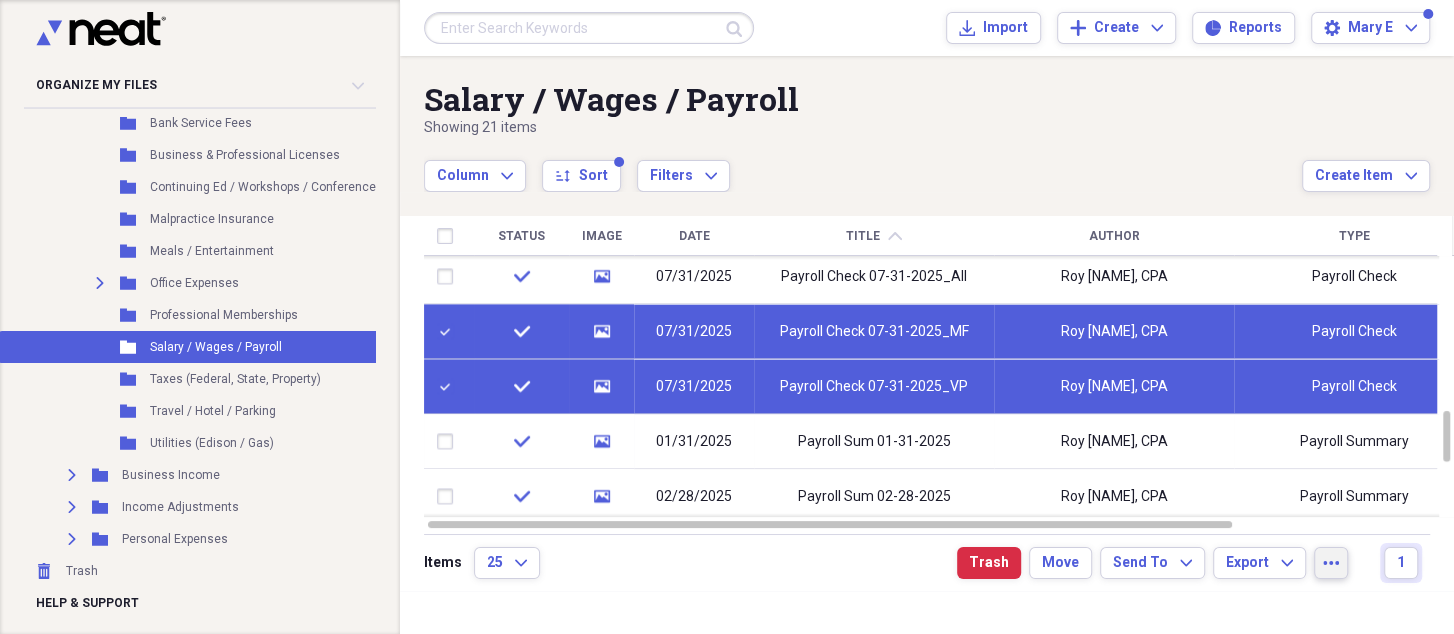 click 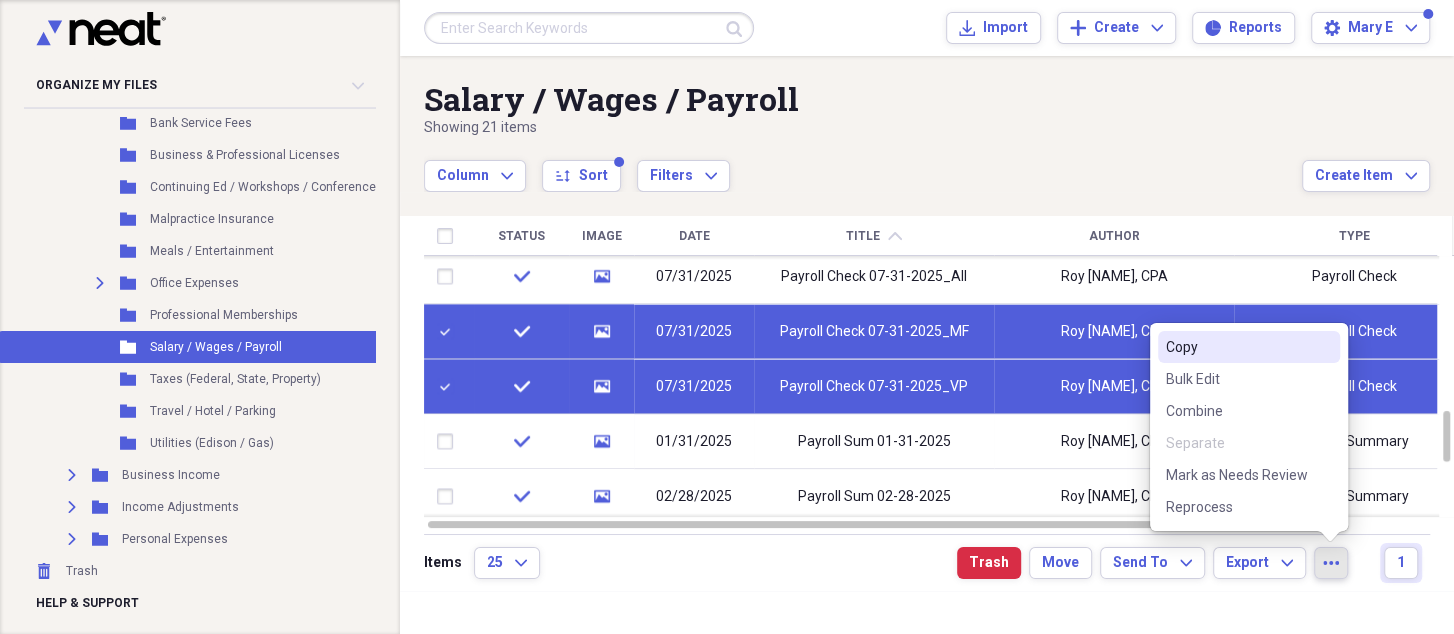 click 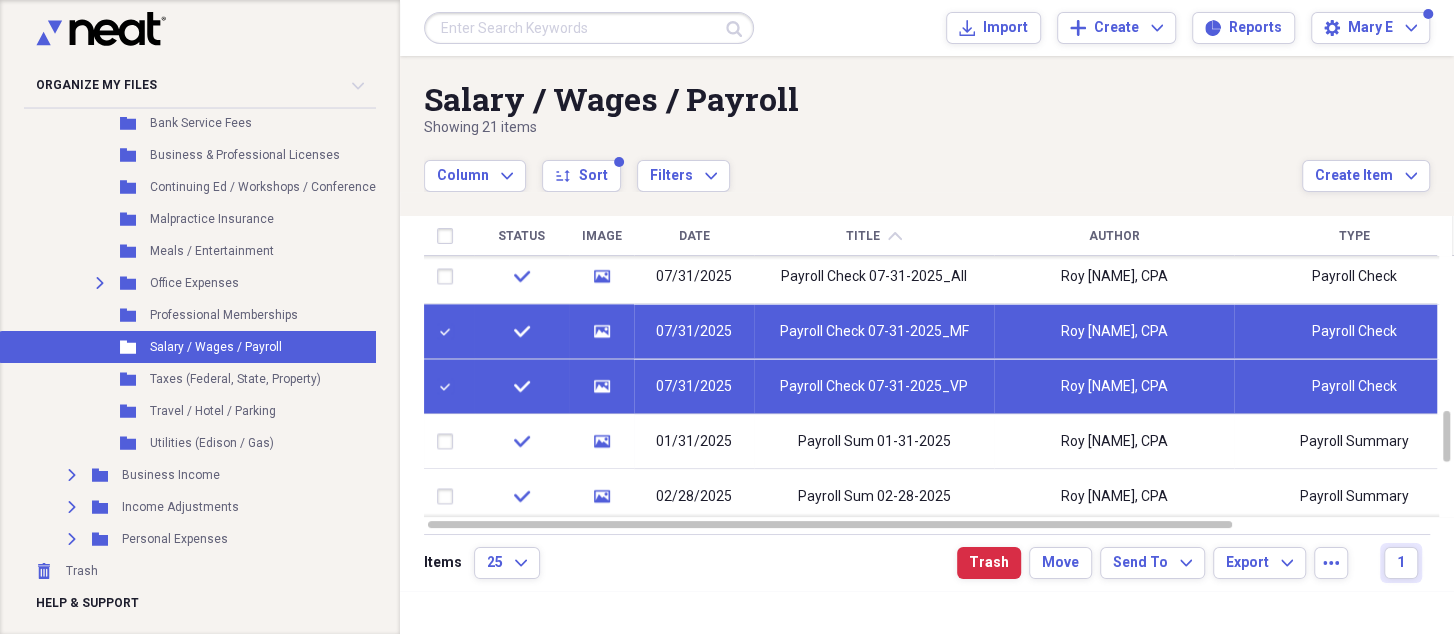click at bounding box center (449, 387) 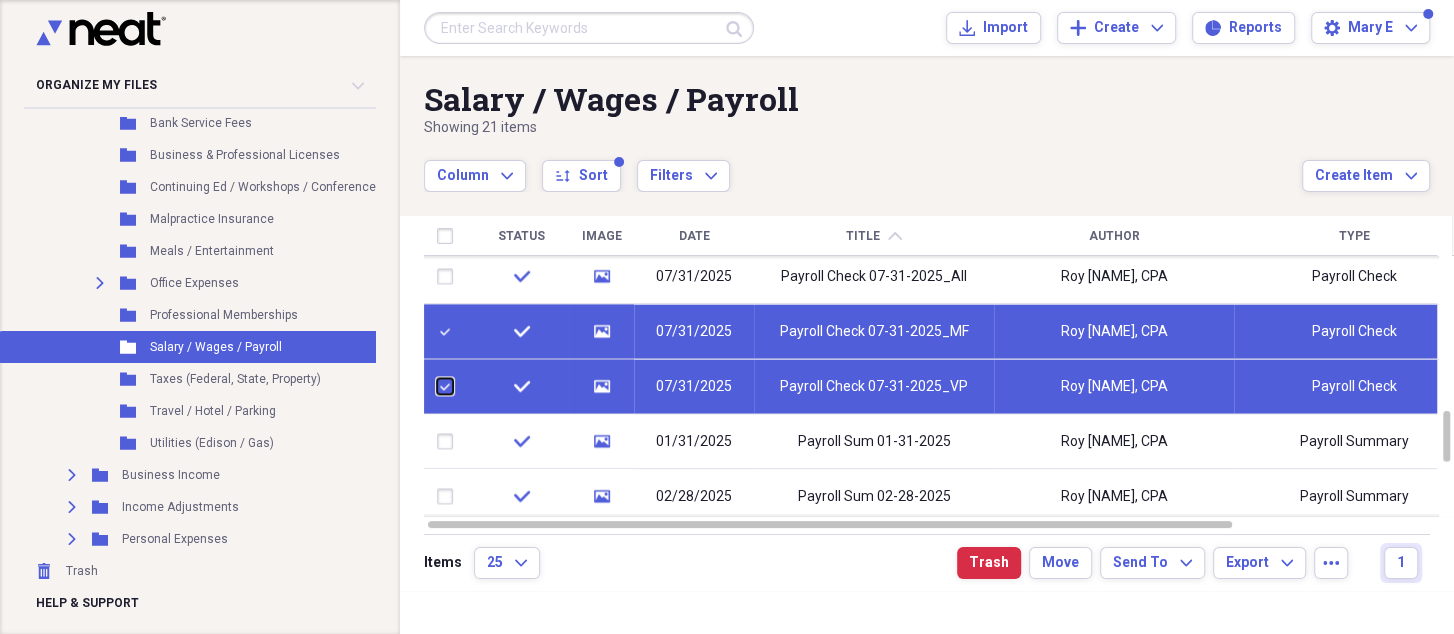 click at bounding box center [437, 386] 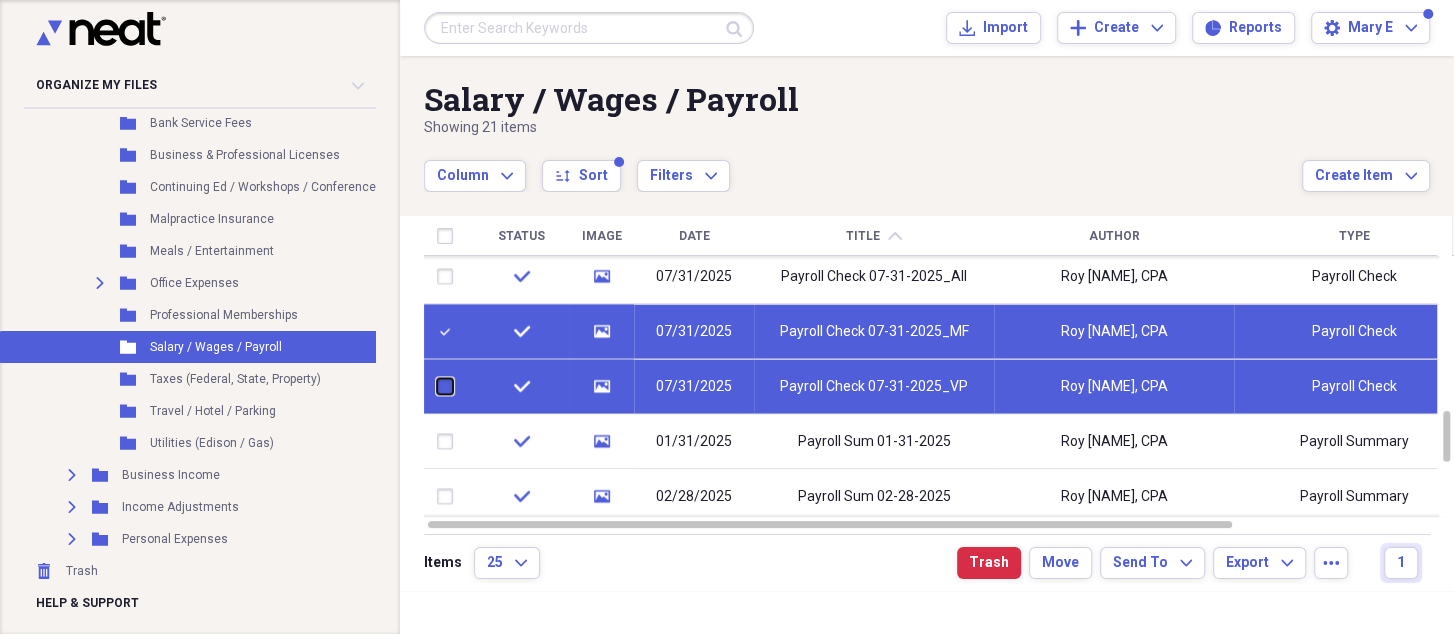 checkbox on "false" 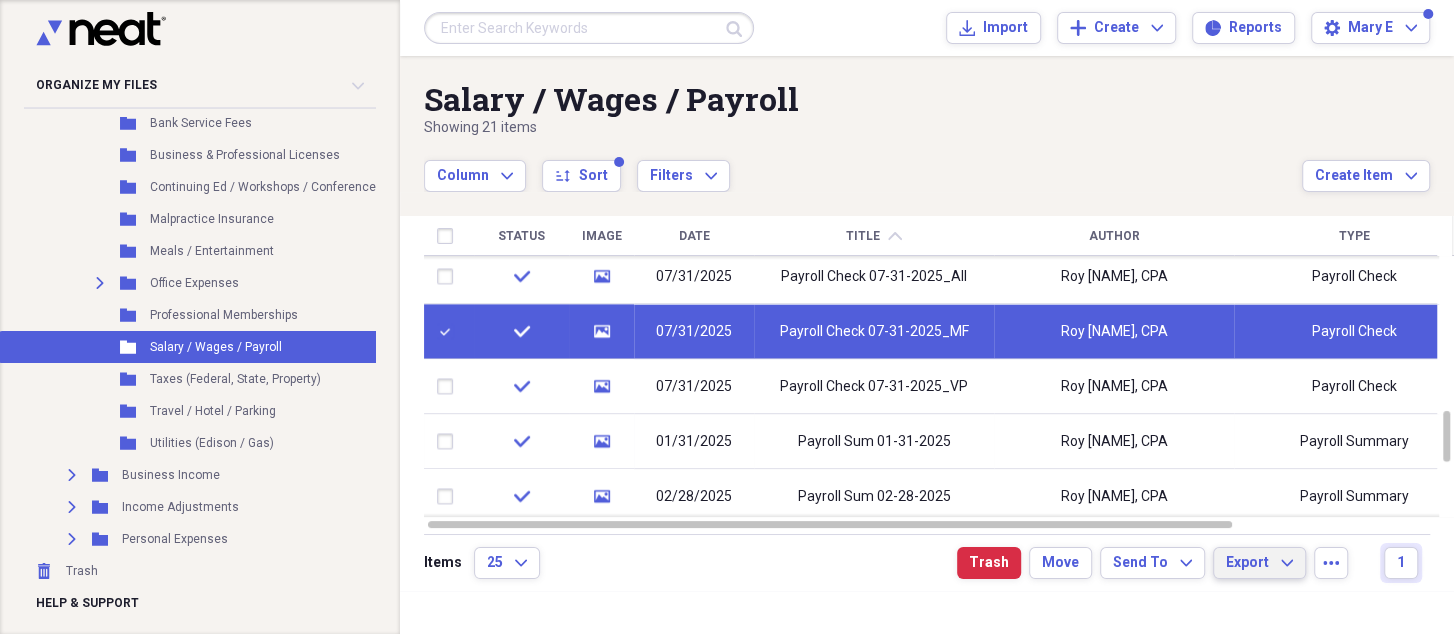 click on "Expand" 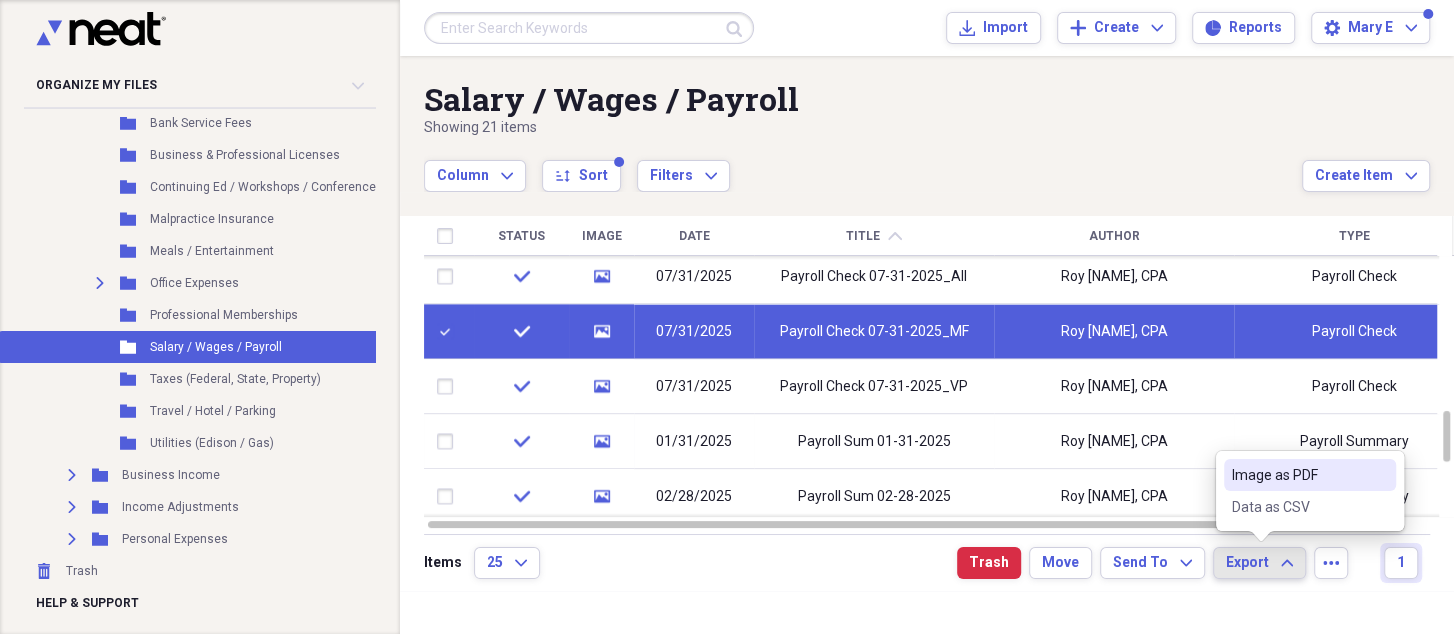 click on "Image as PDF" at bounding box center [1298, 475] 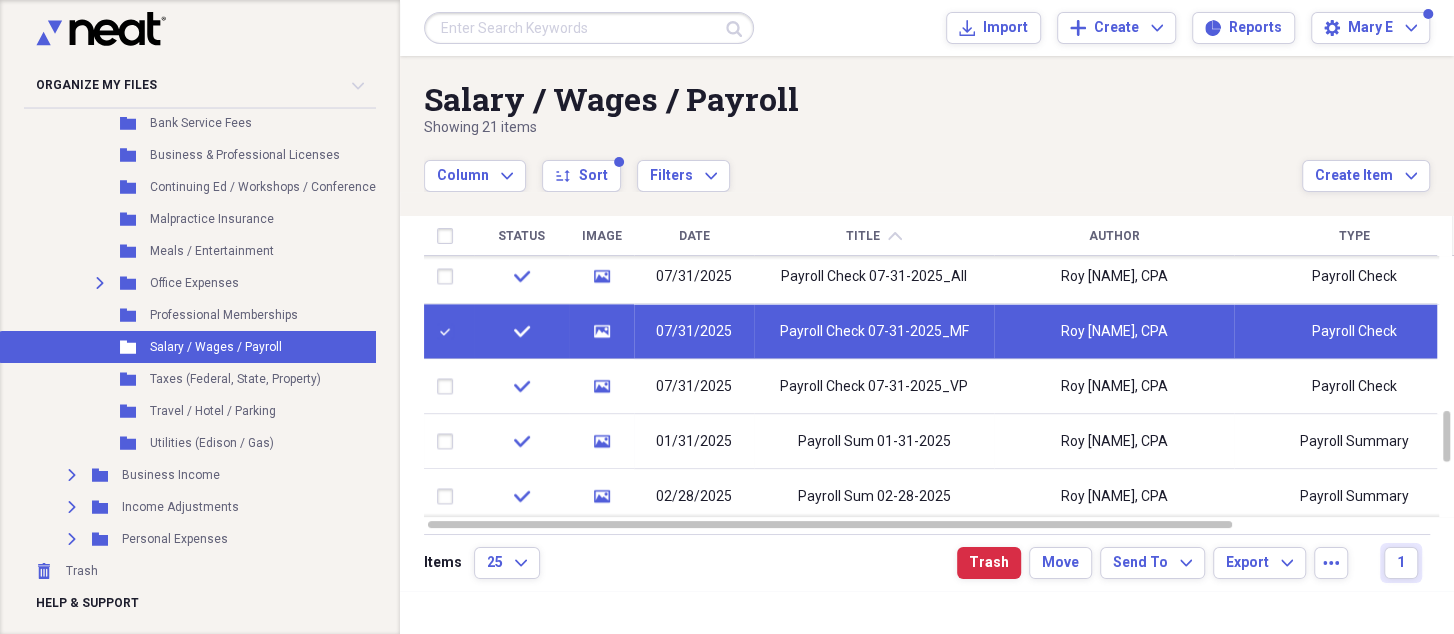 click at bounding box center [449, 332] 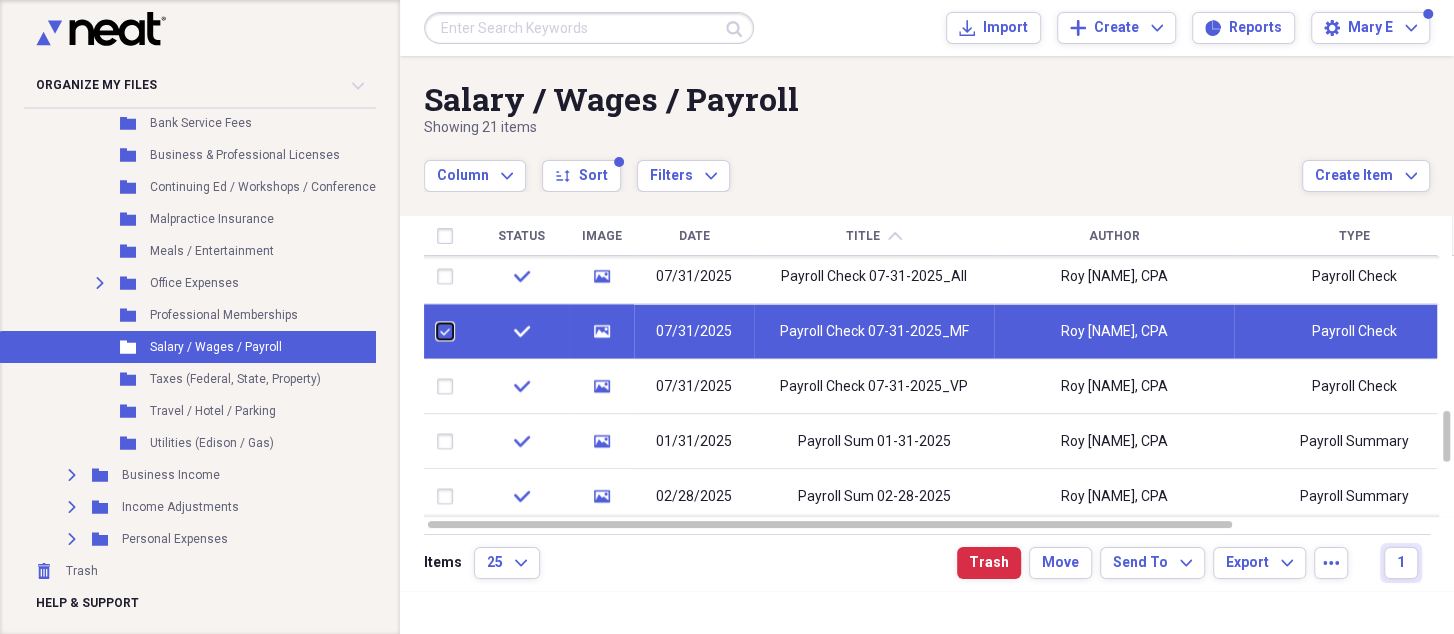 click at bounding box center [437, 331] 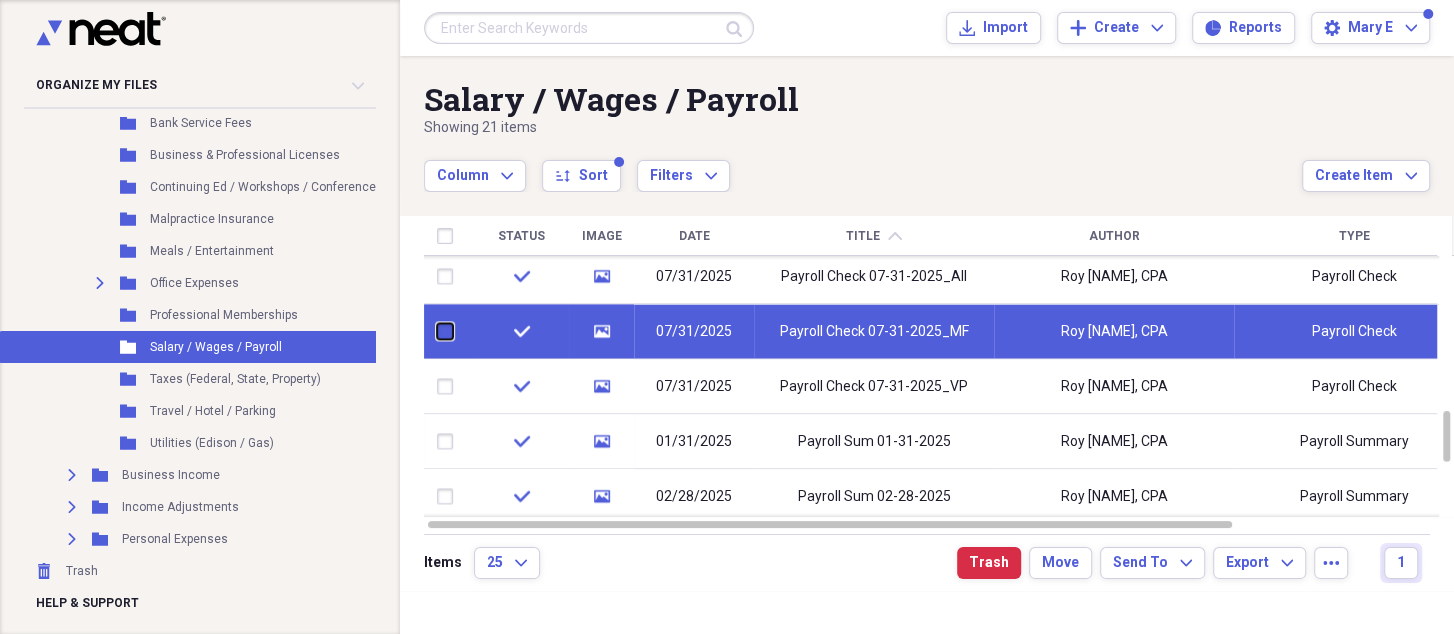 checkbox on "false" 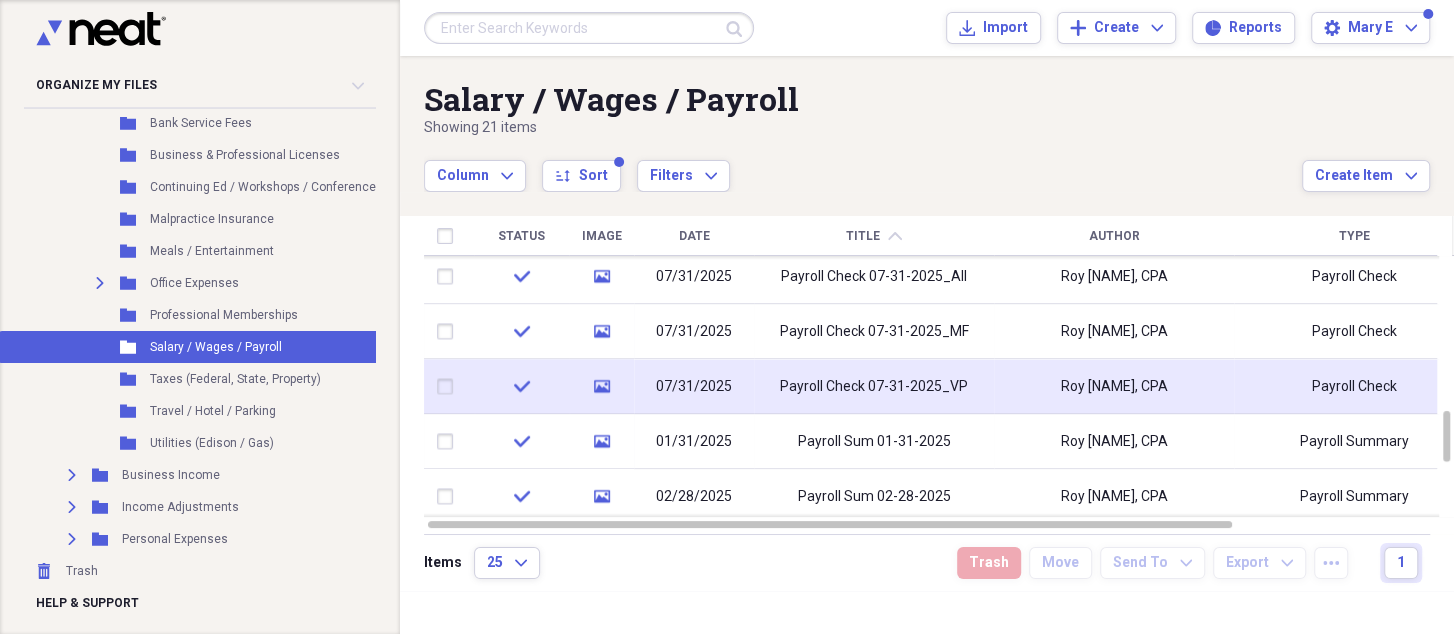 click at bounding box center [449, 387] 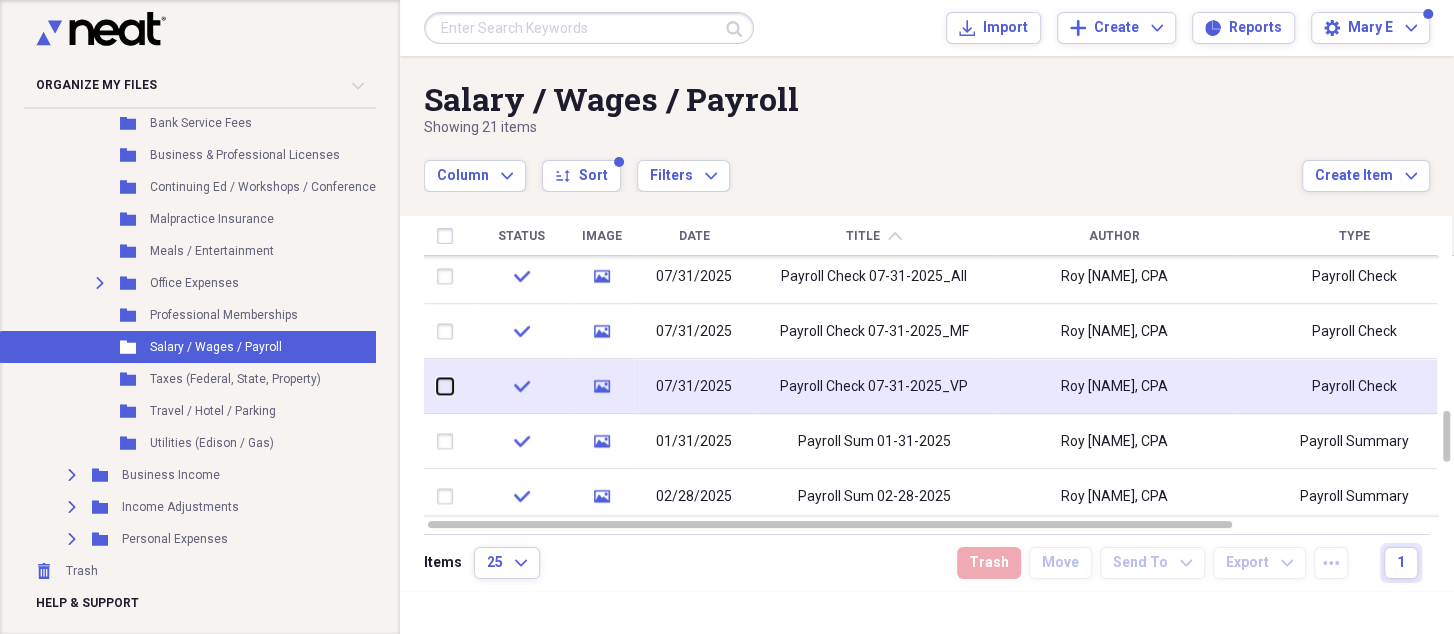 click at bounding box center (437, 386) 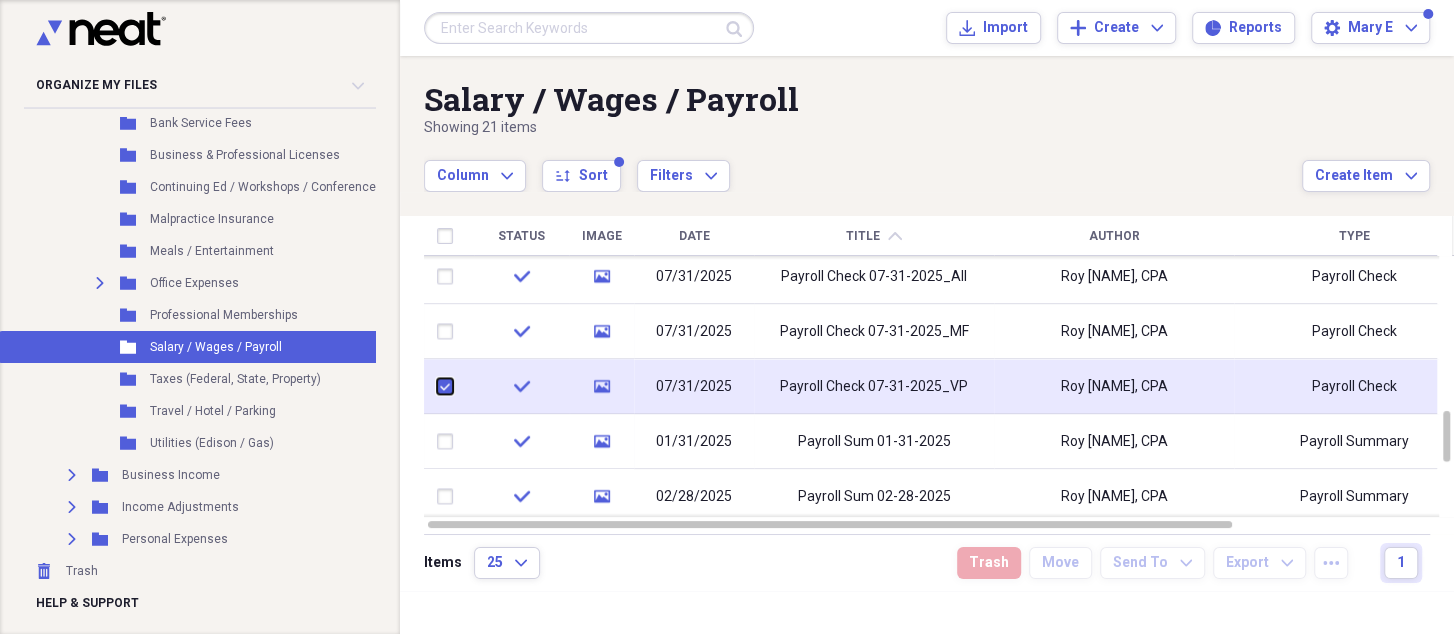 checkbox on "true" 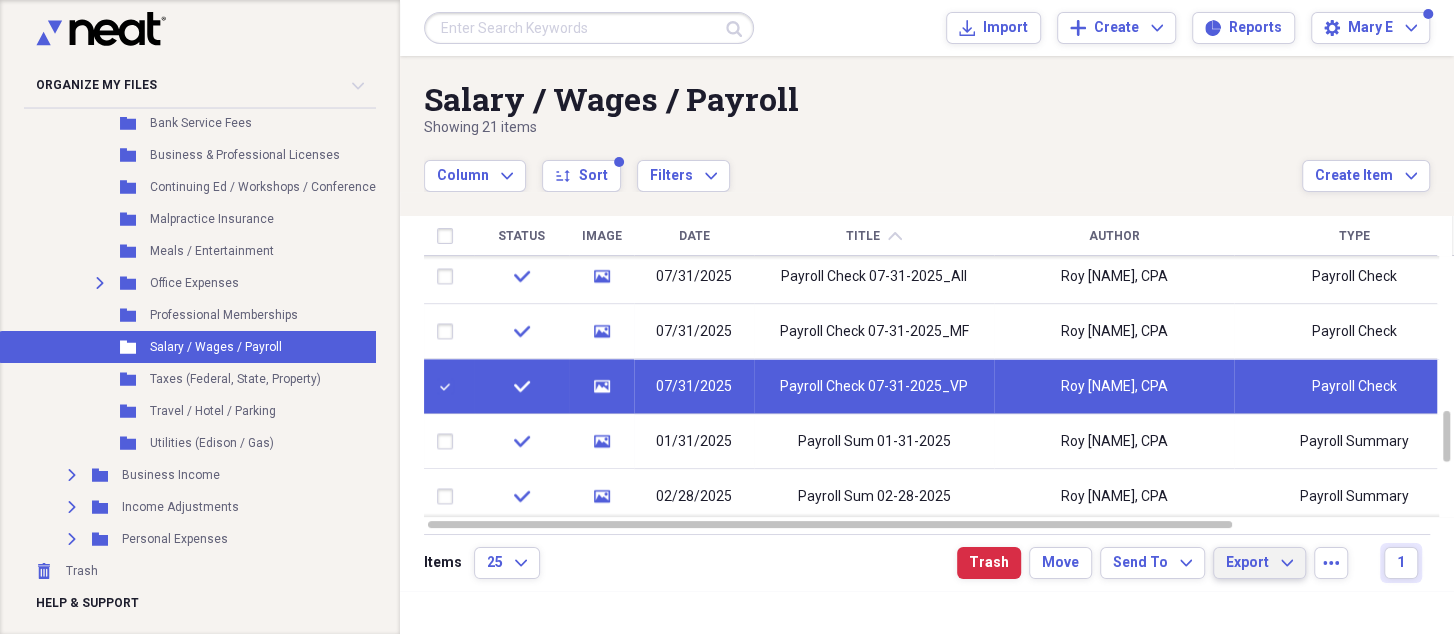 click on "Expand" 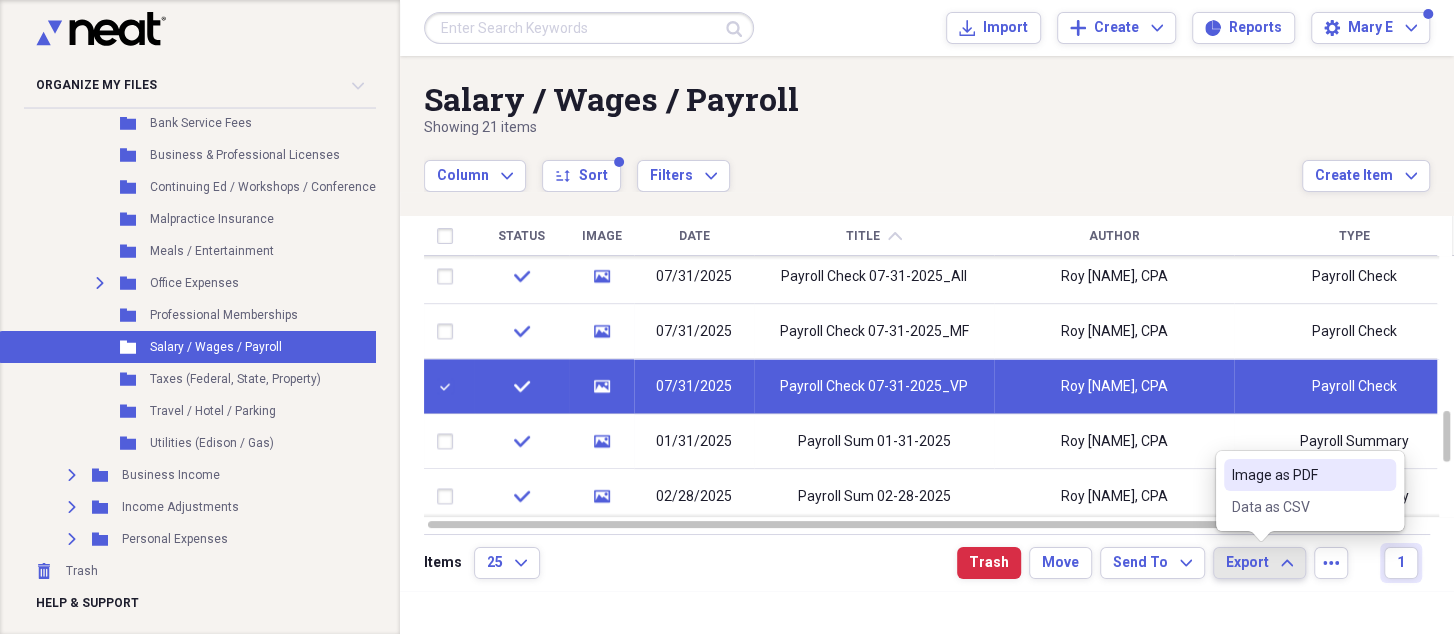 click on "Image as PDF" at bounding box center [1298, 475] 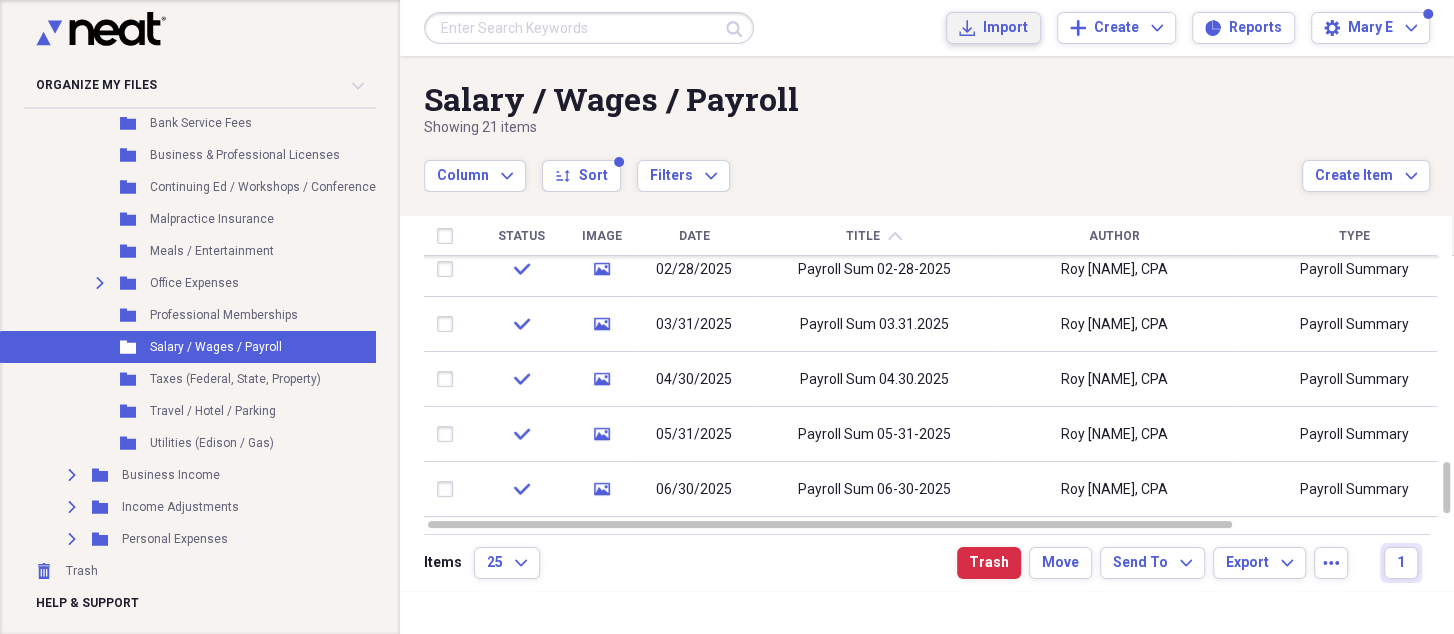 click on "Import" at bounding box center [1005, 28] 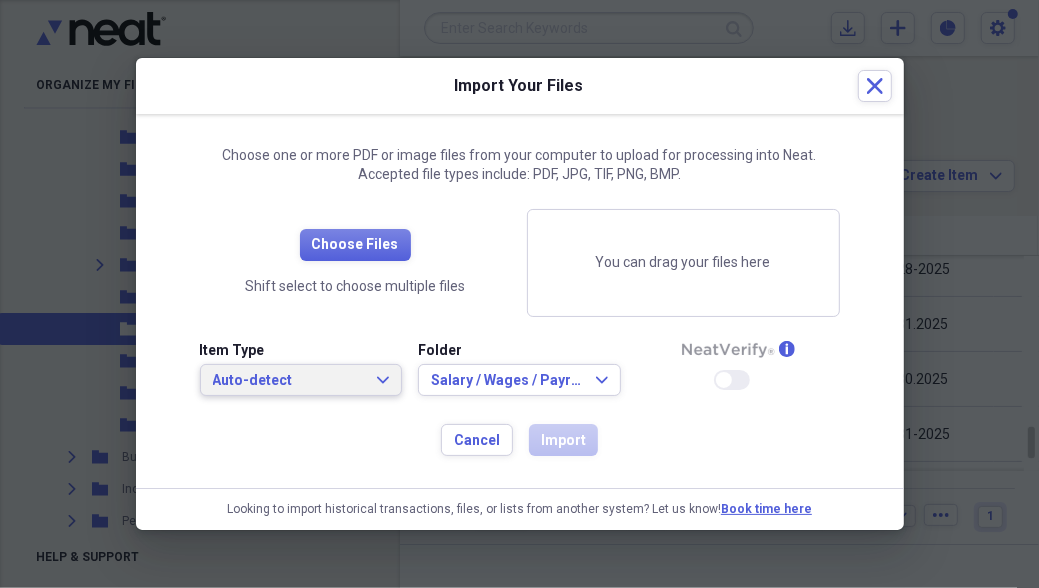 click on "Auto-detect" at bounding box center (289, 381) 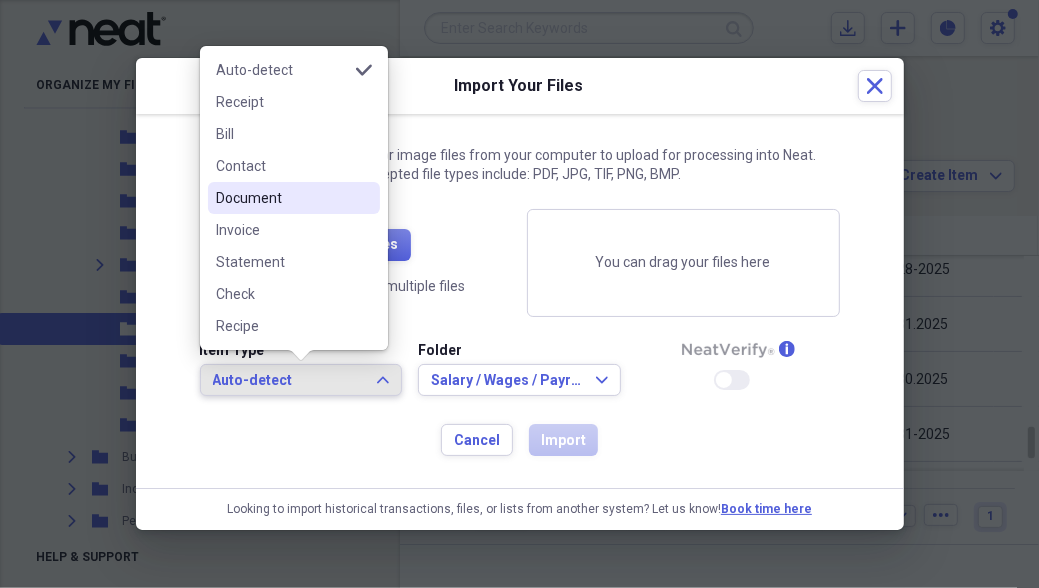 click on "Document" at bounding box center [282, 198] 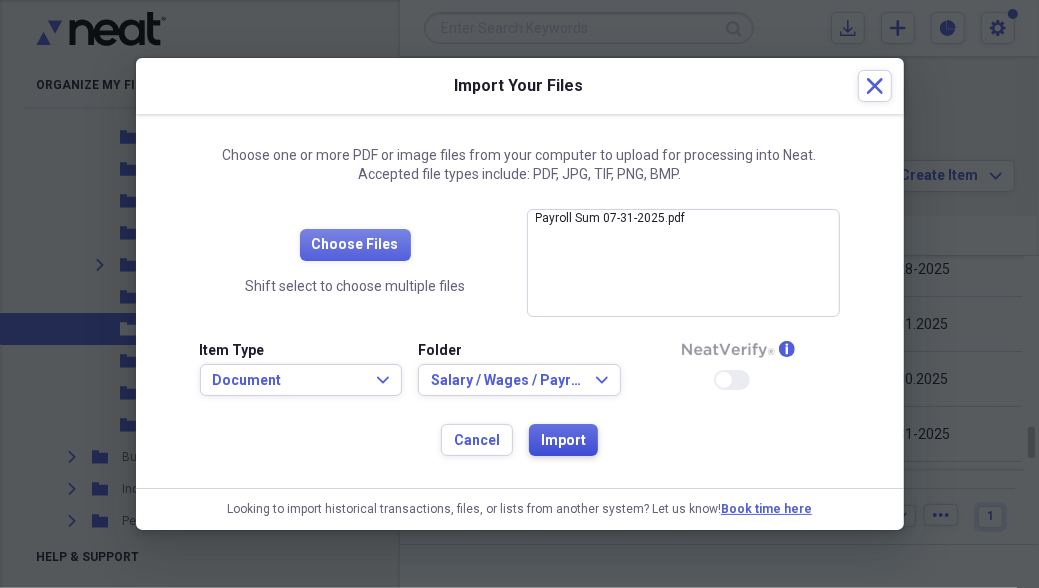 click on "Import" at bounding box center [563, 441] 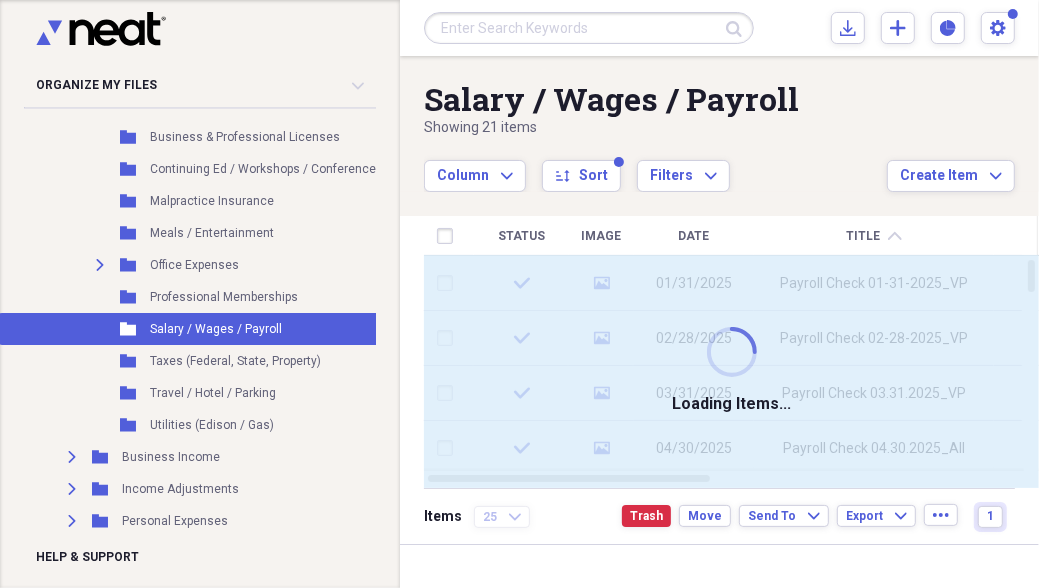 checkbox on "false" 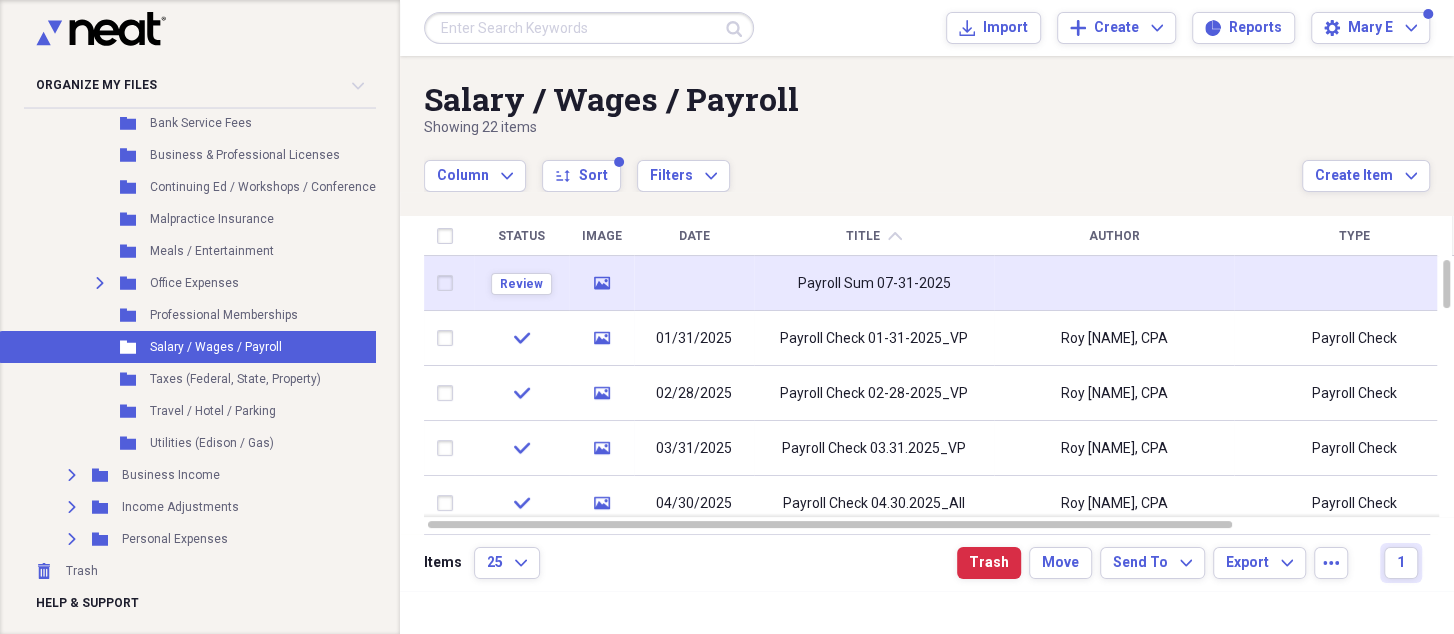 click on "Payroll Sum 07-31-2025" at bounding box center [874, 284] 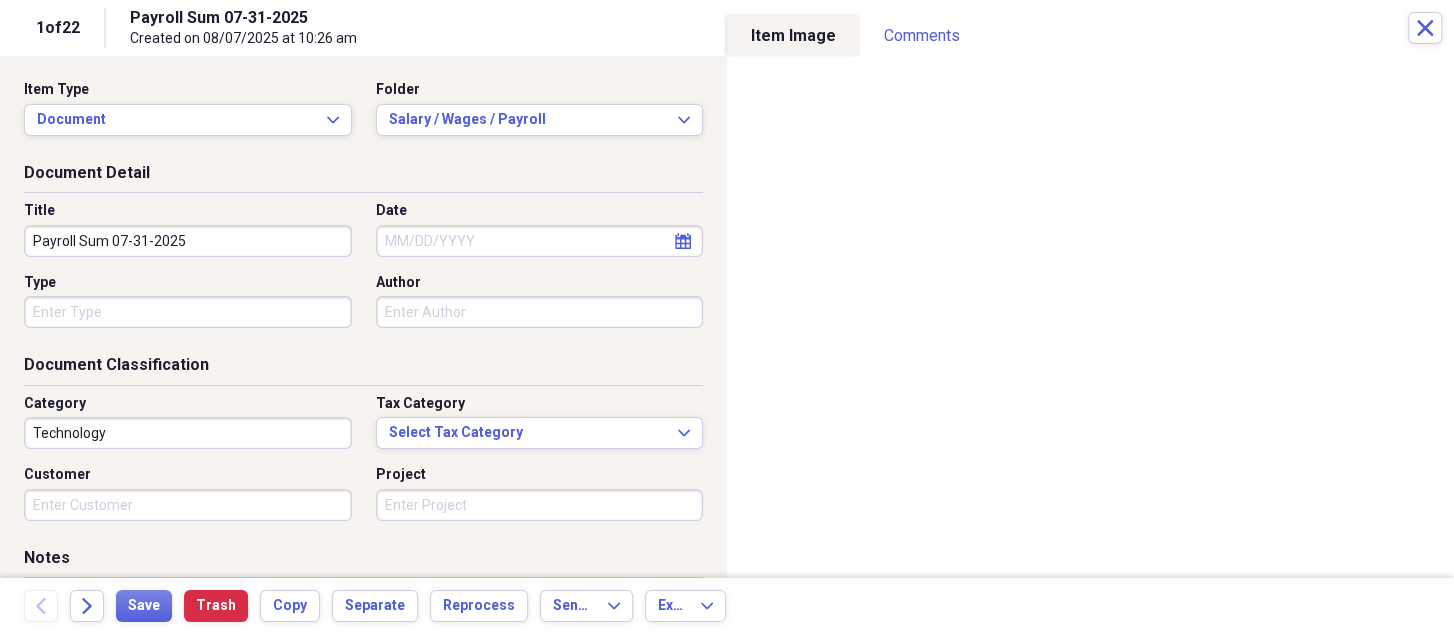 click on "calendar" 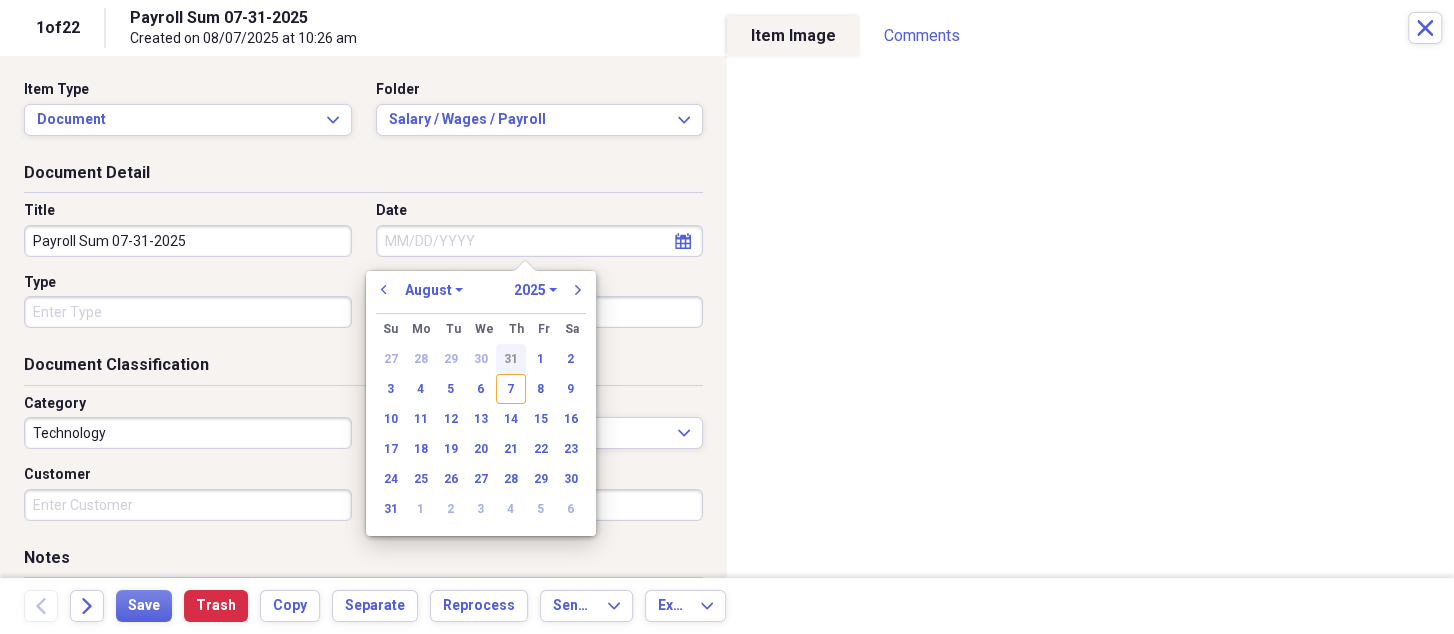 click on "31" at bounding box center [511, 359] 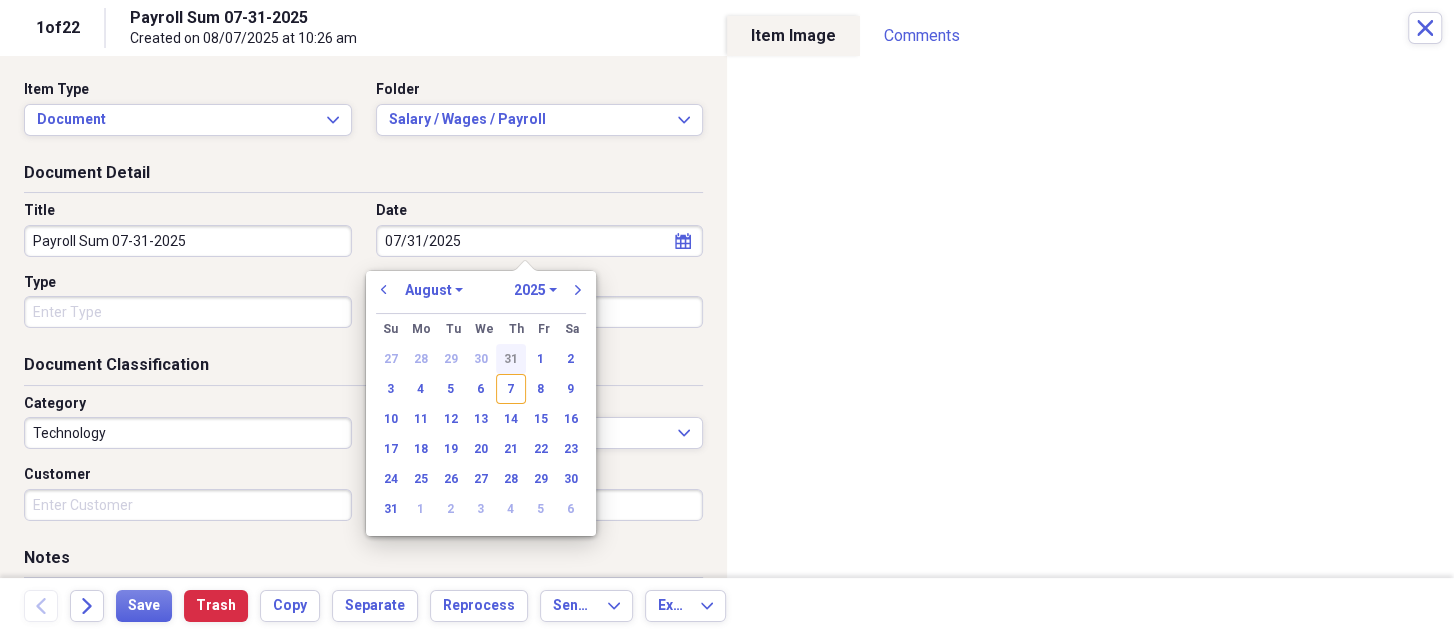 select on "6" 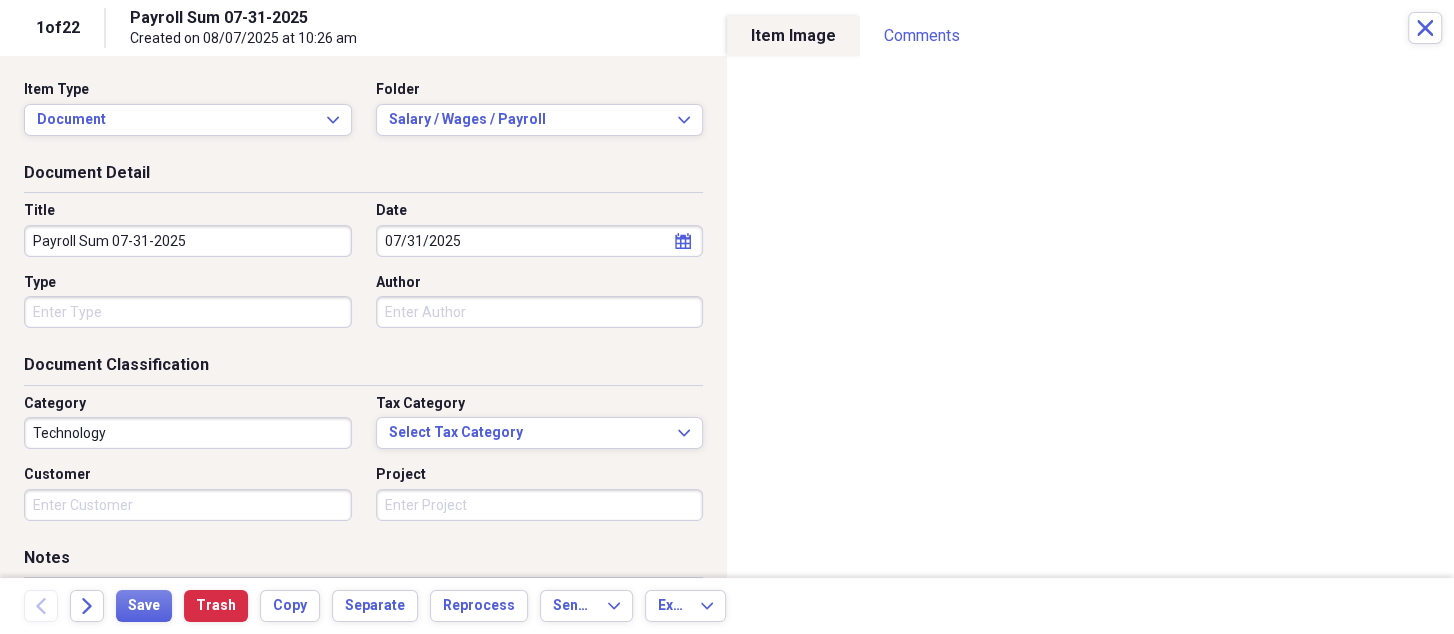 click on "Author" at bounding box center [540, 312] 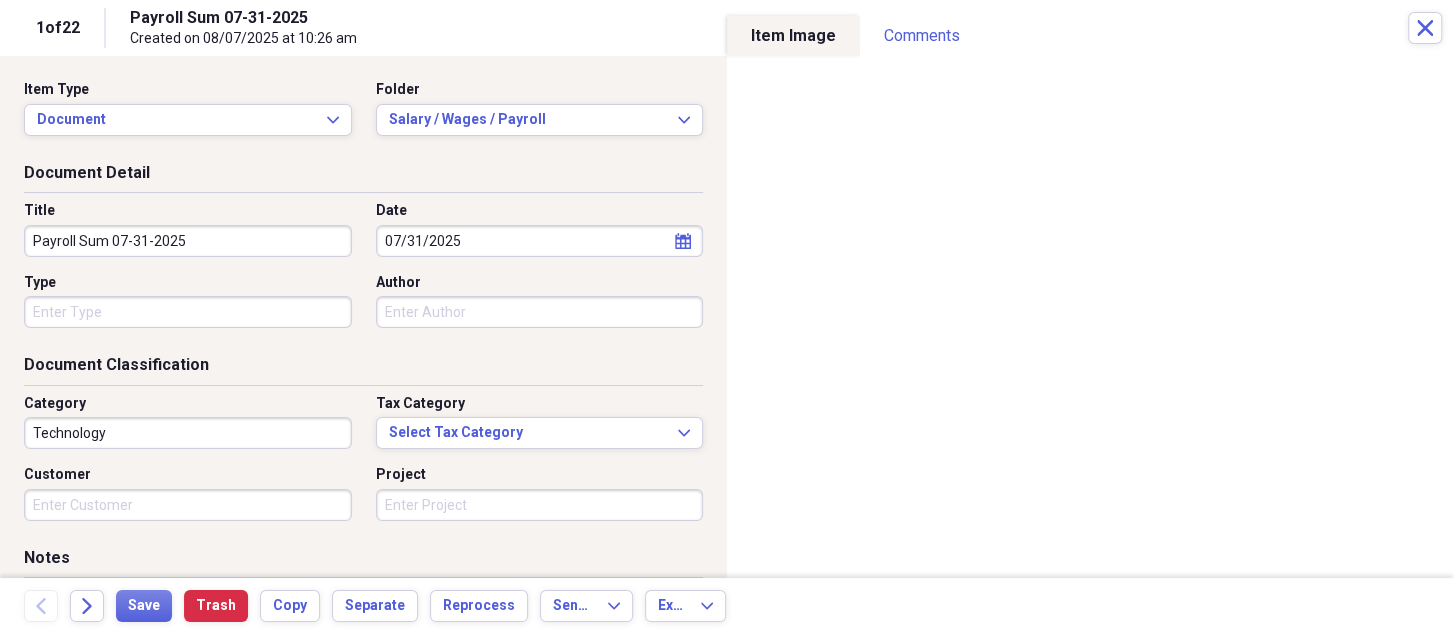 type on "Roy [NAME], CPA" 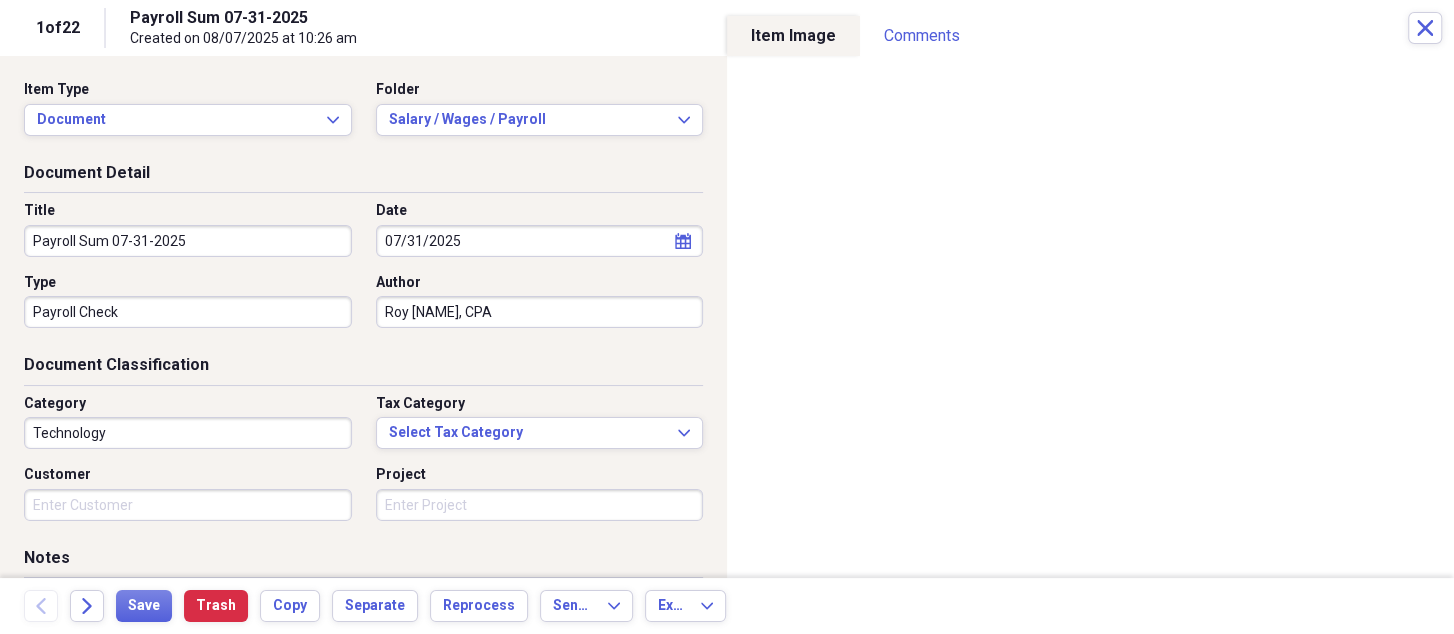 click on "Payroll Check" at bounding box center (188, 312) 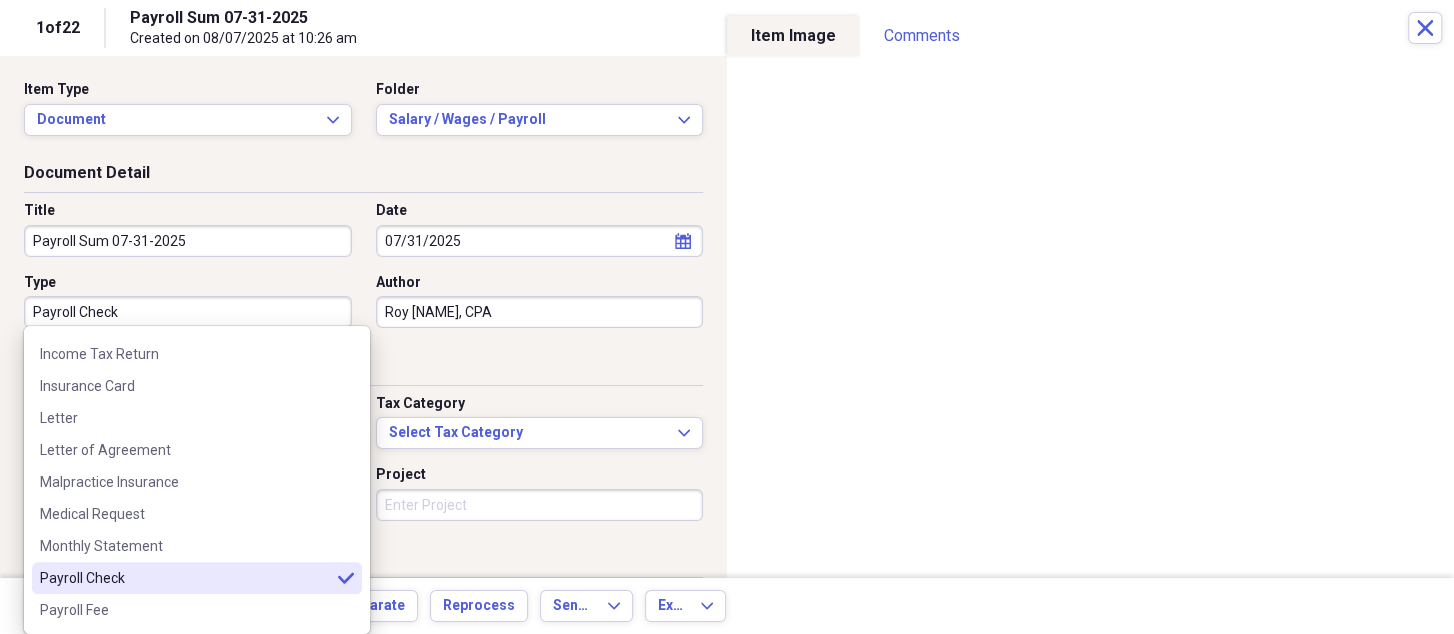scroll, scrollTop: 545, scrollLeft: 0, axis: vertical 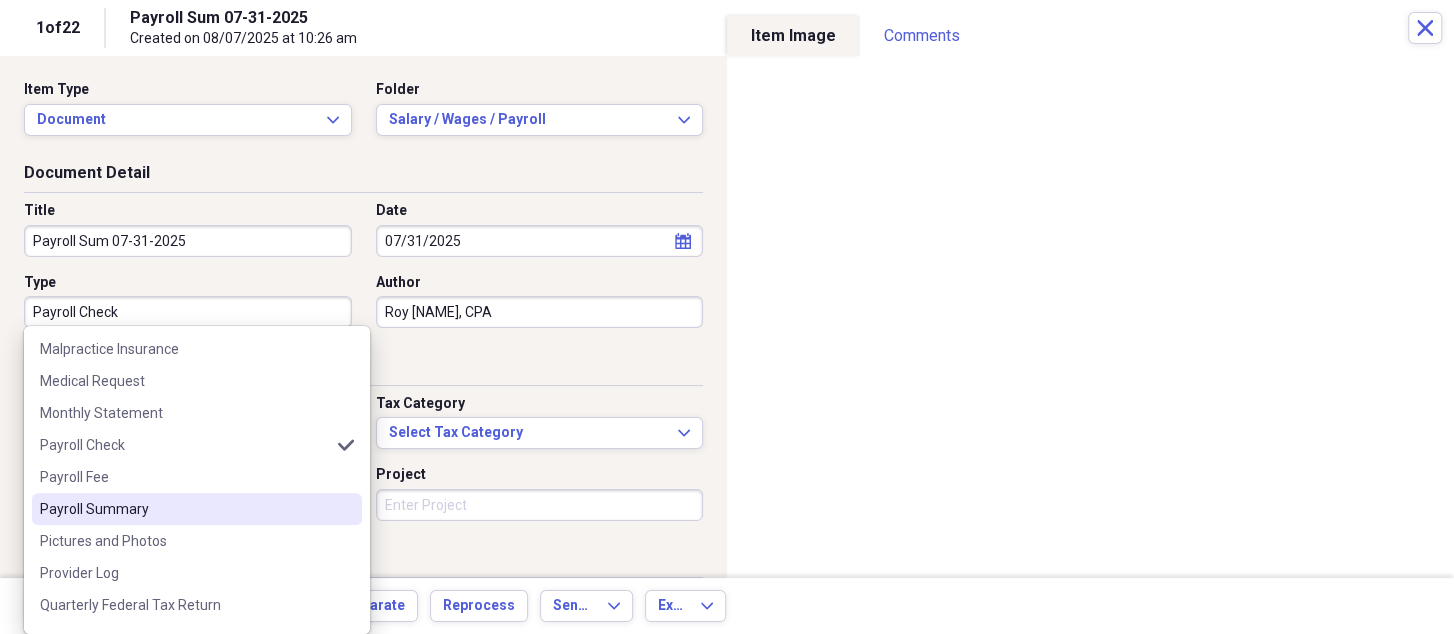 click on "Payroll Summary" at bounding box center [185, 509] 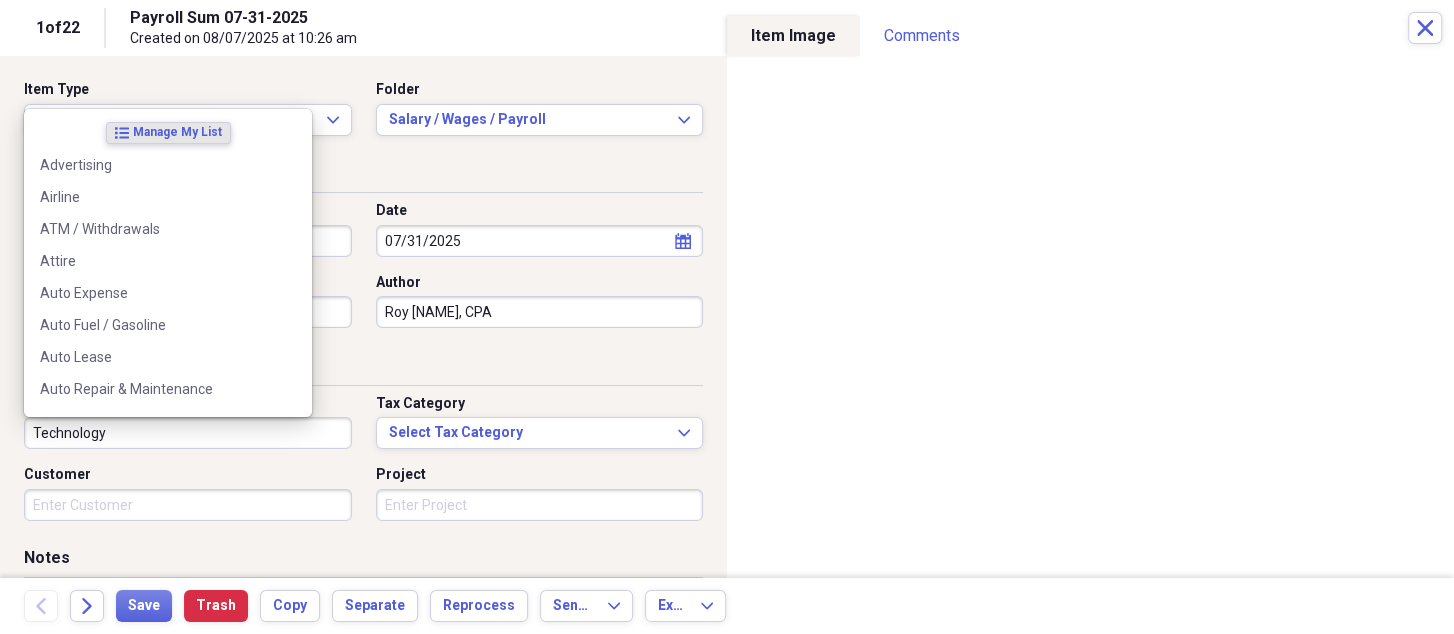 click on "Technology" at bounding box center [188, 433] 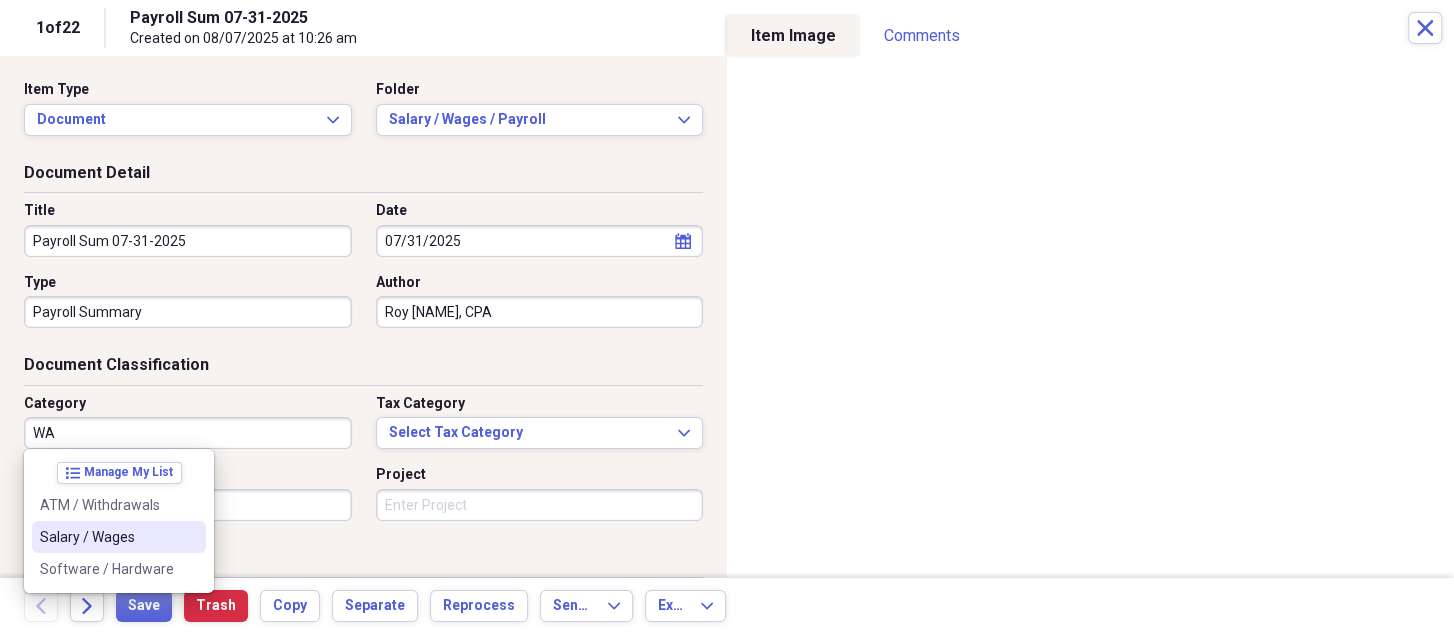 click on "Salary / Wages" at bounding box center (107, 537) 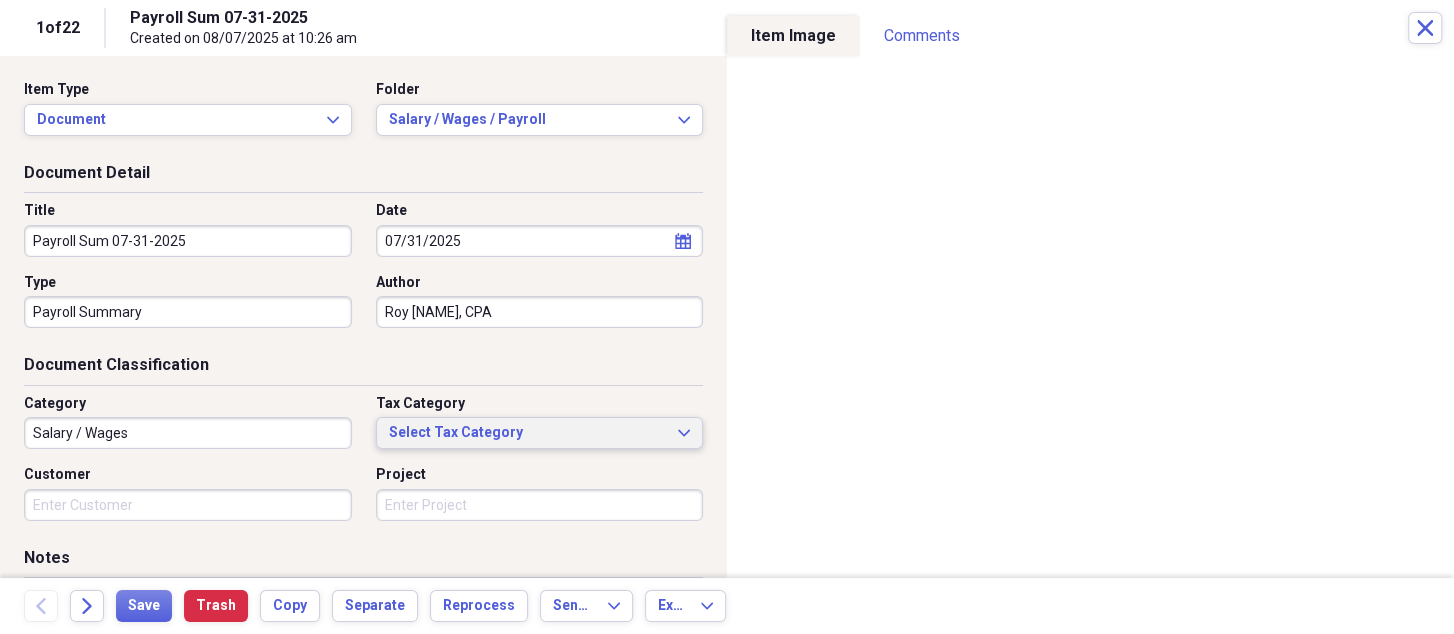 click on "Select Tax Category" at bounding box center [528, 433] 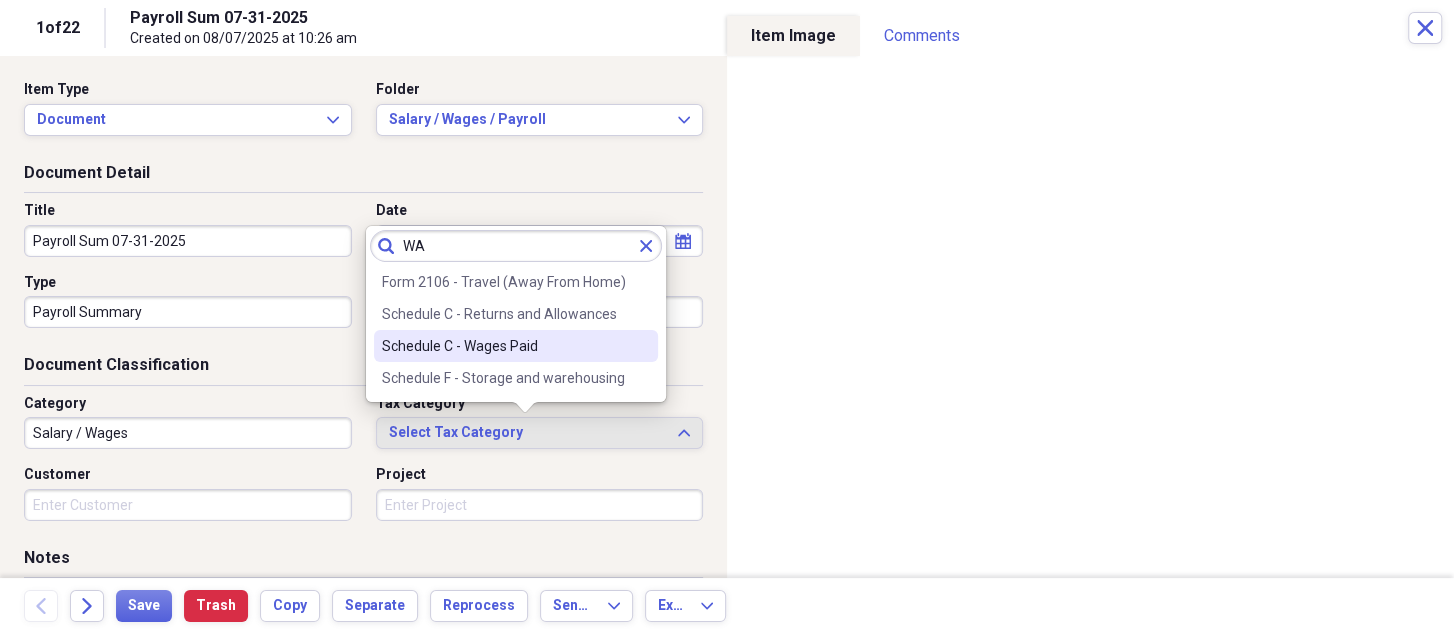 type on "WA" 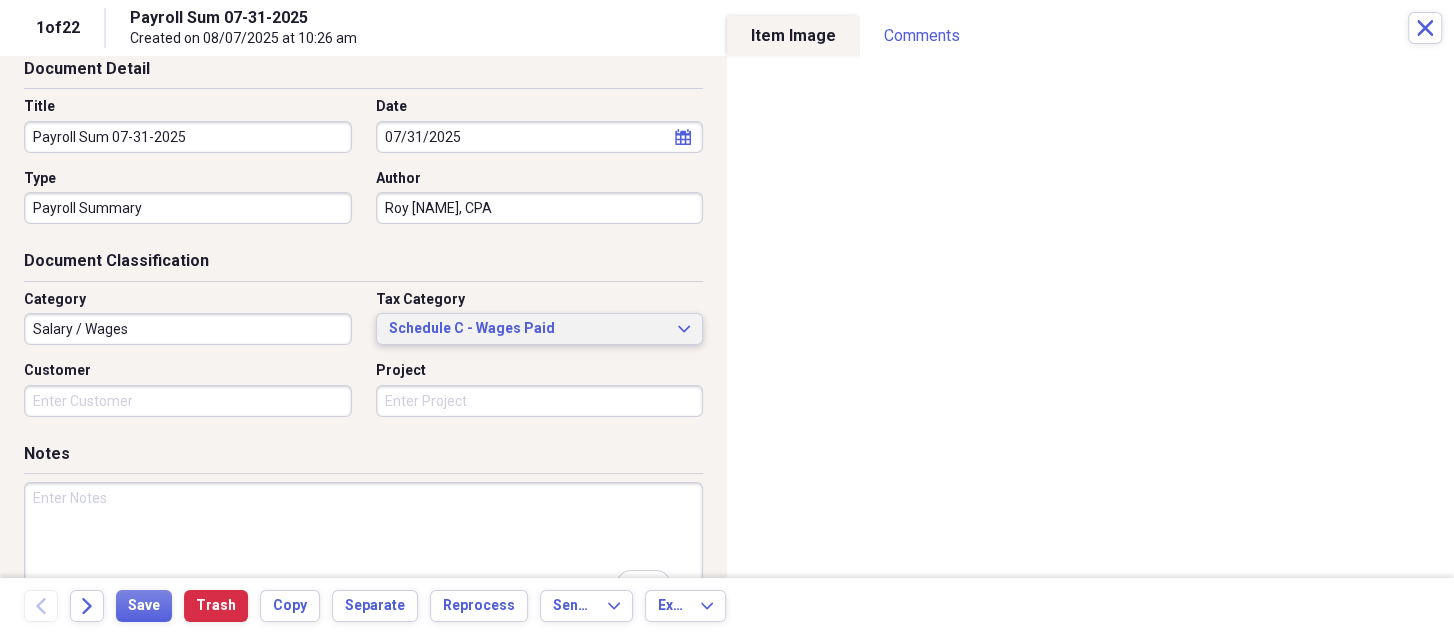 scroll, scrollTop: 211, scrollLeft: 0, axis: vertical 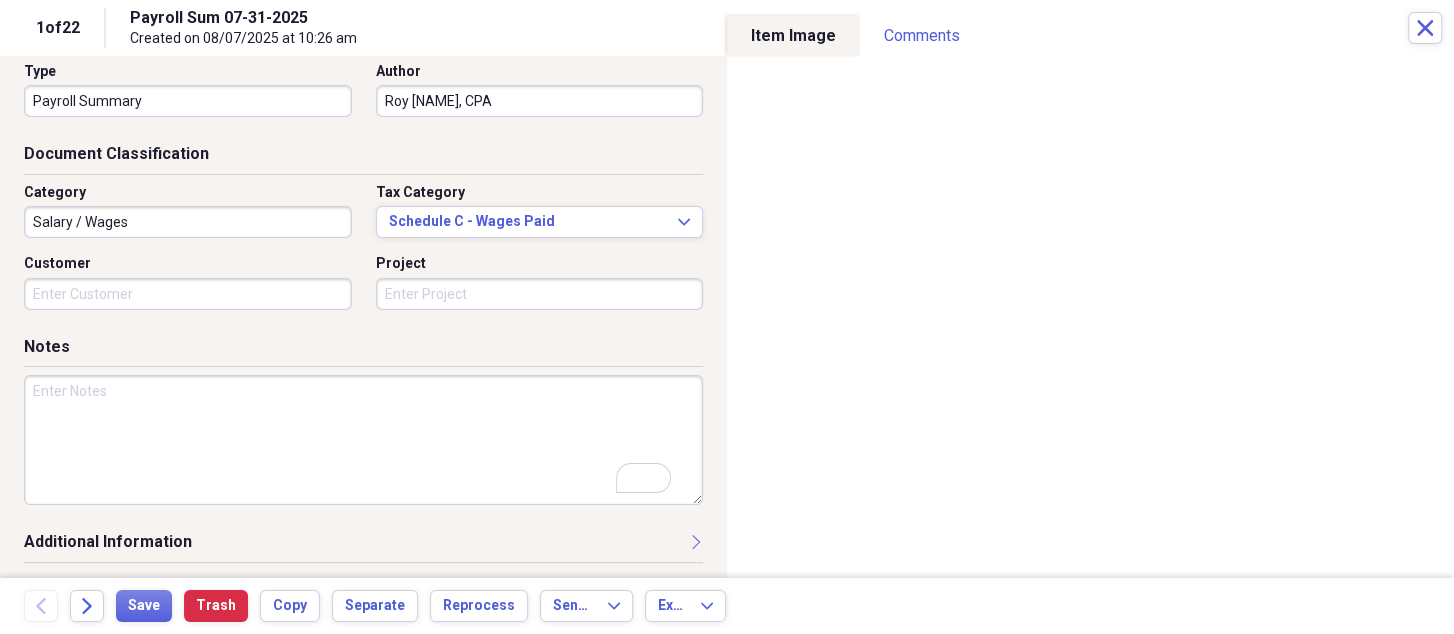 click at bounding box center (363, 440) 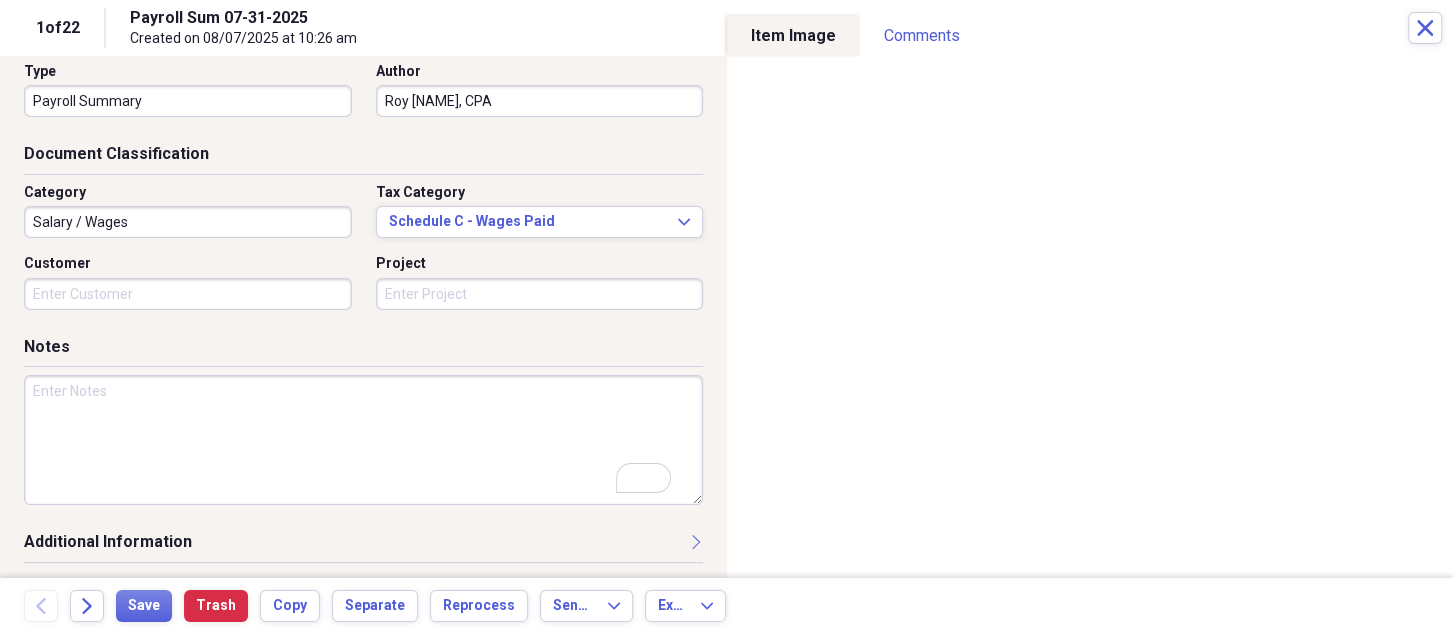 drag, startPoint x: 201, startPoint y: 442, endPoint x: 118, endPoint y: 454, distance: 83.86298 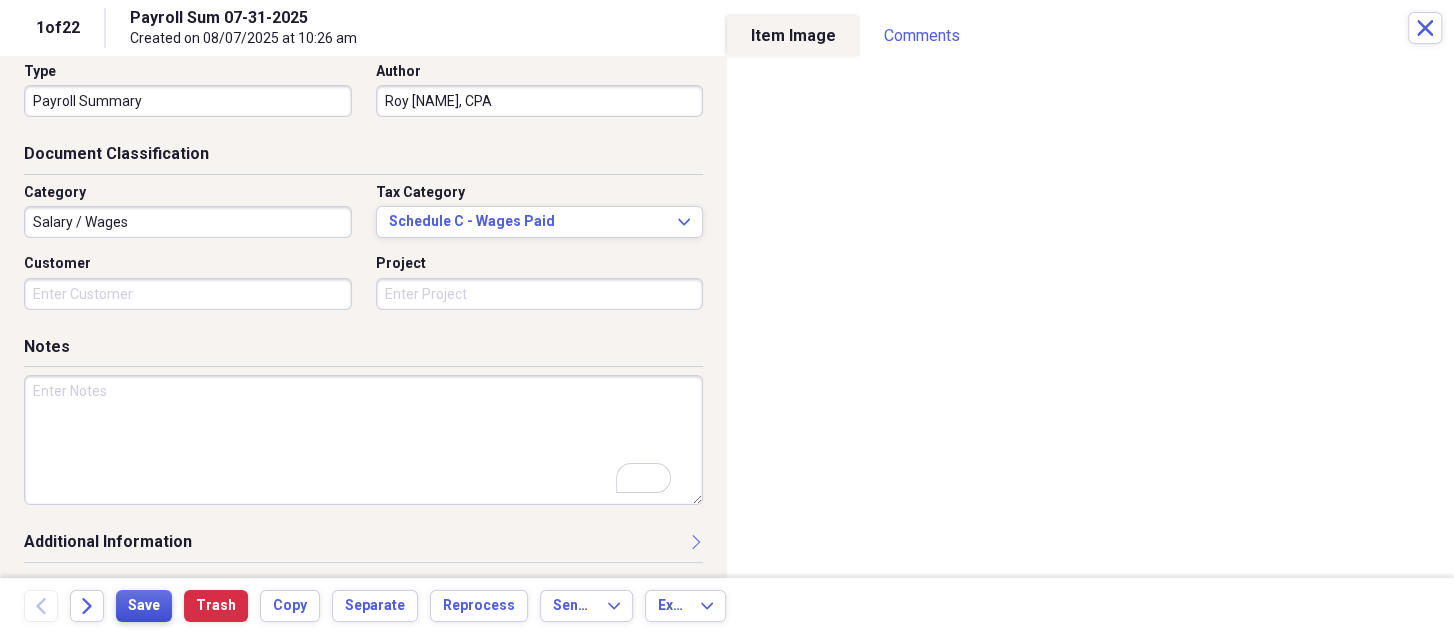 click on "Save" at bounding box center (144, 606) 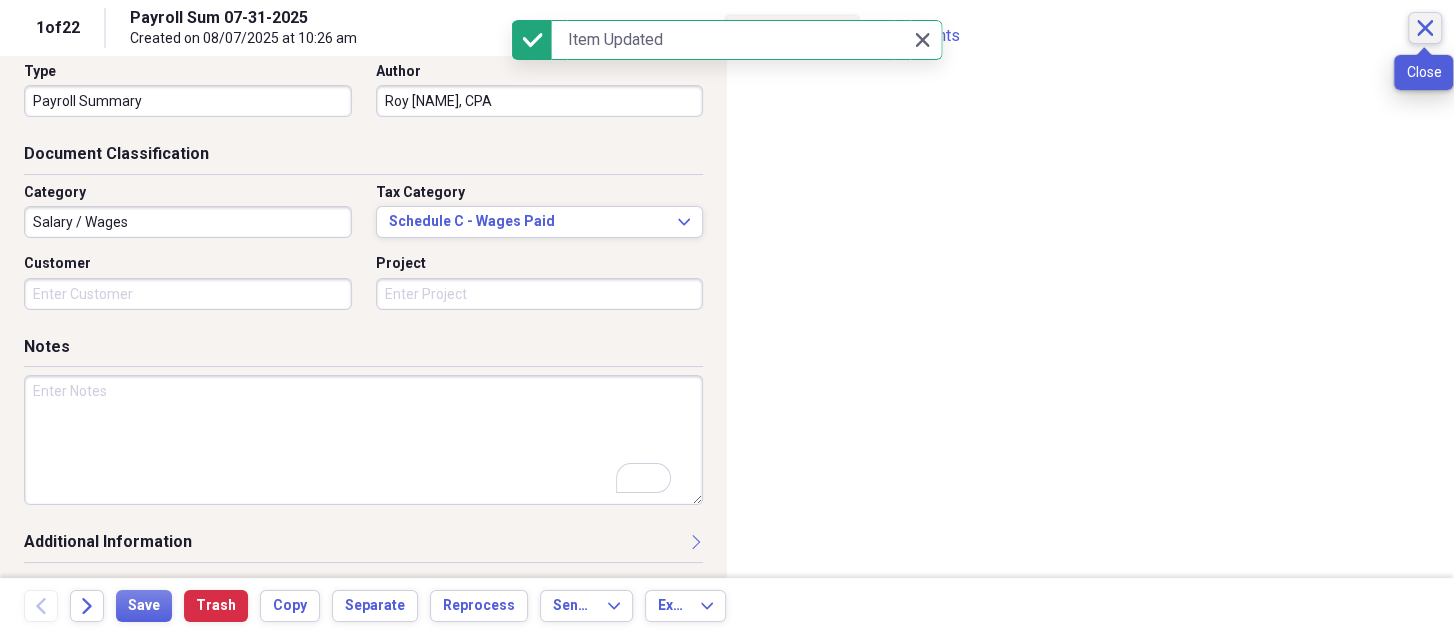 click on "Close" 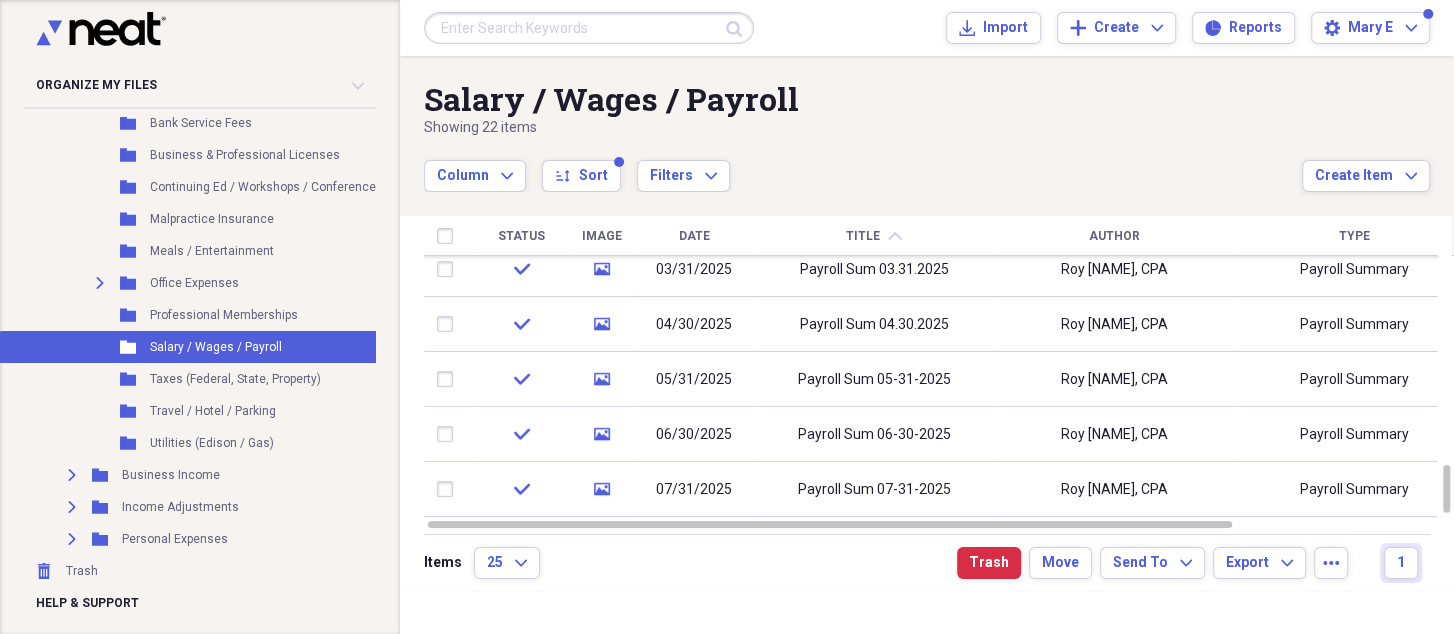 checkbox on "true" 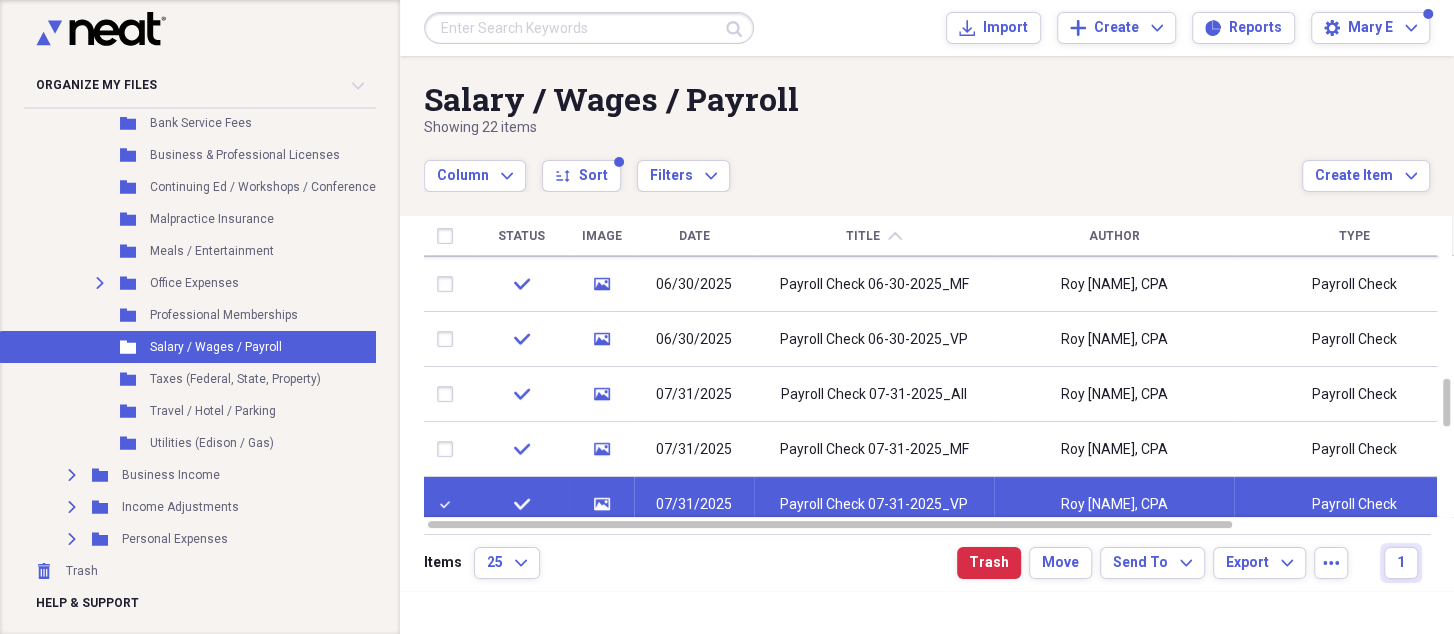 checkbox on "false" 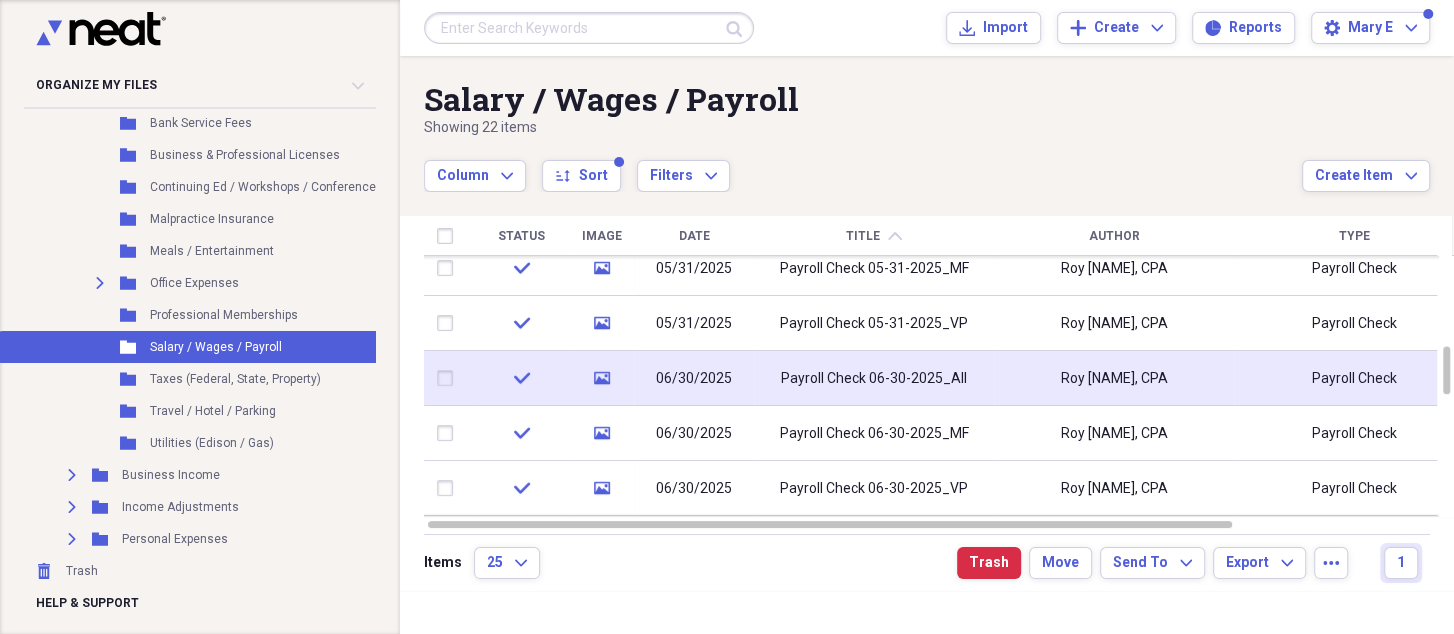 checkbox on "true" 